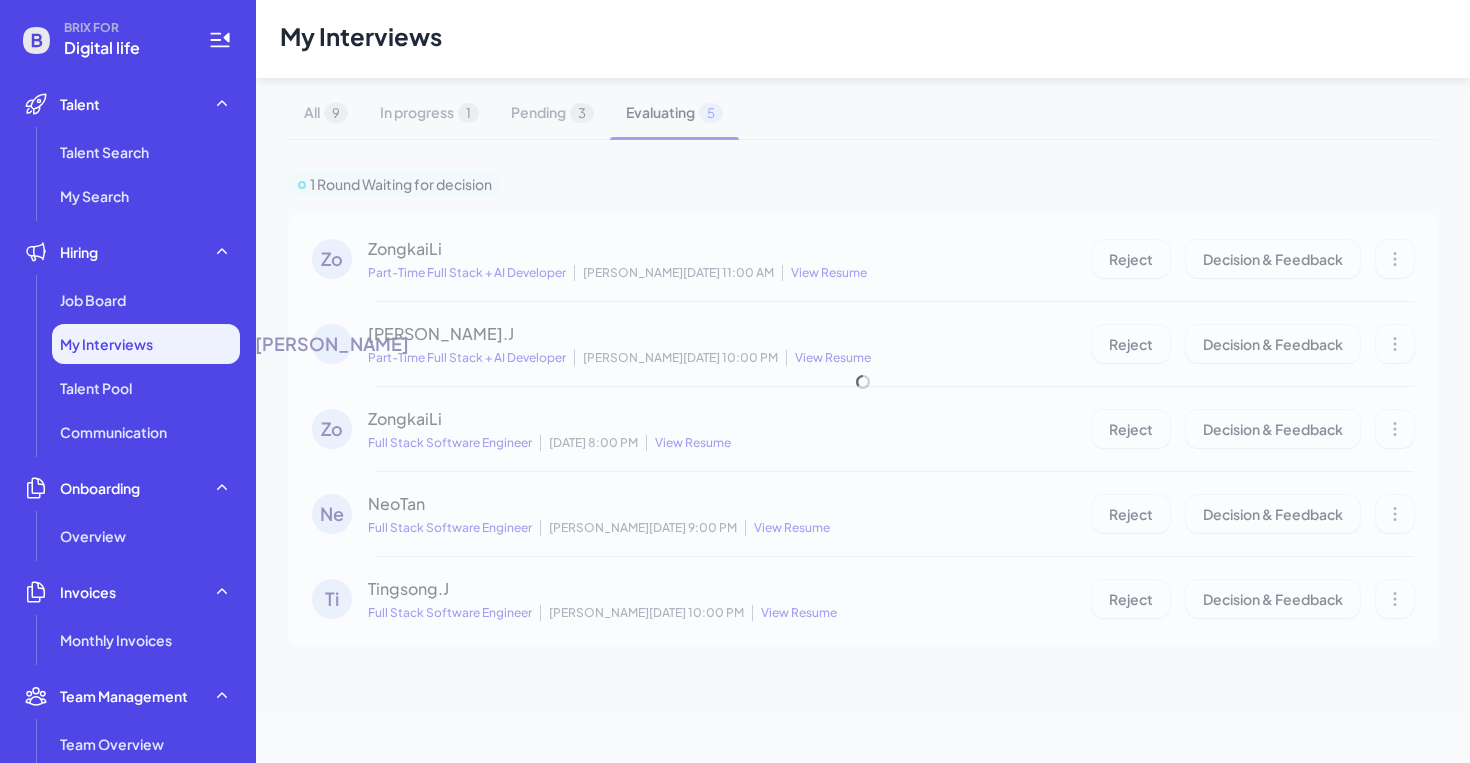scroll, scrollTop: 0, scrollLeft: 0, axis: both 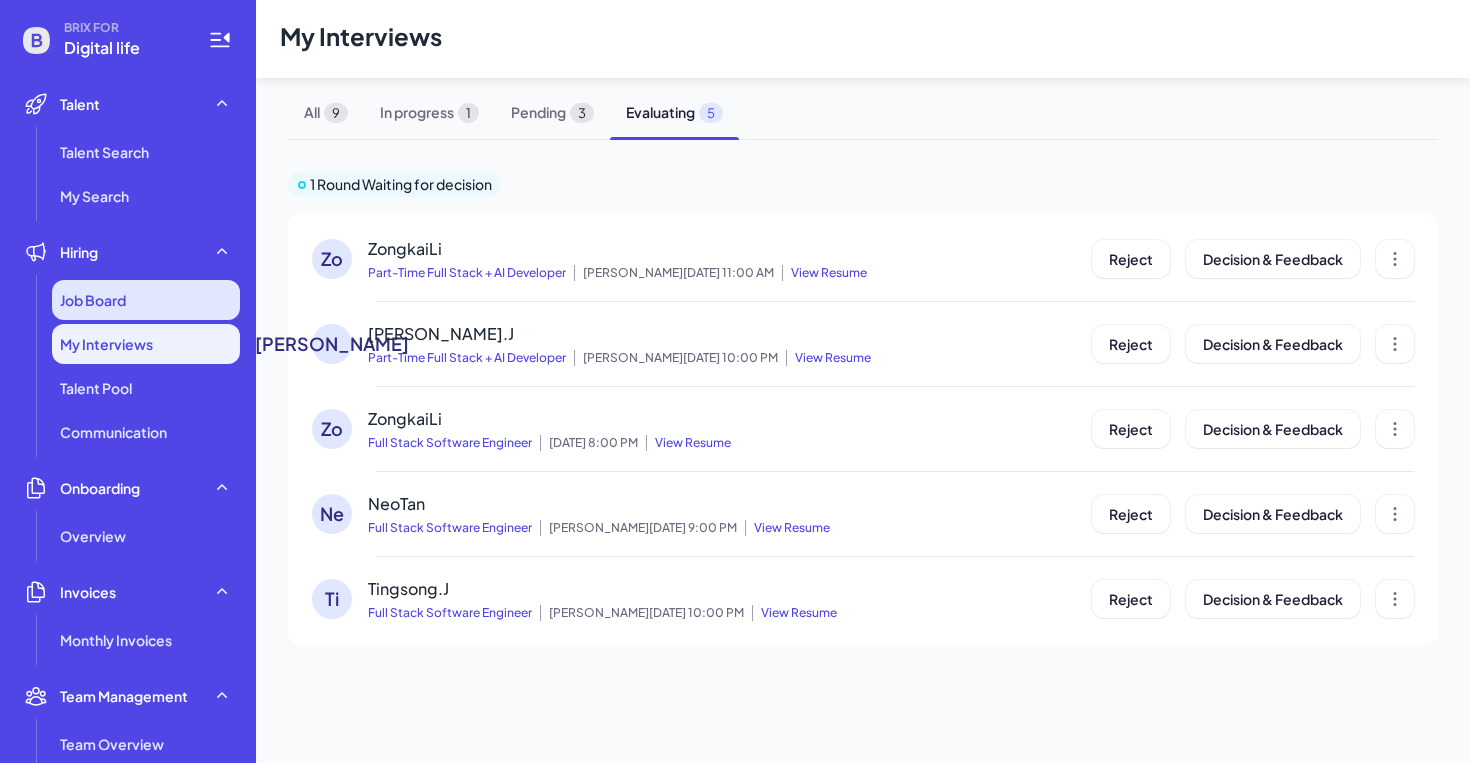 click on "Job Board" at bounding box center (146, 300) 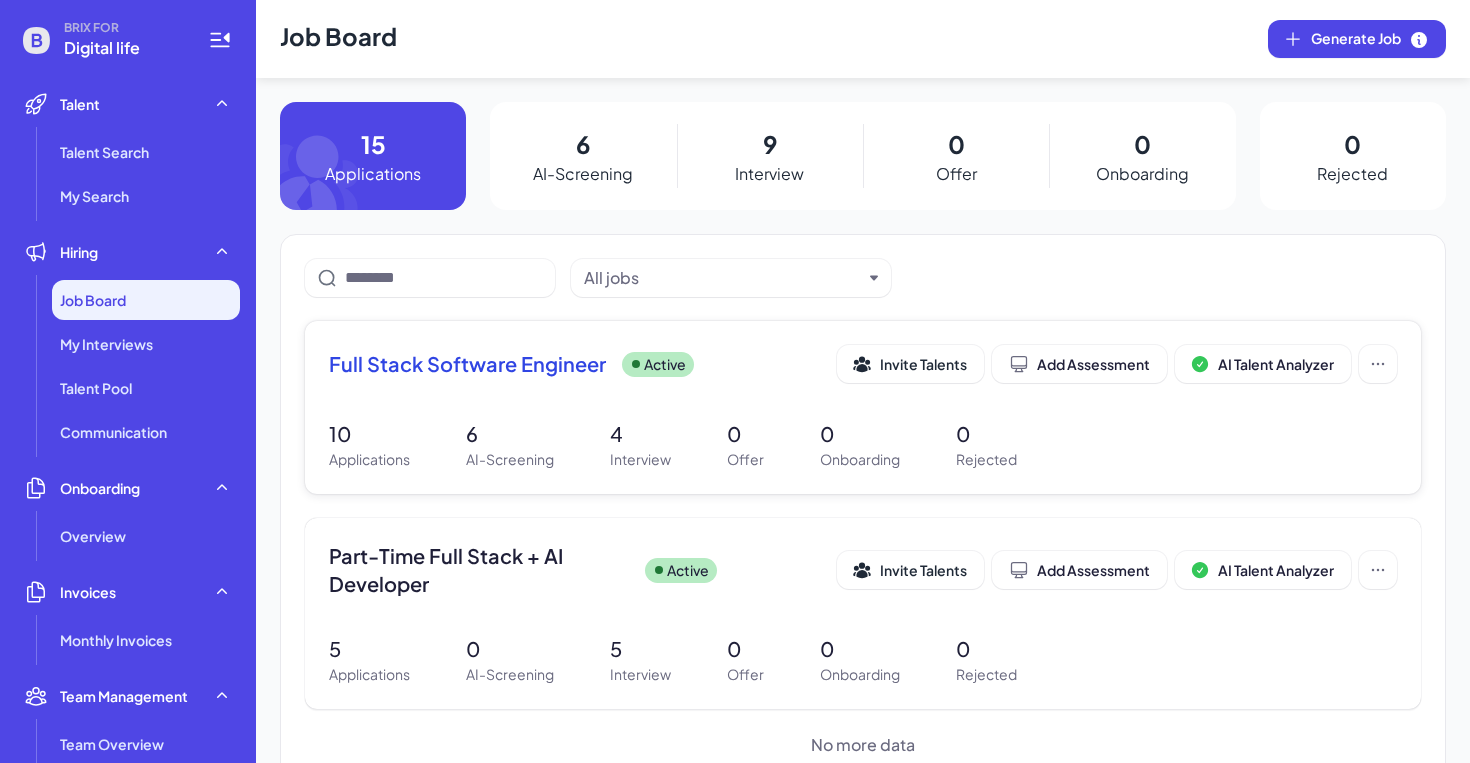 click on "10" at bounding box center (369, 434) 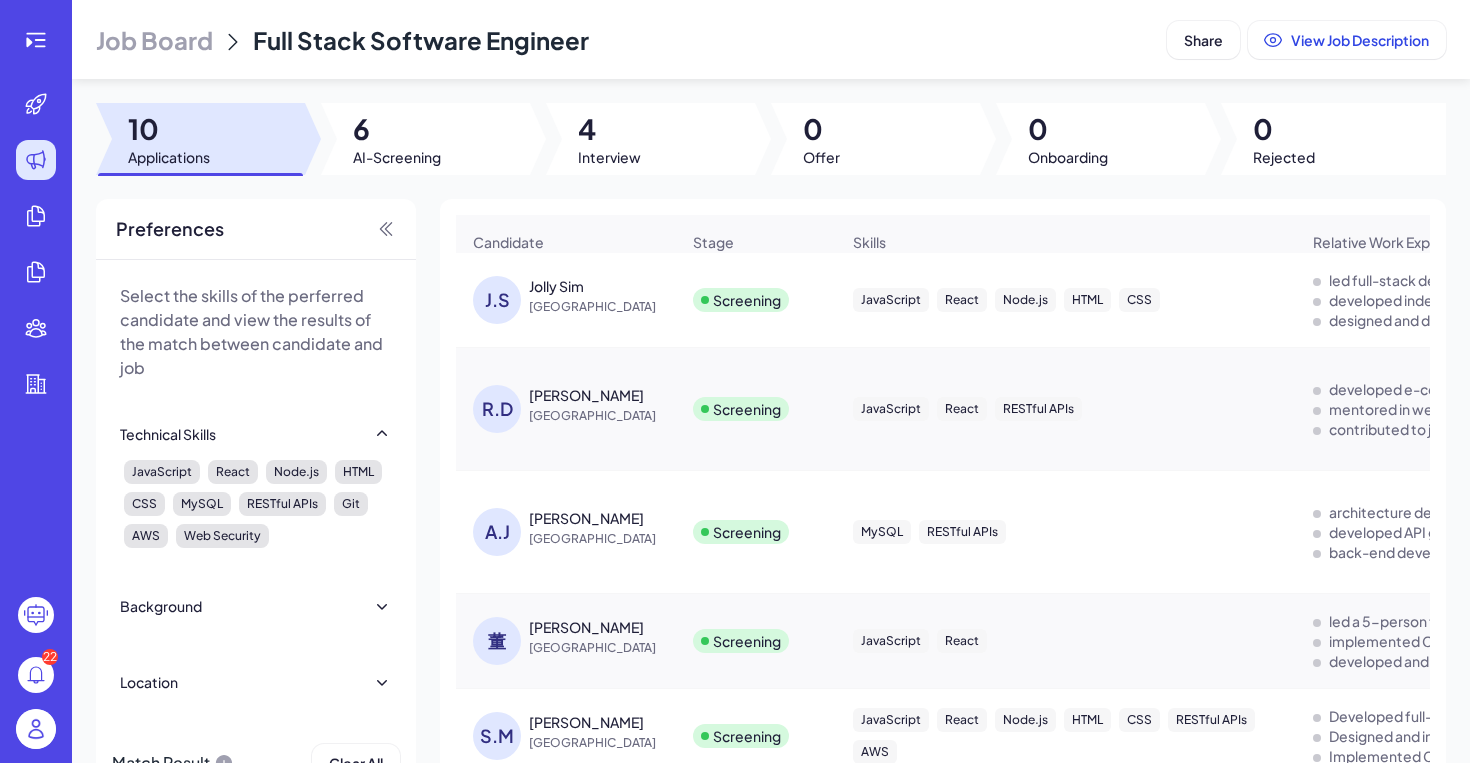 scroll, scrollTop: 0, scrollLeft: 65, axis: horizontal 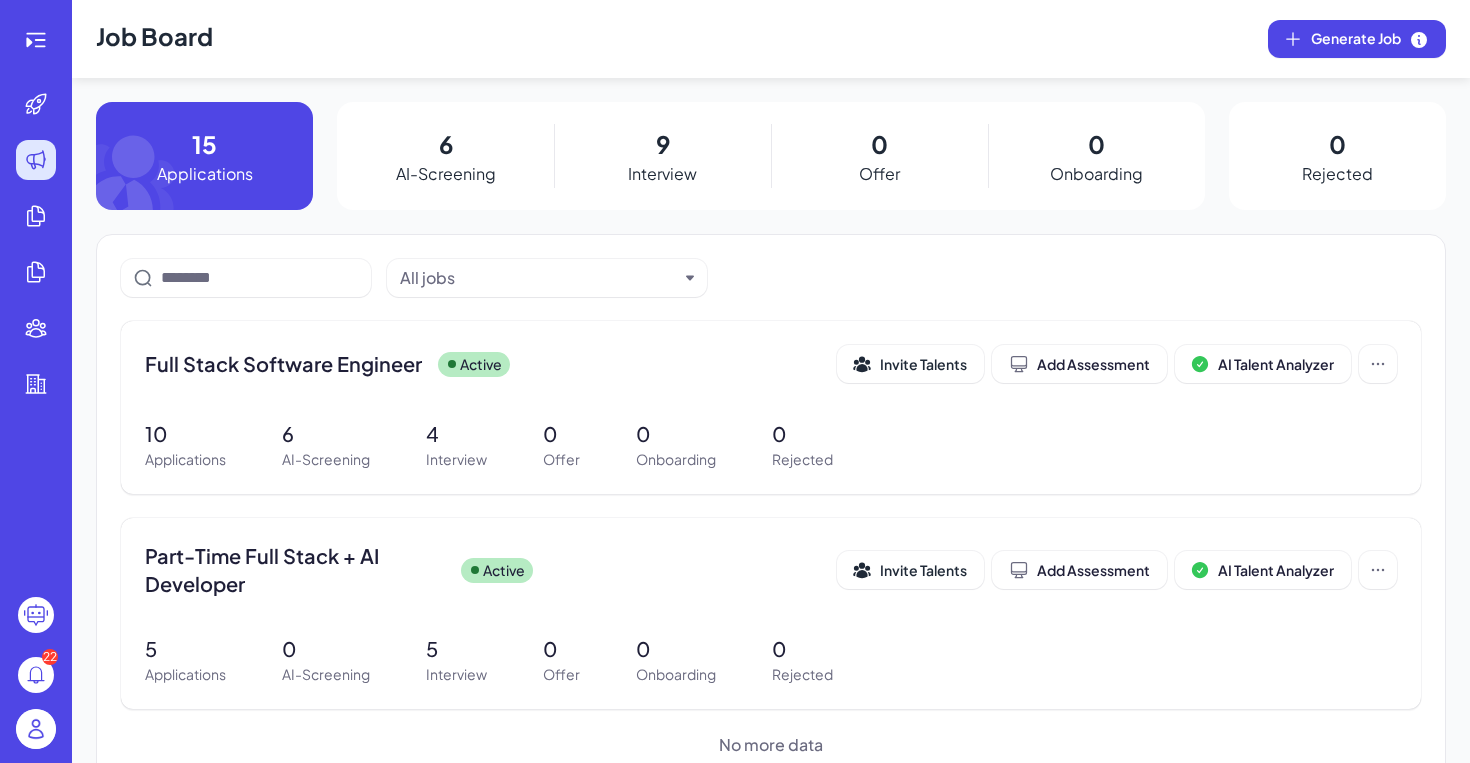 click at bounding box center (36, 729) 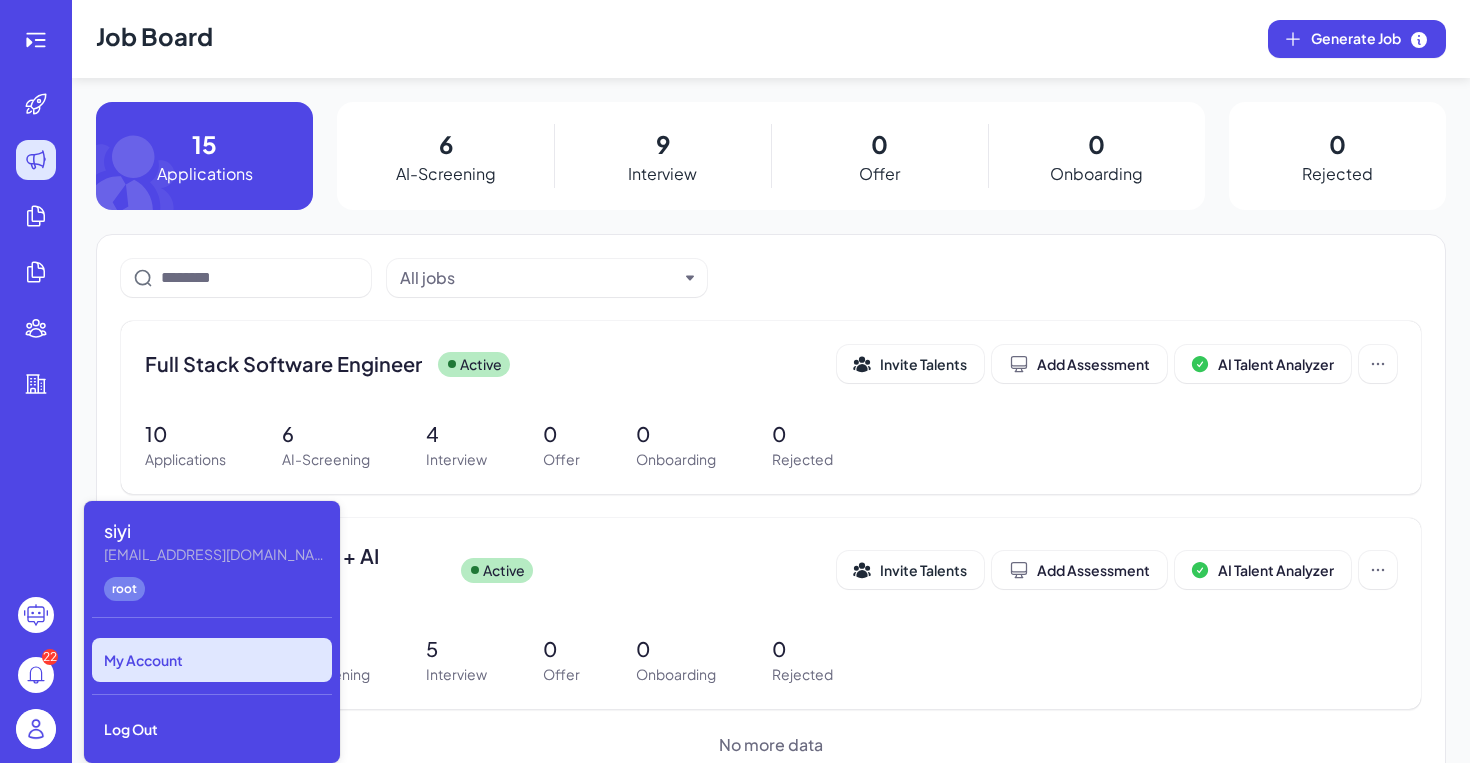 click on "My Account" at bounding box center [212, 660] 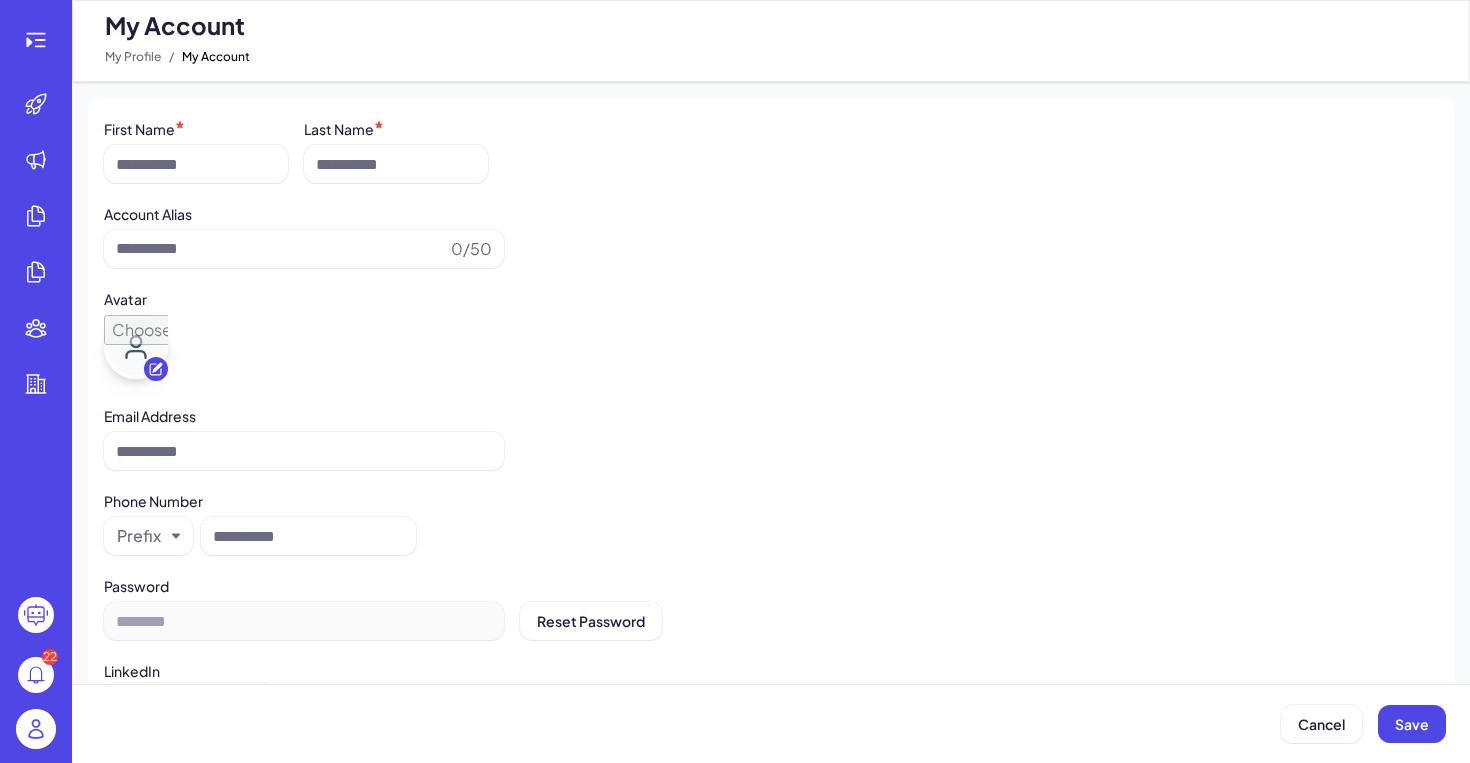 type on "****" 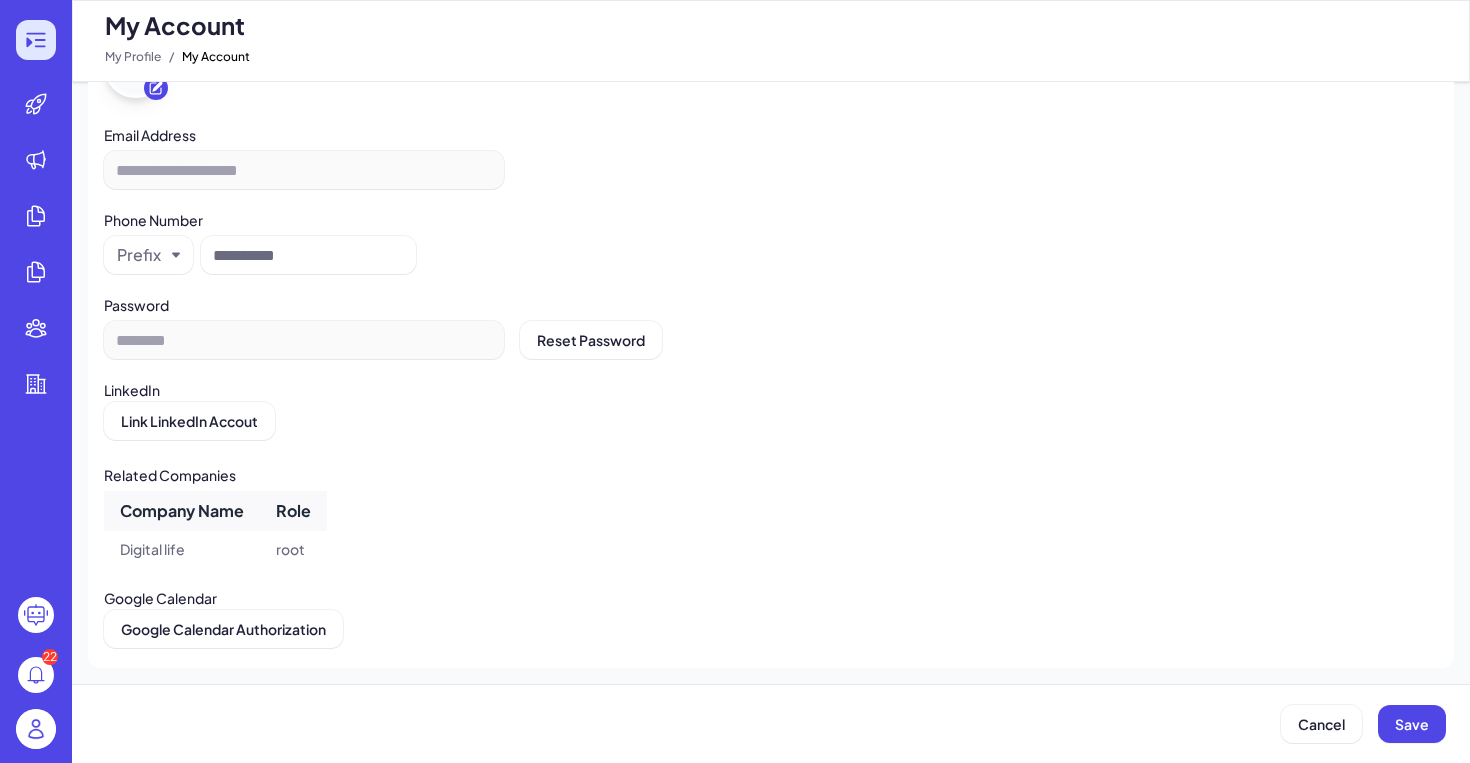 click at bounding box center [36, 40] 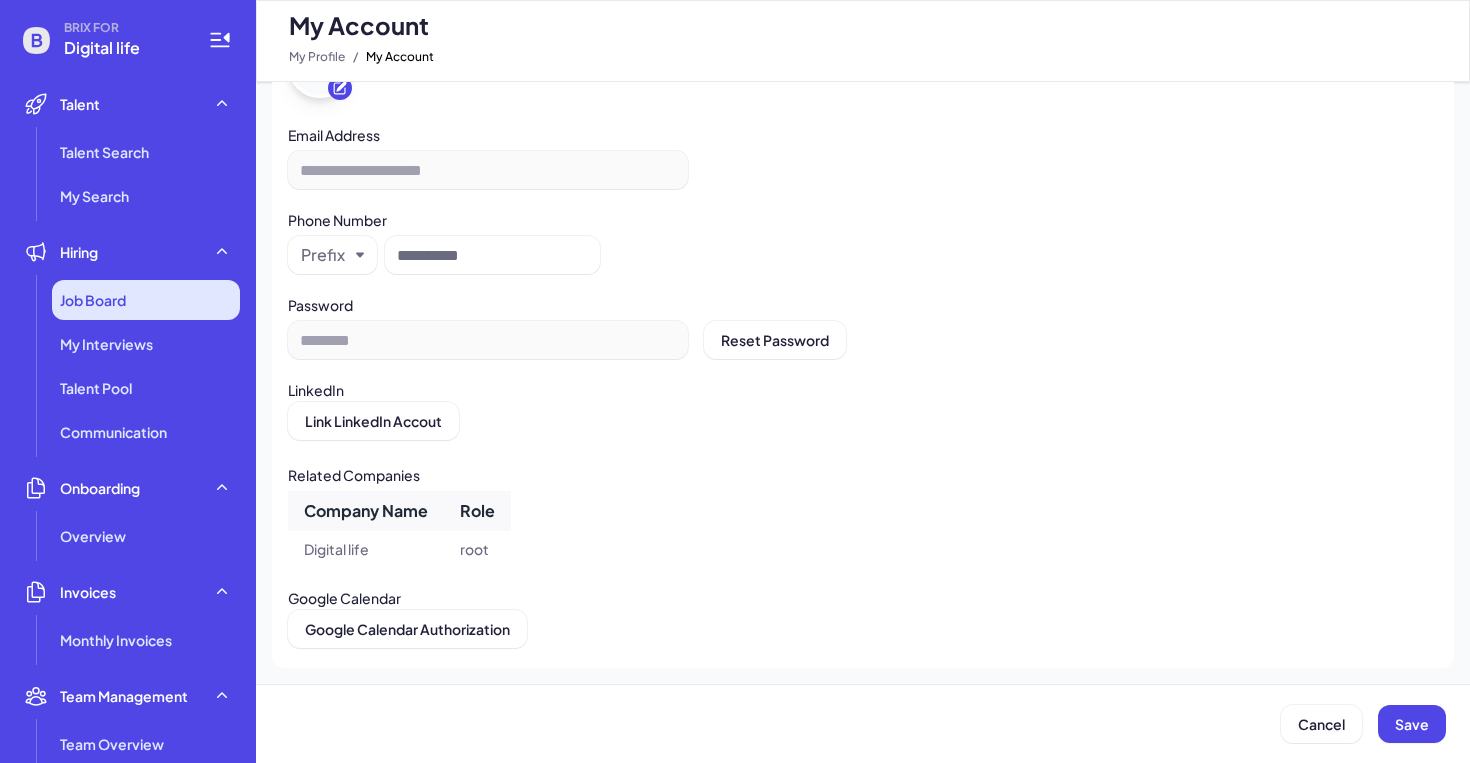 click on "Job Board" at bounding box center [146, 300] 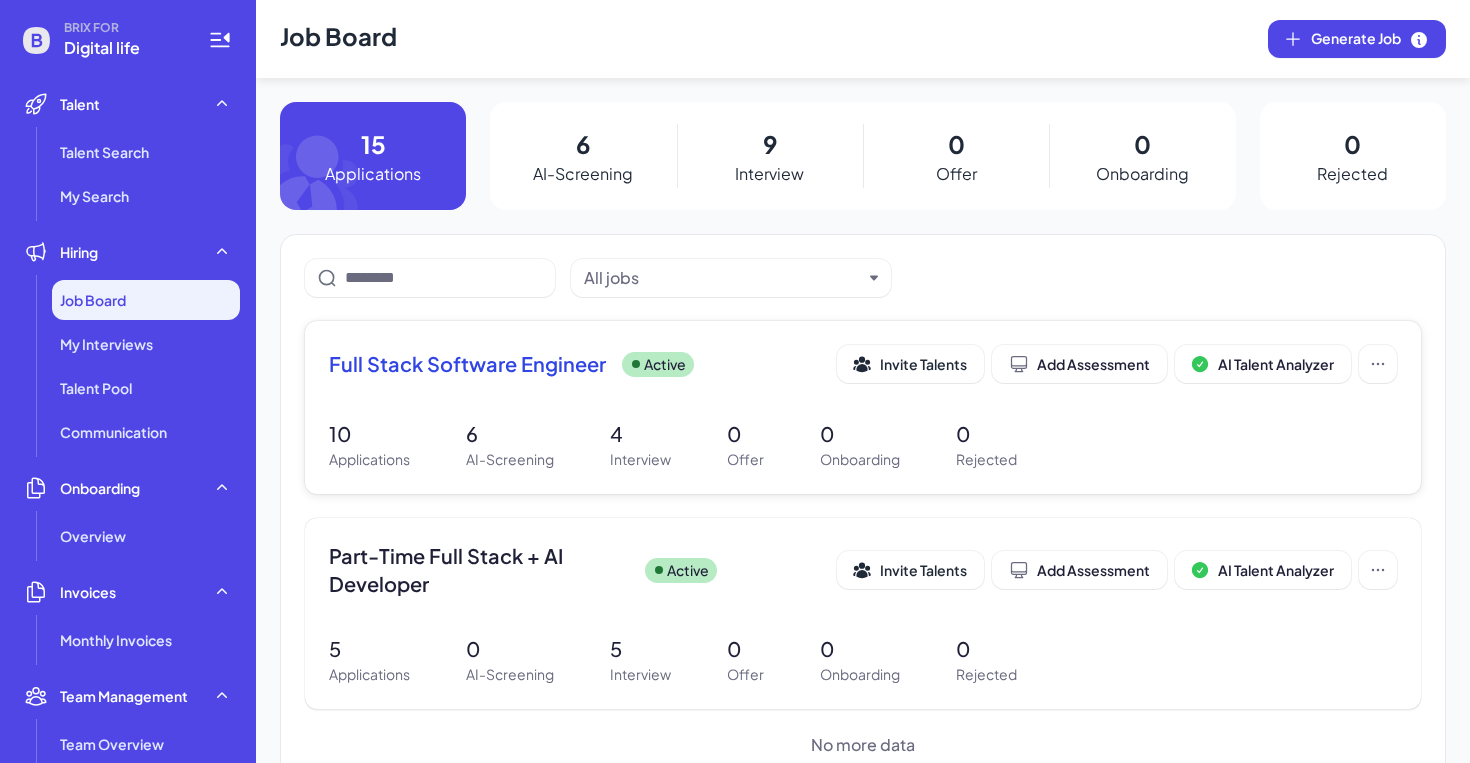 click on "Full Stack Software Engineer Active Invite Talents Add Assessment AI Talent Analyzer 10   Applications 6 AI-Screening 4 Interview 0 Offer 0 Onboarding 0 Rejected" at bounding box center (863, 407) 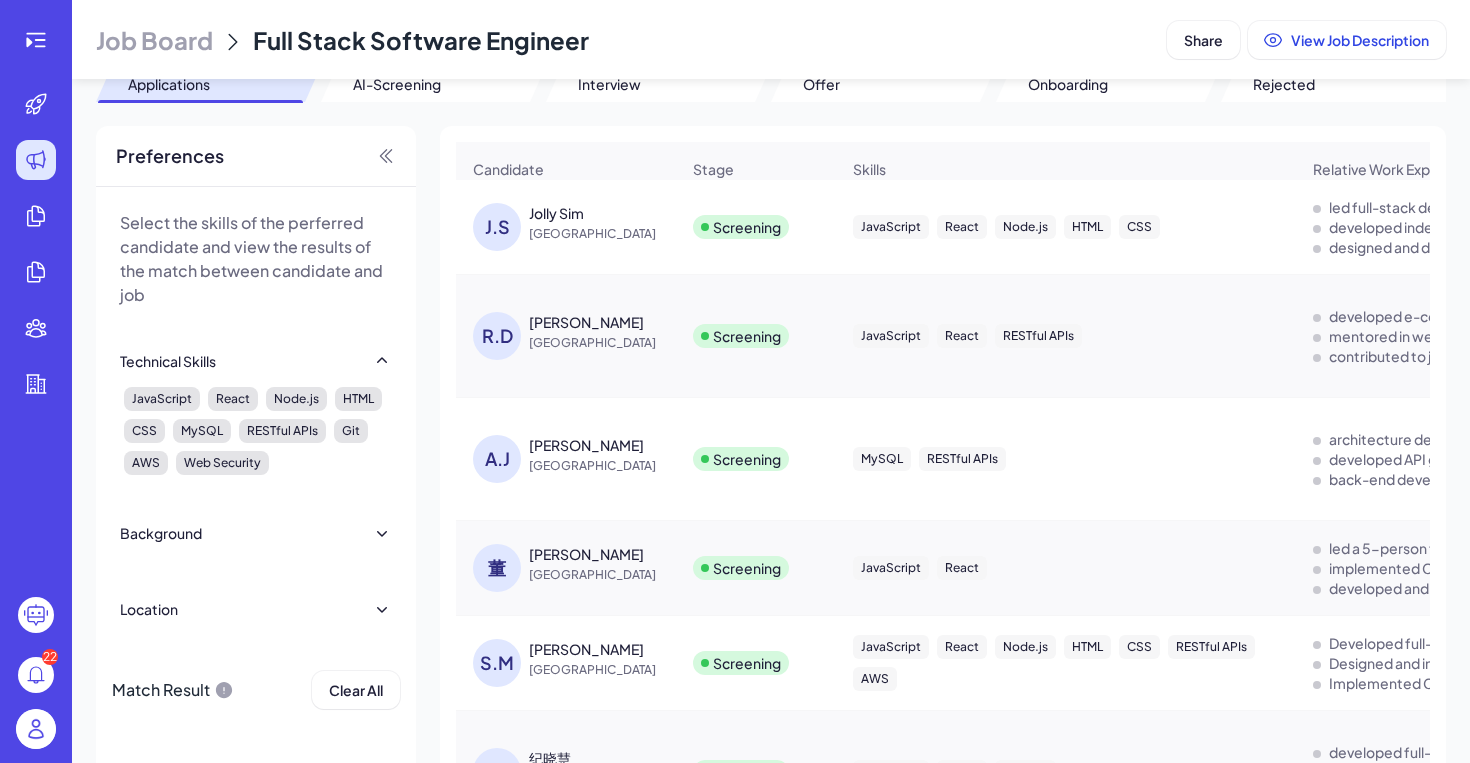 click on "[GEOGRAPHIC_DATA]" at bounding box center (604, 234) 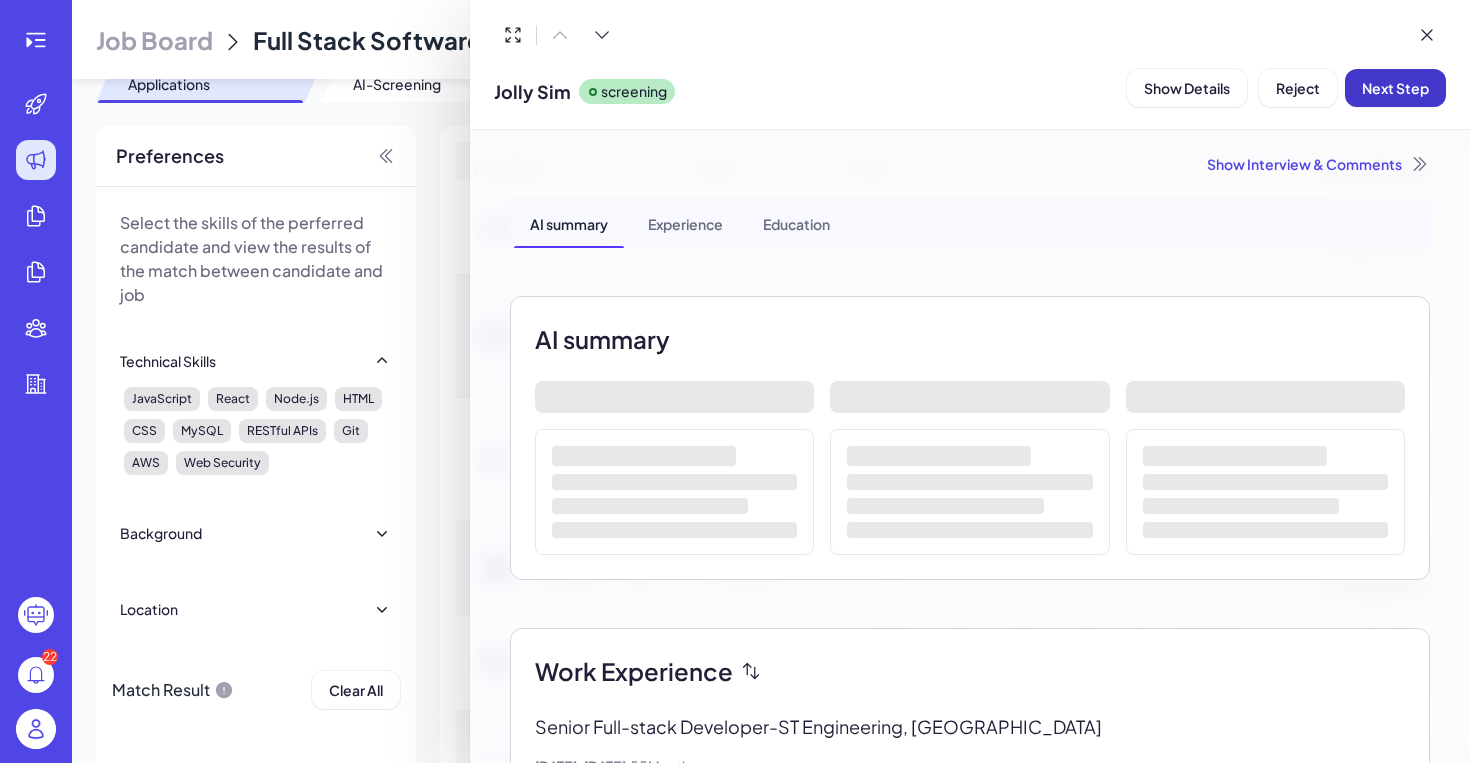 click on "Next Step" at bounding box center (1395, 88) 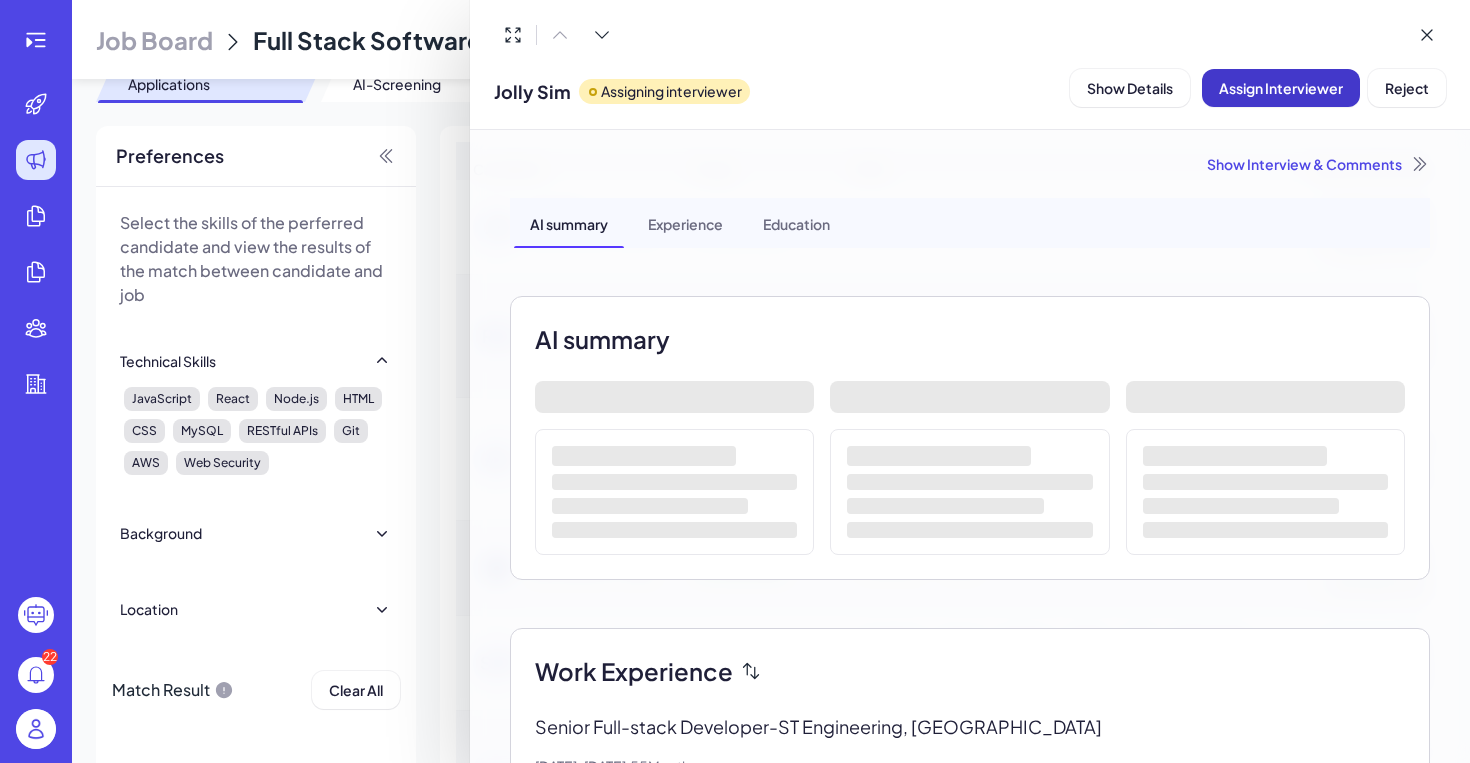 click on "Assign Interviewer" at bounding box center (1281, 88) 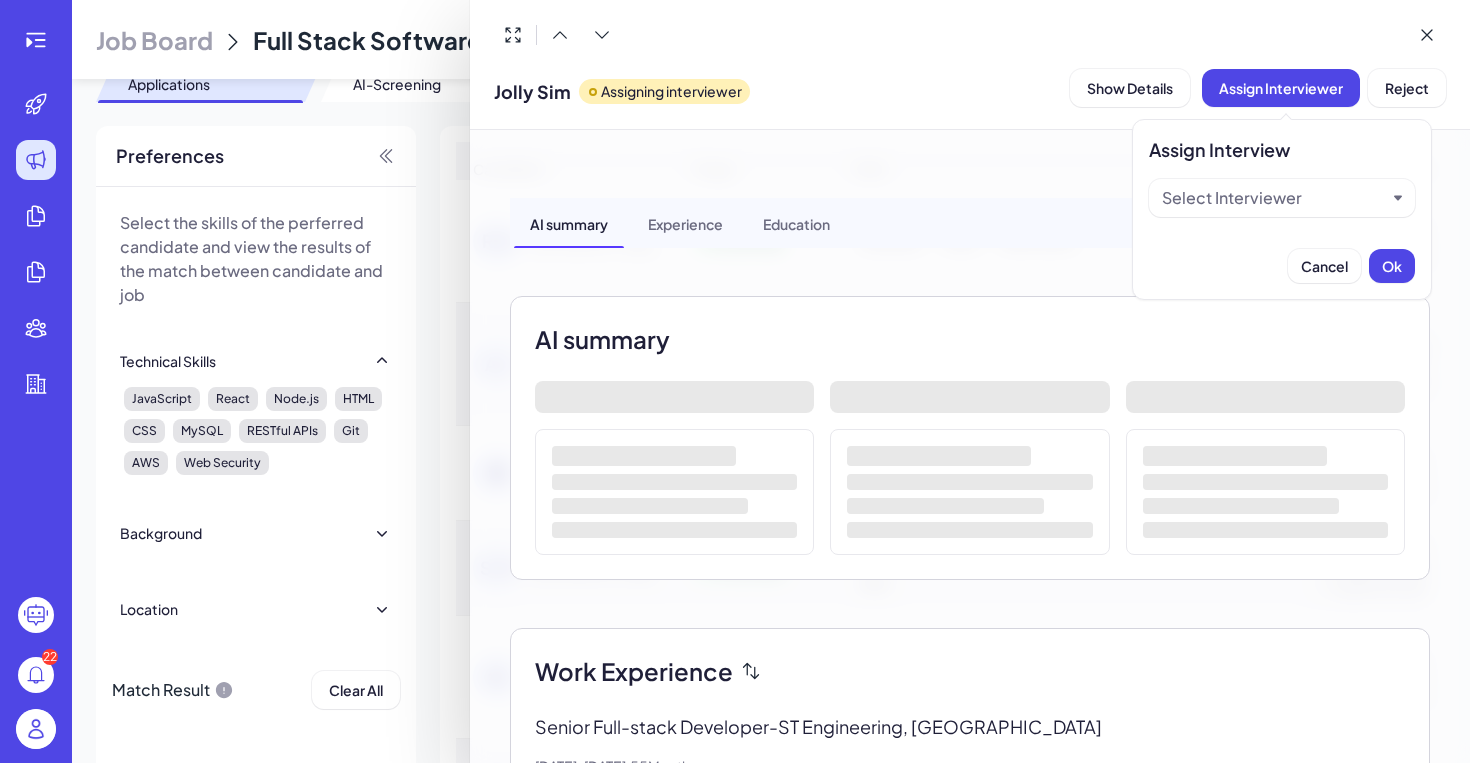 click on "Select Interviewer" at bounding box center (1274, 198) 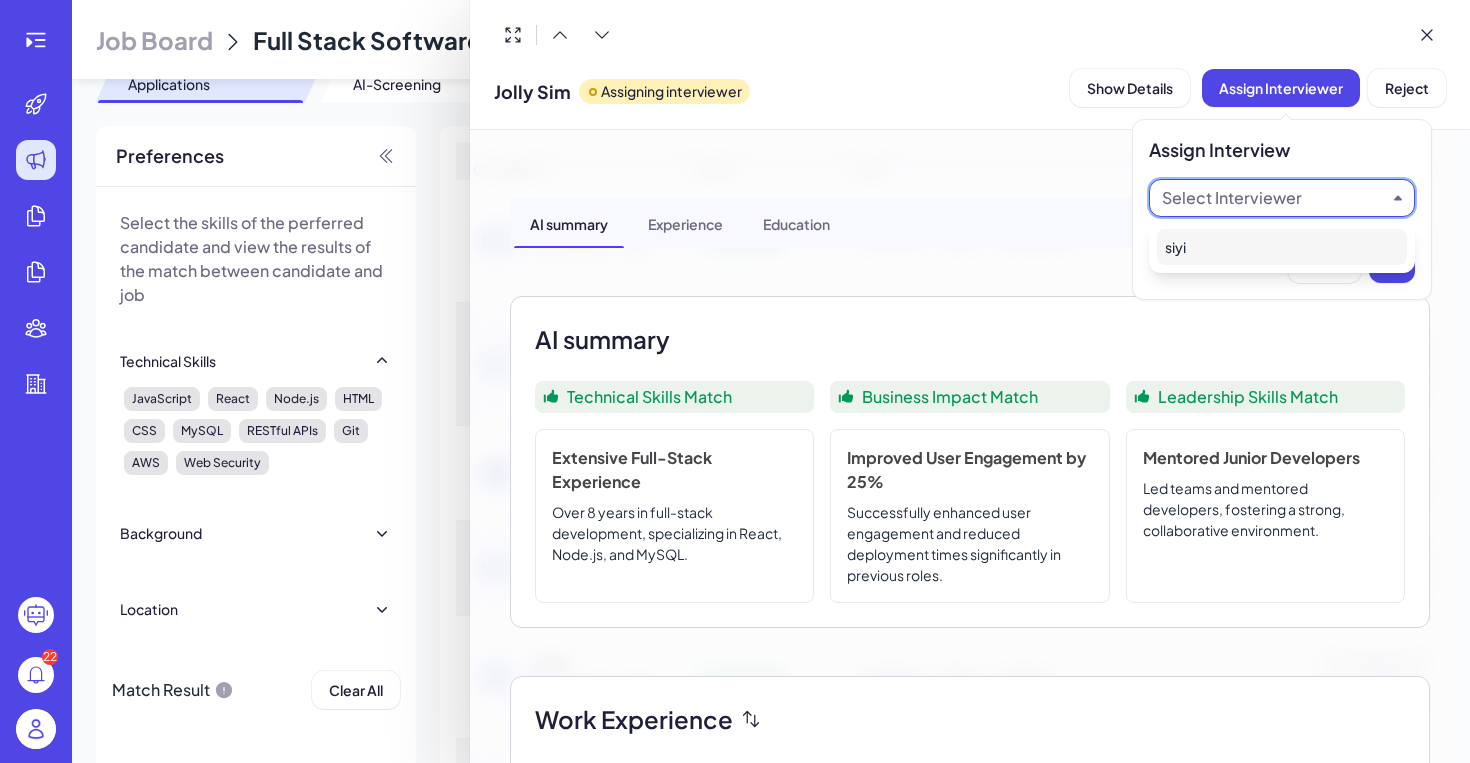 click on "siyi" at bounding box center [1282, 247] 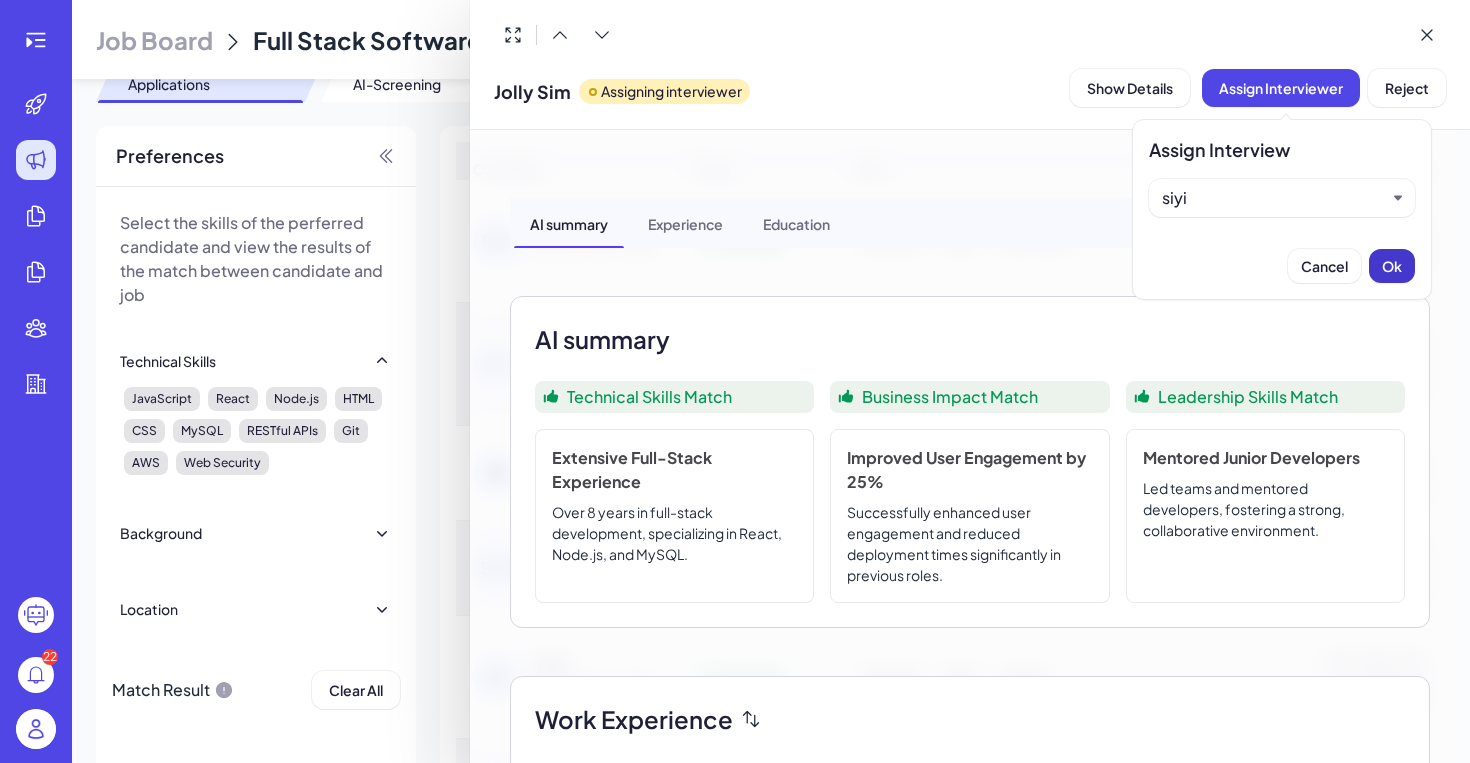 click on "Ok" at bounding box center (1392, 266) 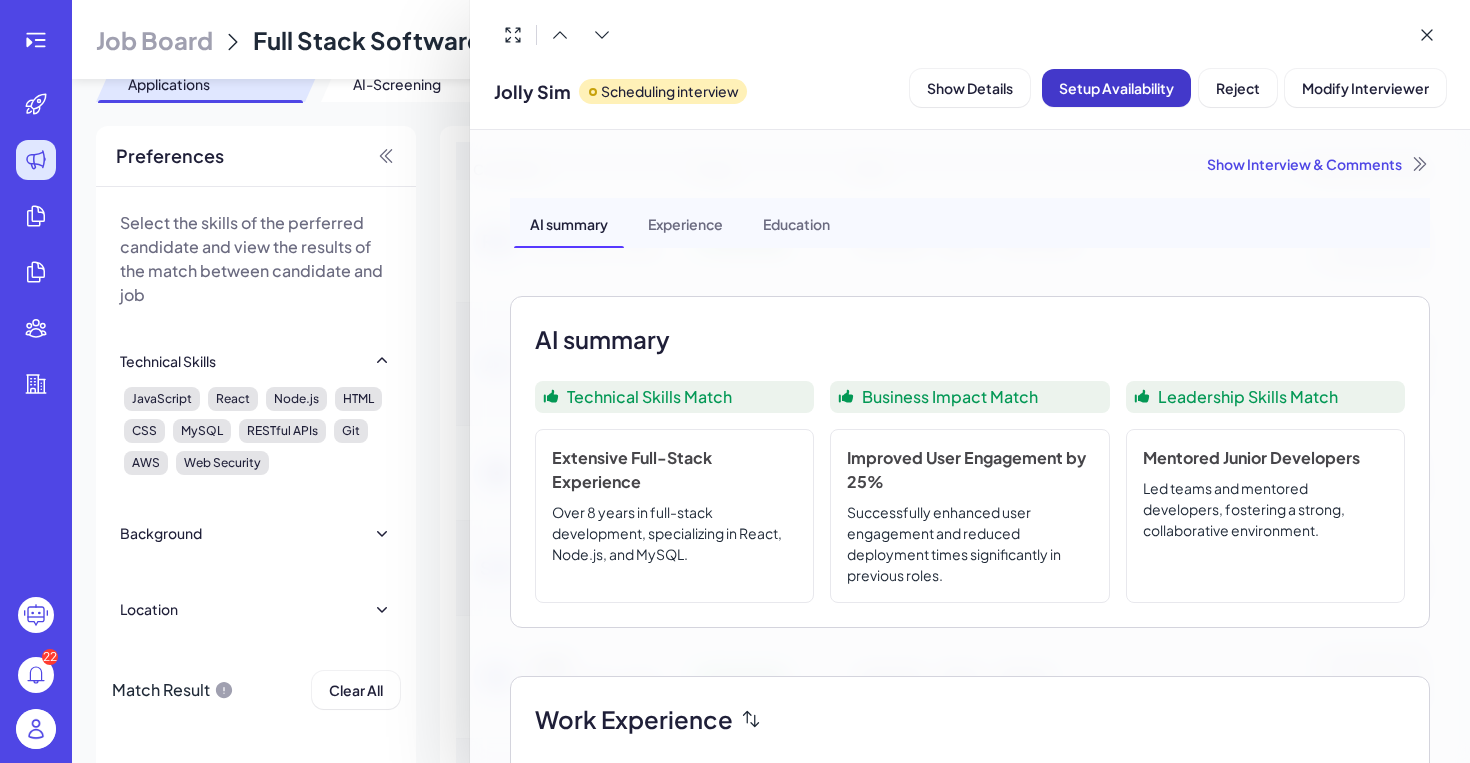 click on "Setup Availability" at bounding box center [1116, 88] 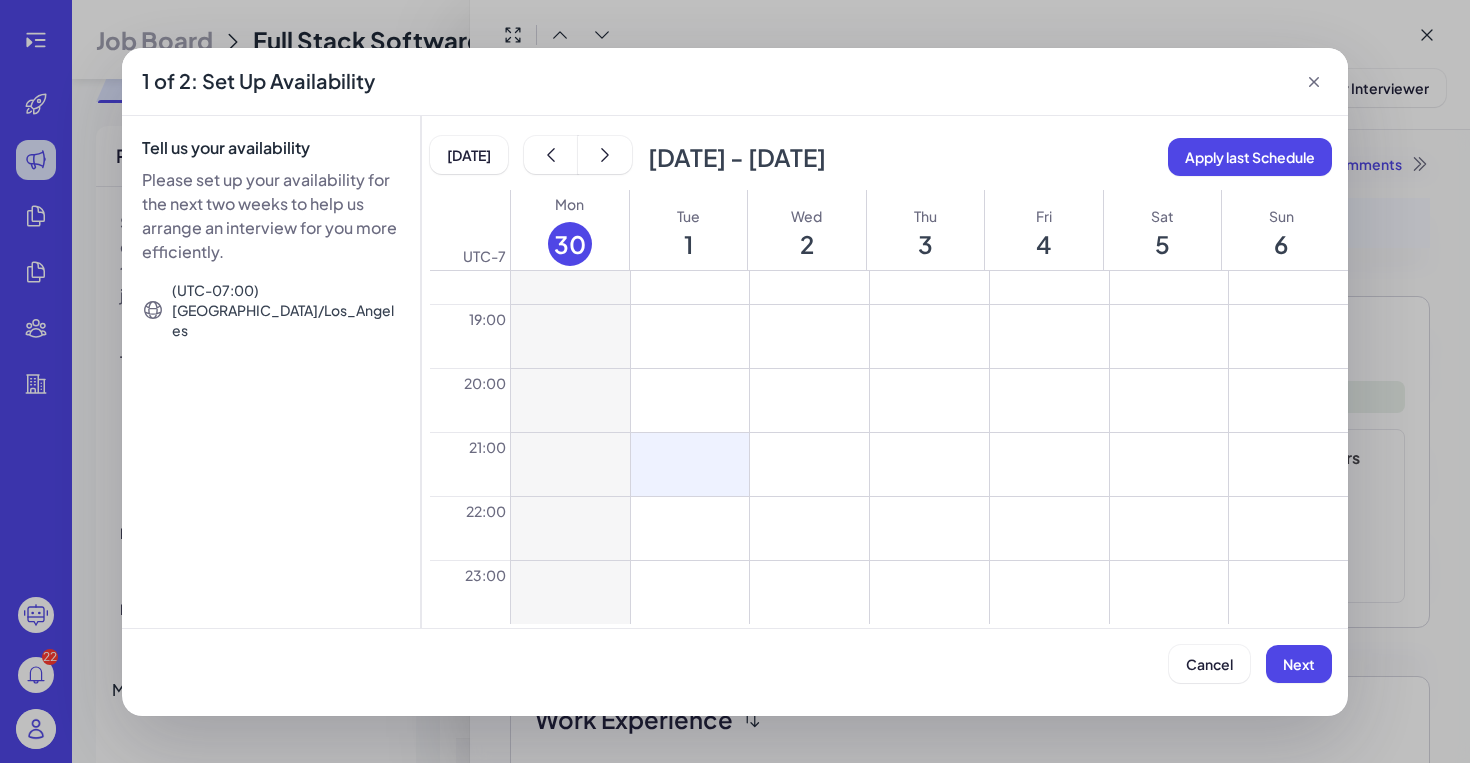 click at bounding box center (690, 464) 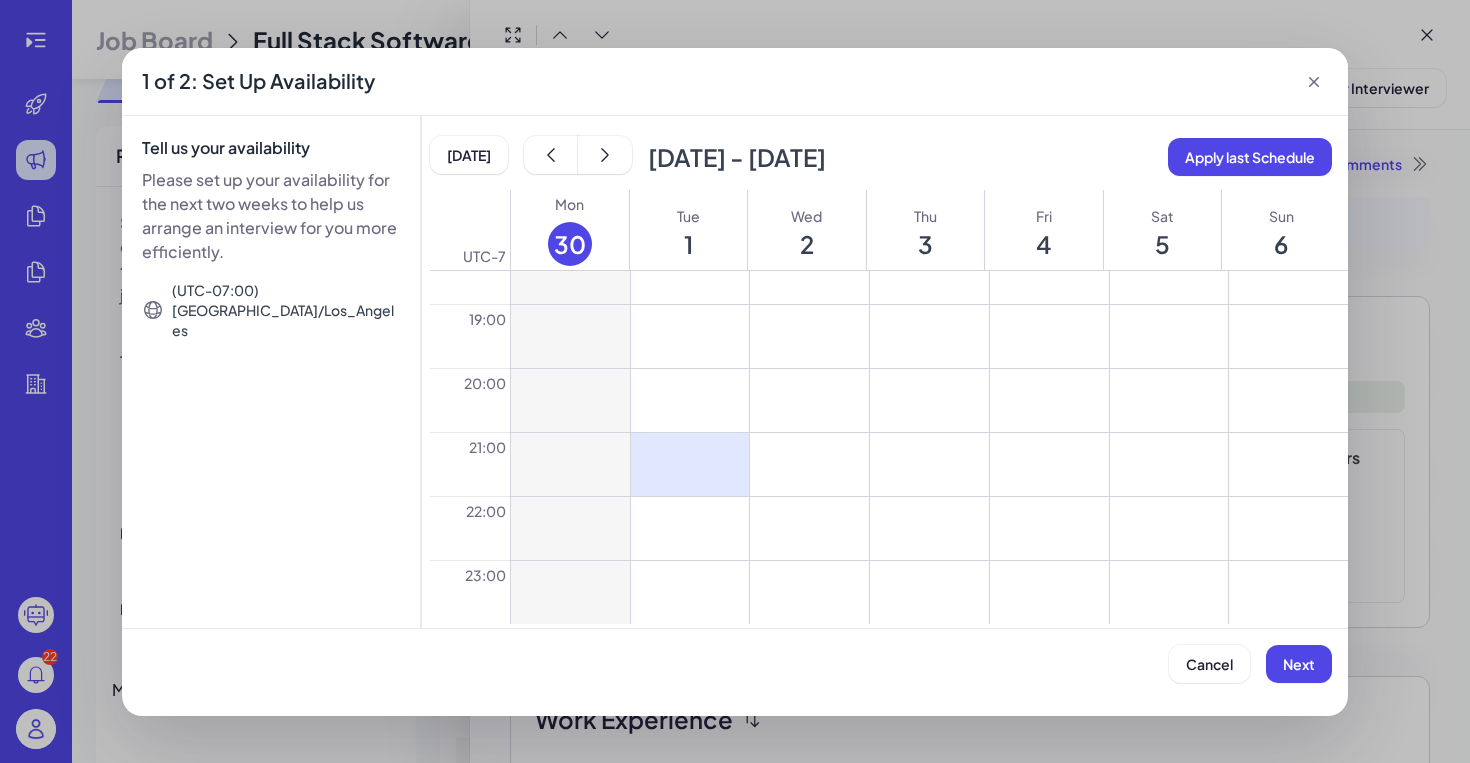 click at bounding box center (690, 528) 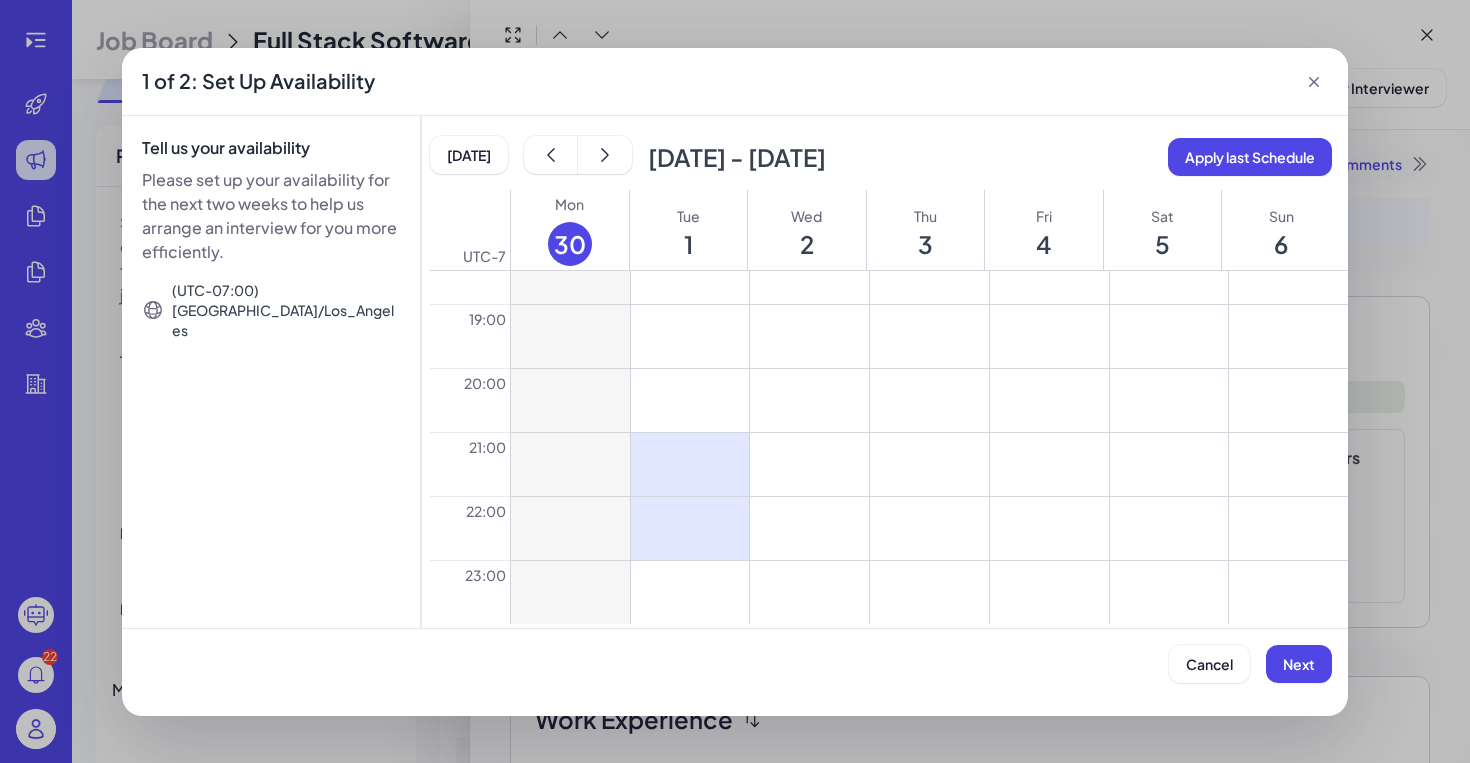 click at bounding box center [809, 464] 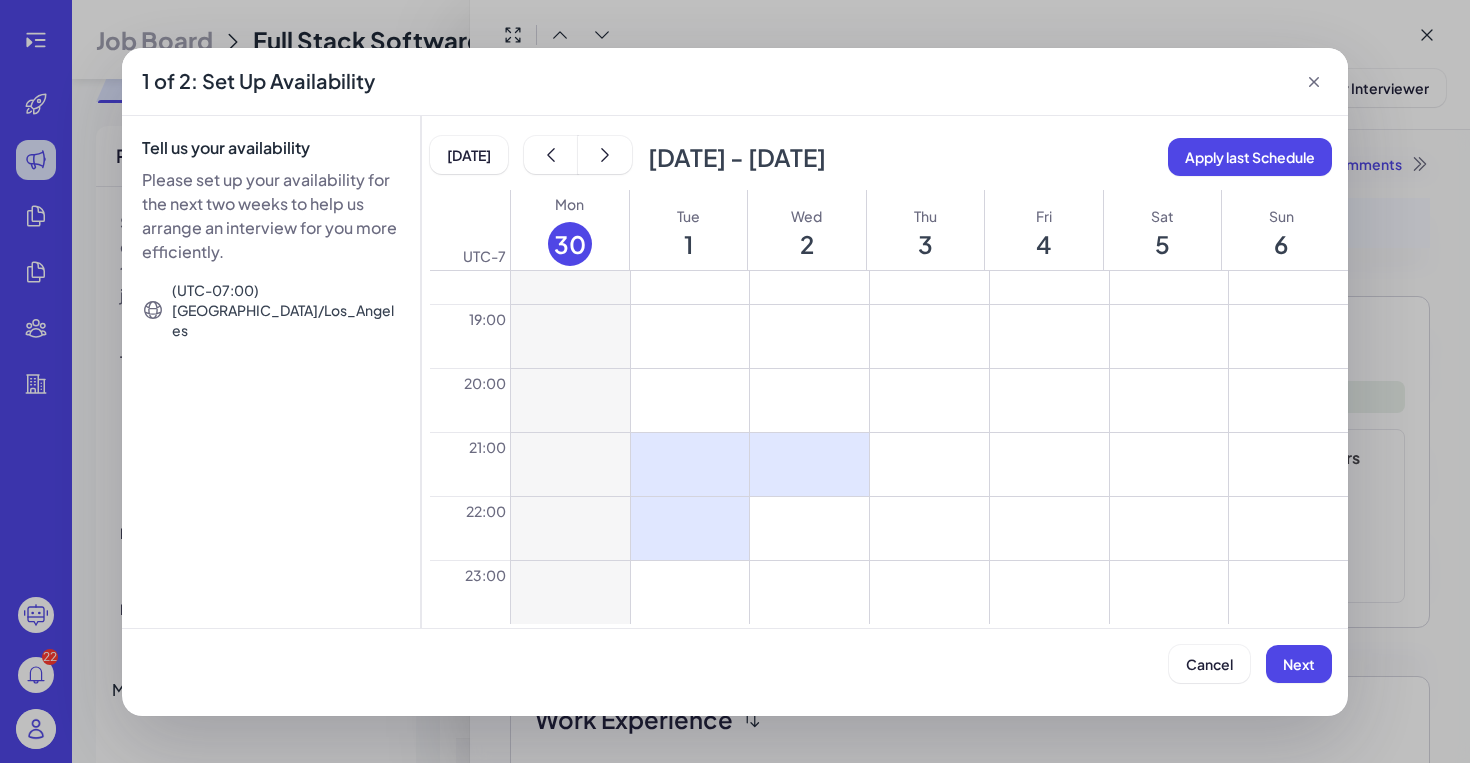 click at bounding box center [809, 592] 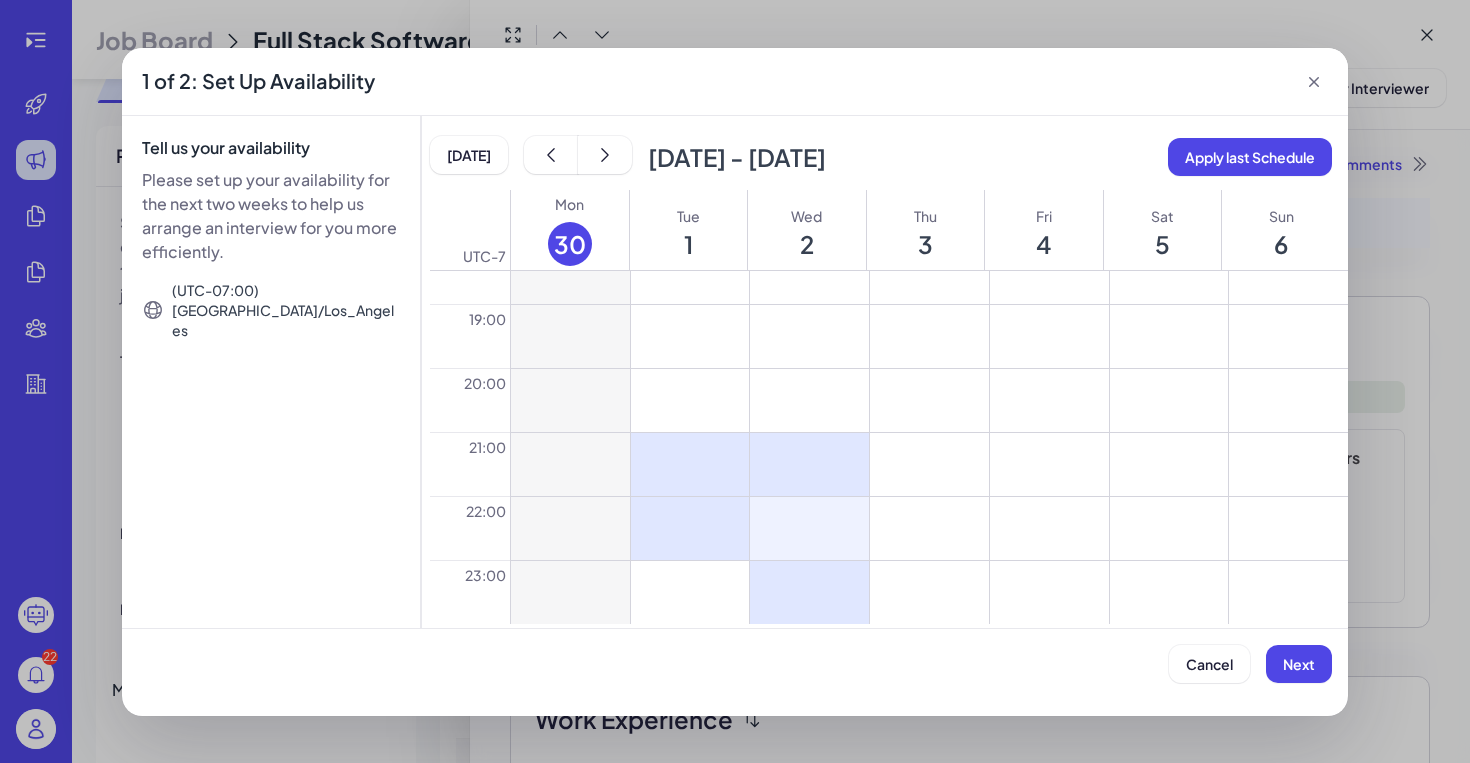 click at bounding box center (809, 528) 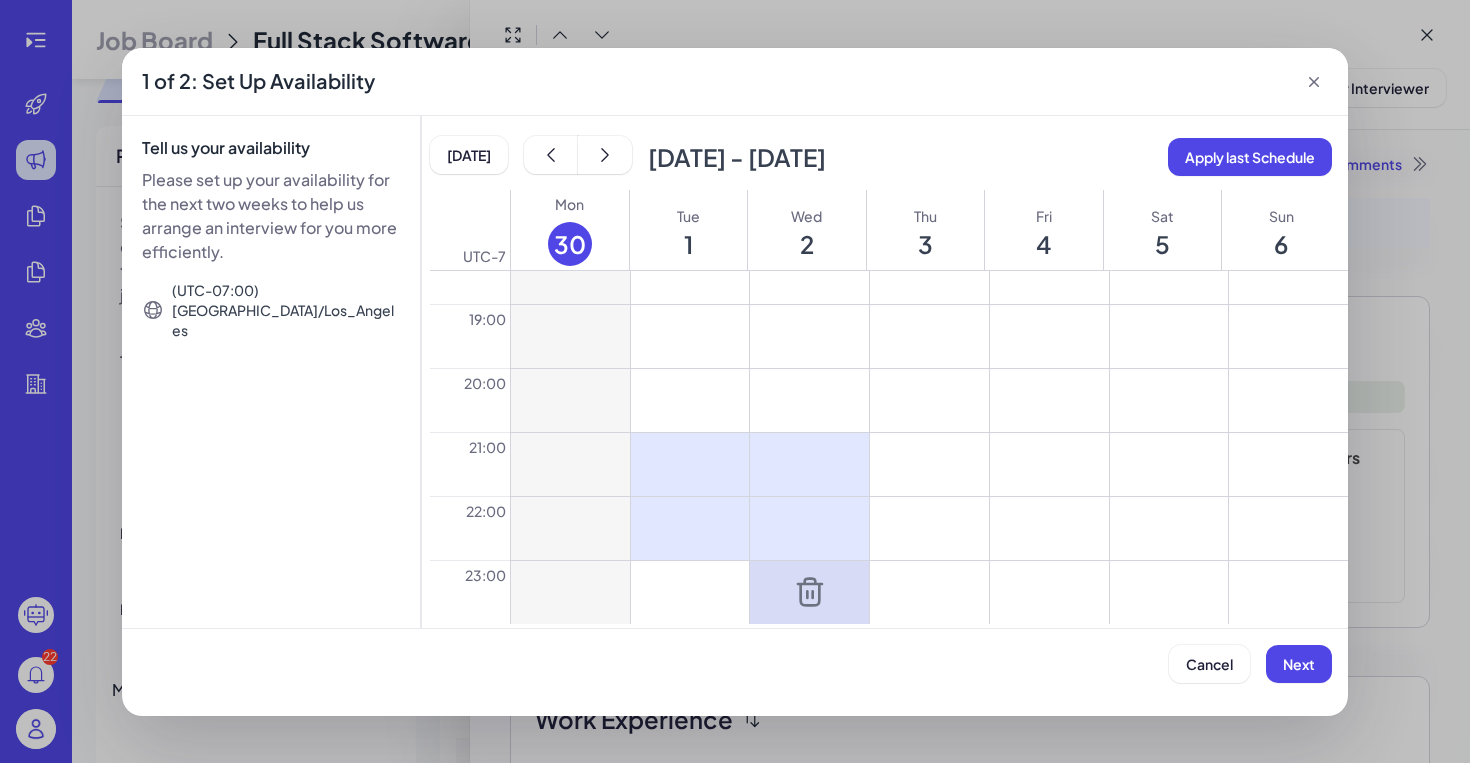click at bounding box center [809, 592] 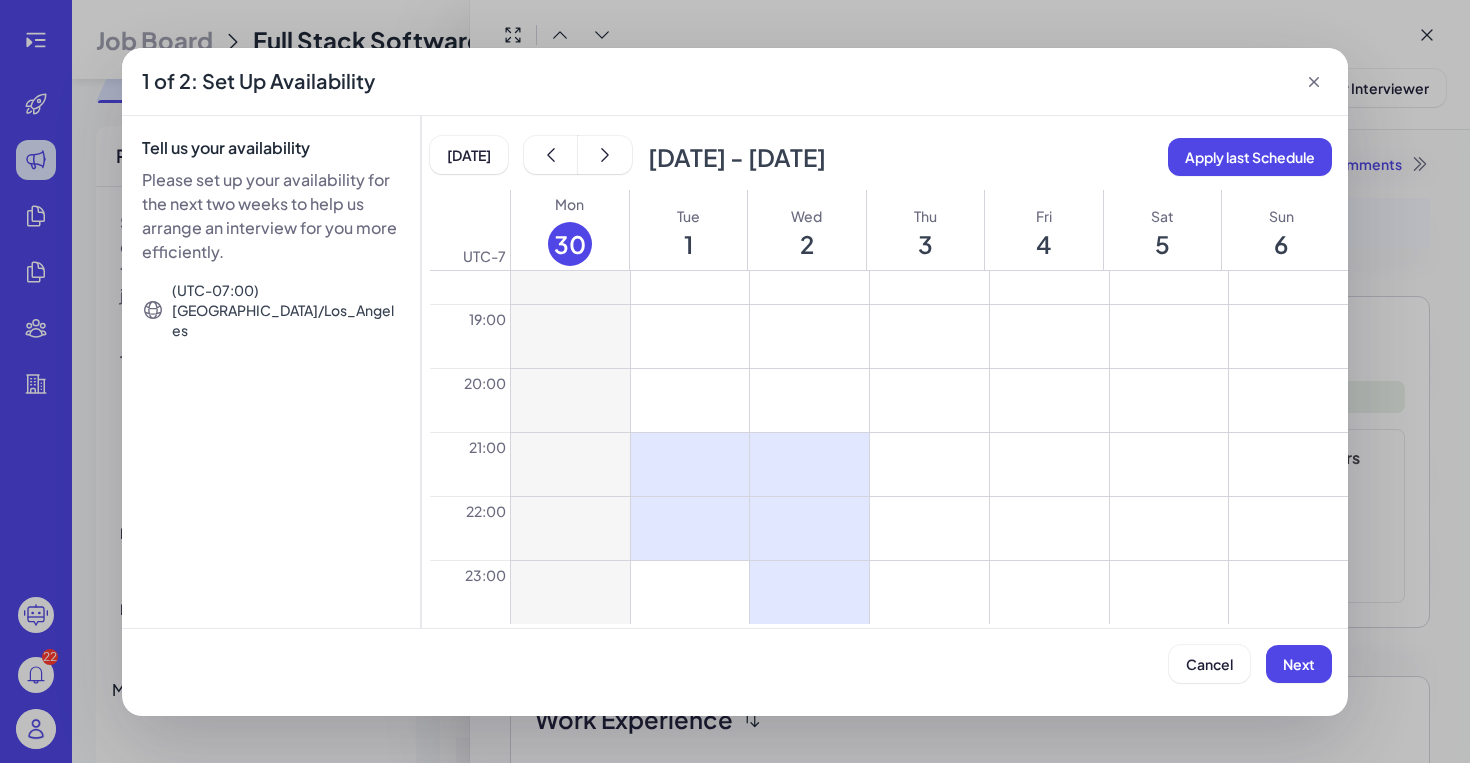 click at bounding box center [929, 464] 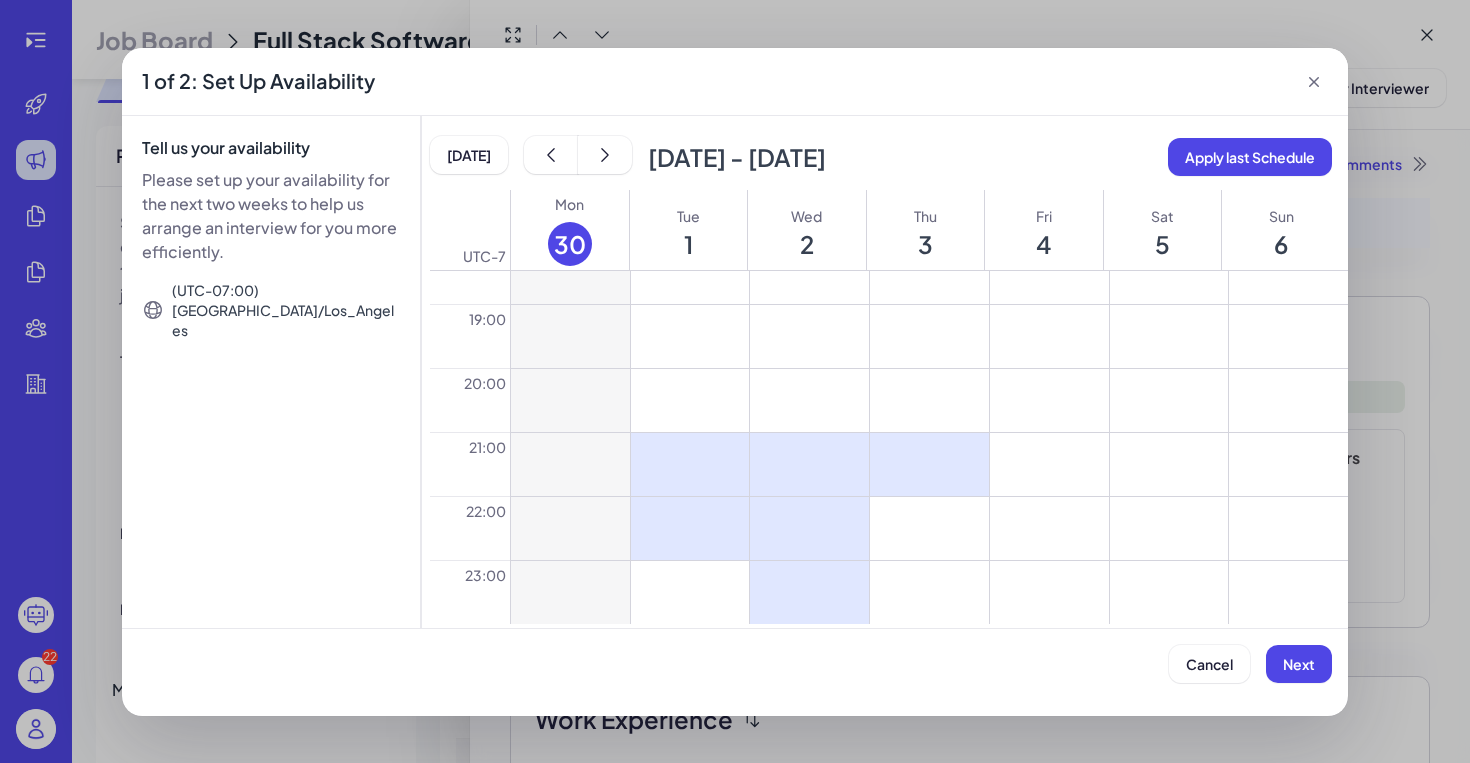 click at bounding box center (929, 528) 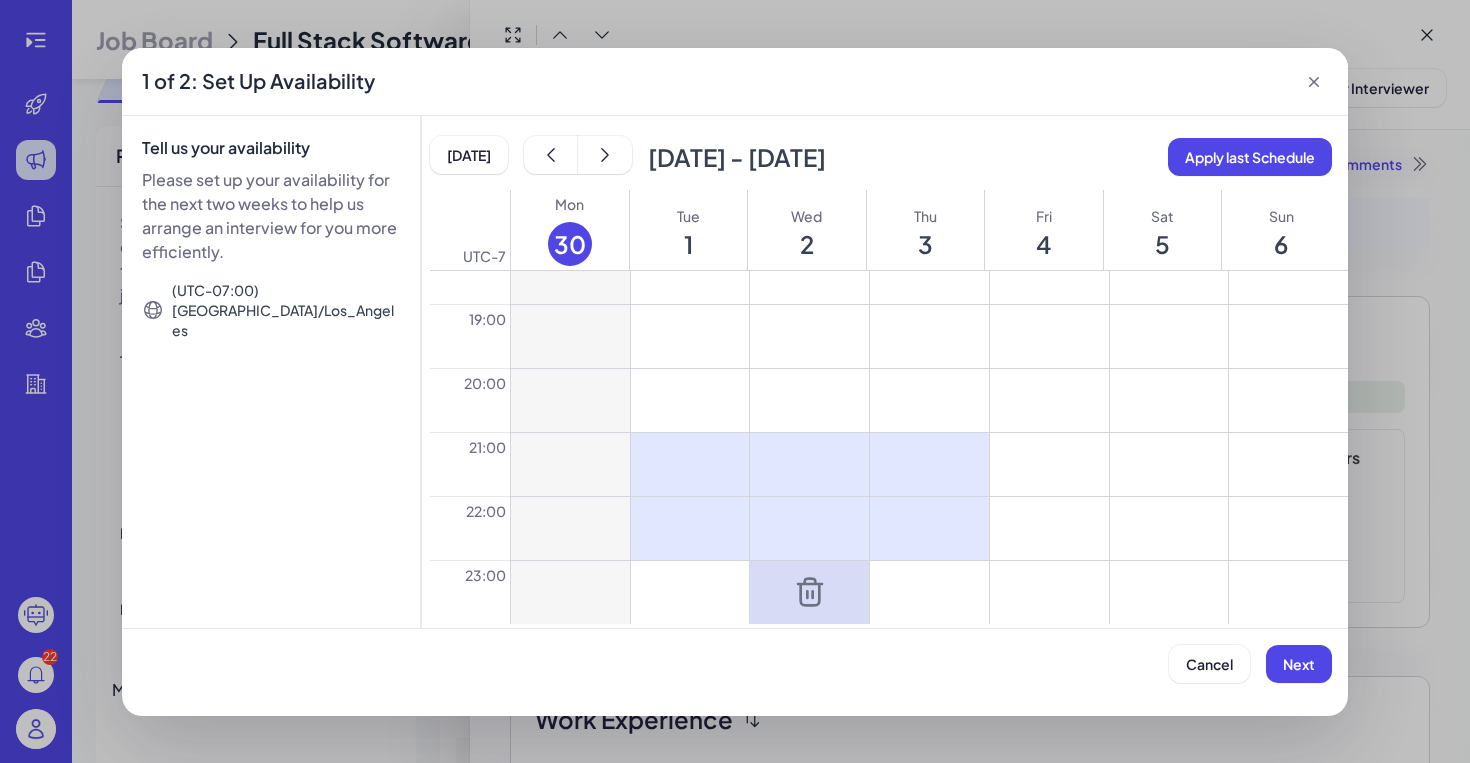 click 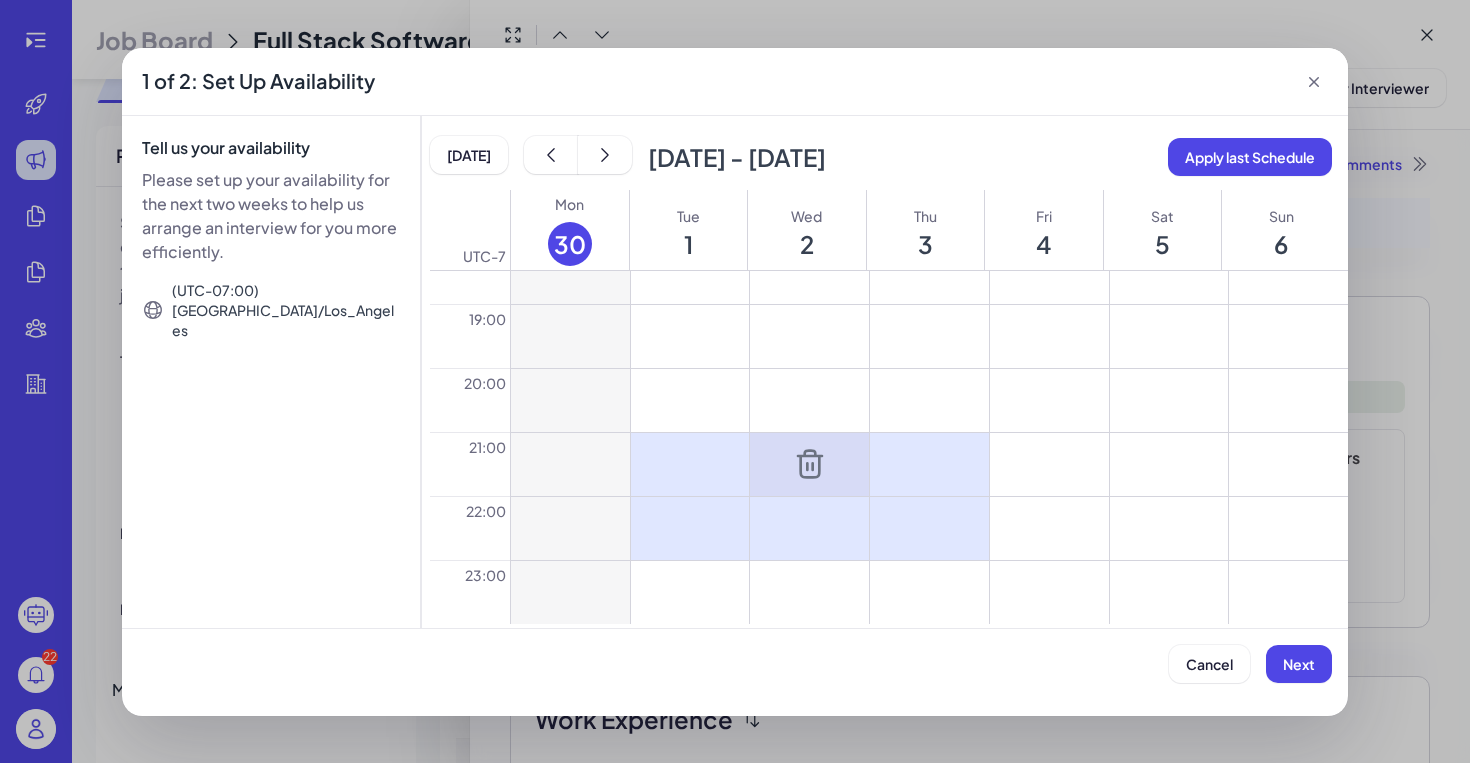 click 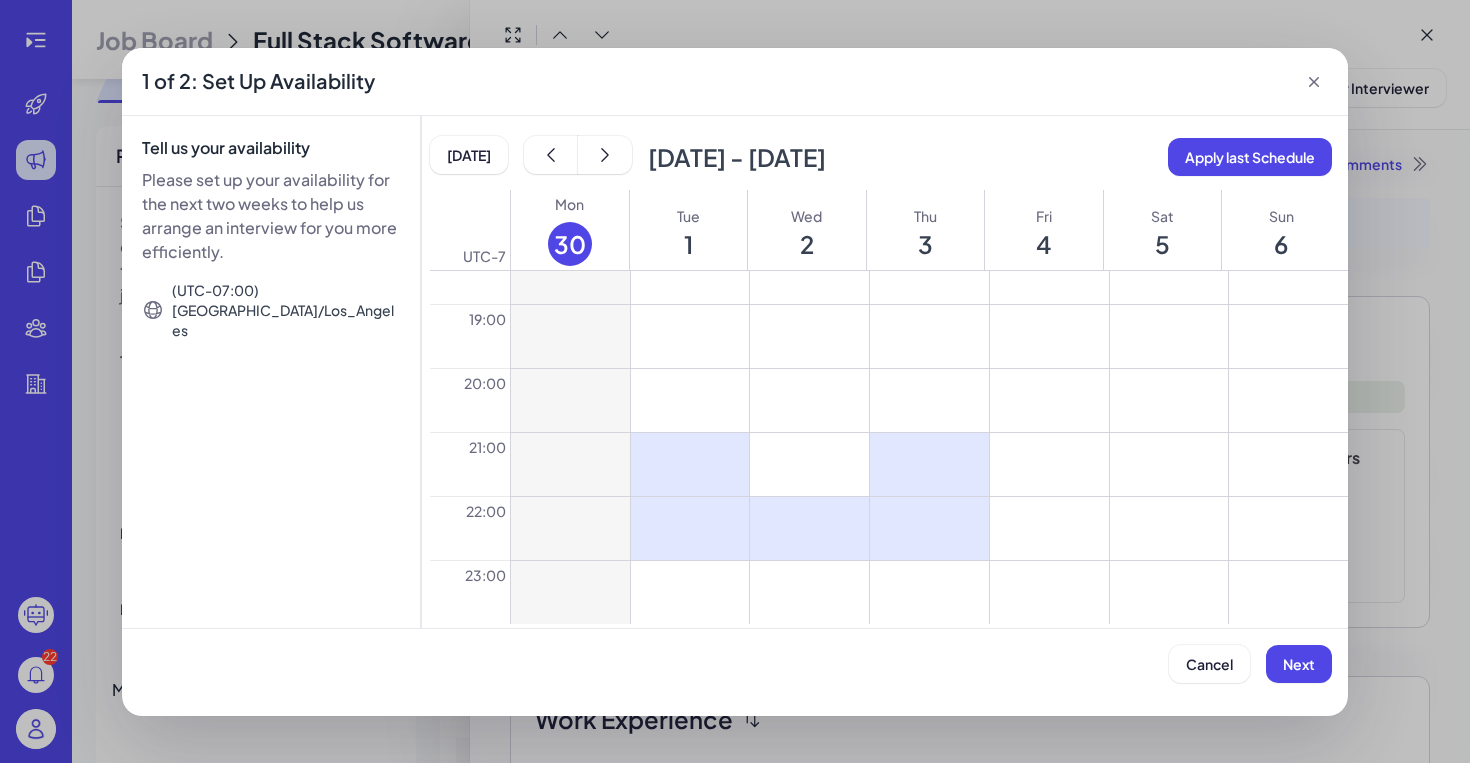 click at bounding box center (809, 592) 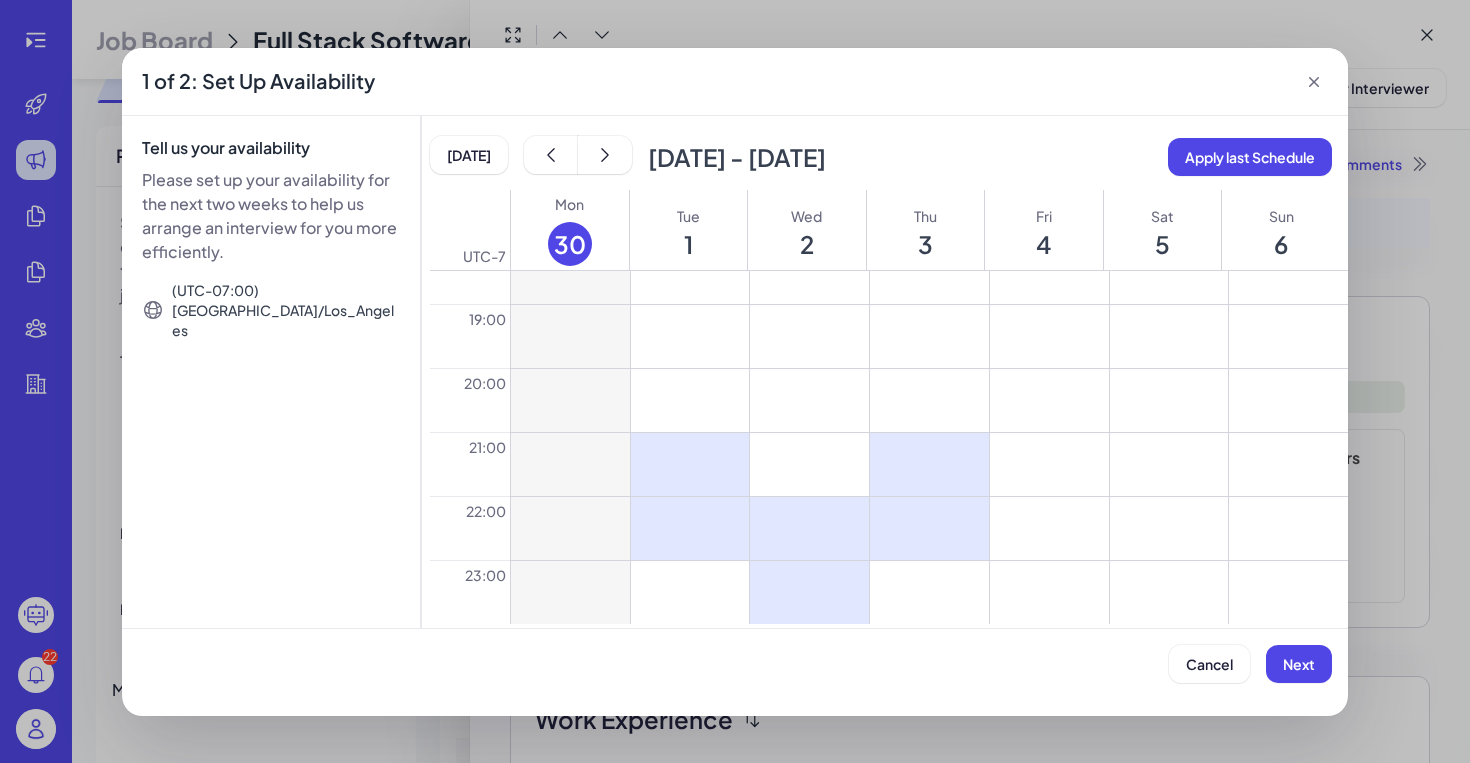 click at bounding box center (690, 592) 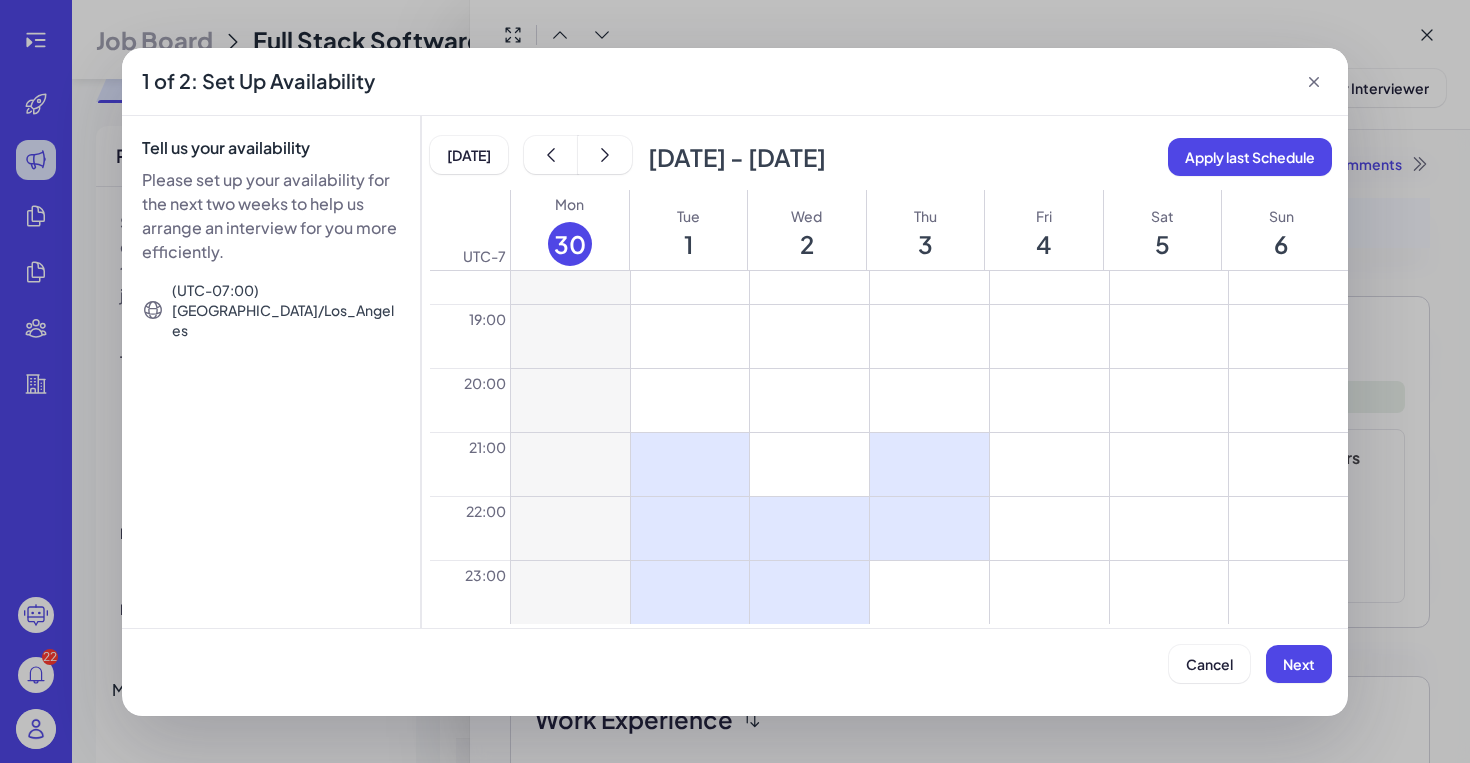click at bounding box center [929, 592] 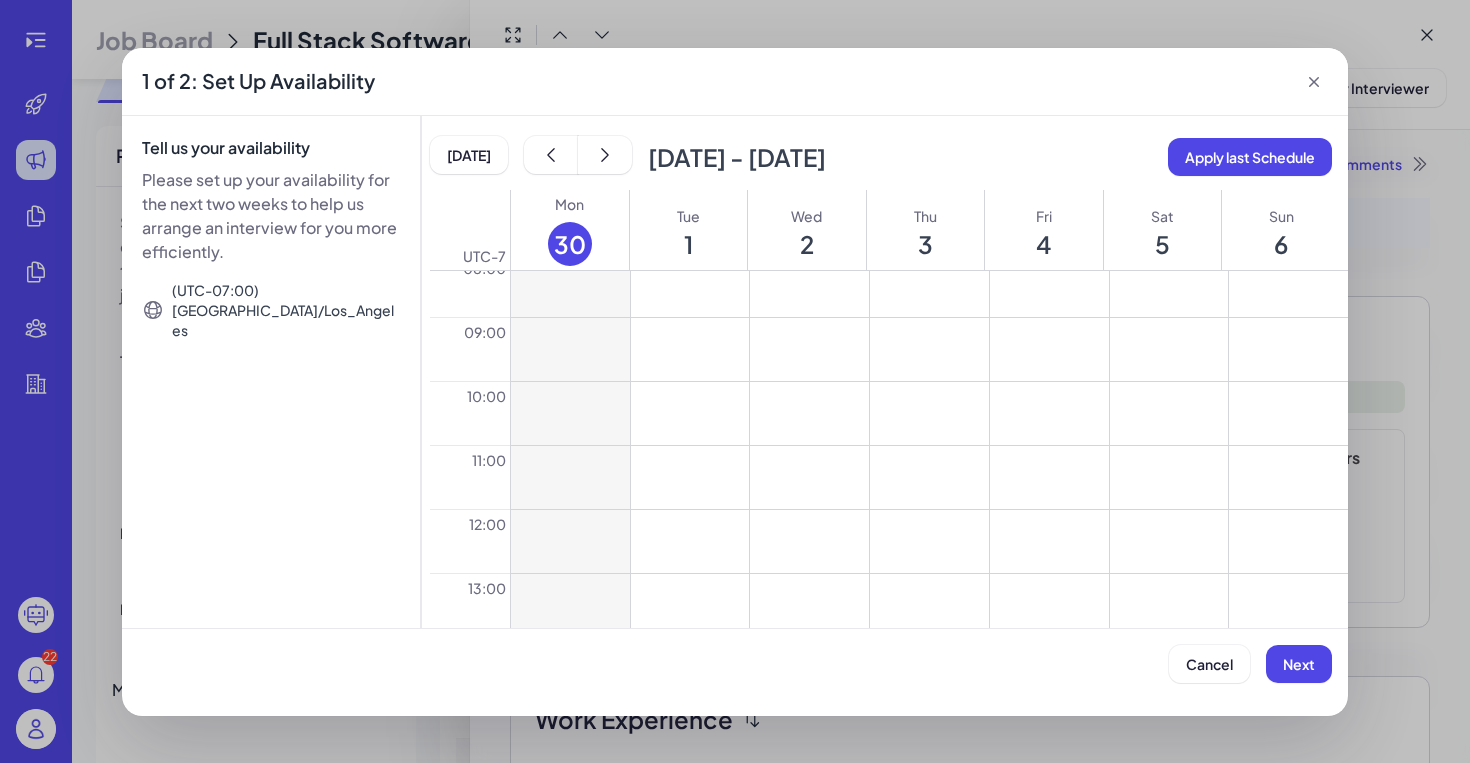 scroll, scrollTop: 526, scrollLeft: 0, axis: vertical 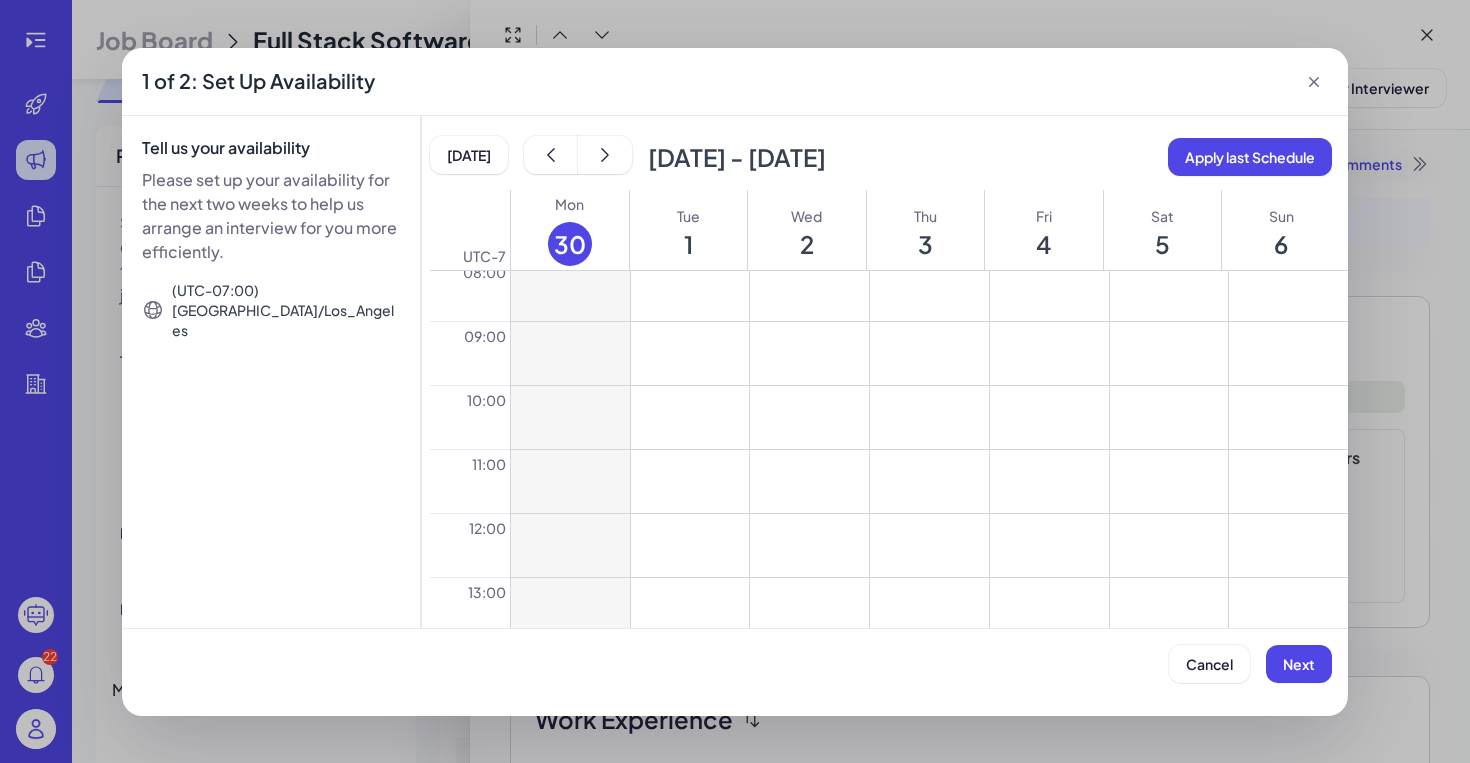 click at bounding box center (1049, 417) 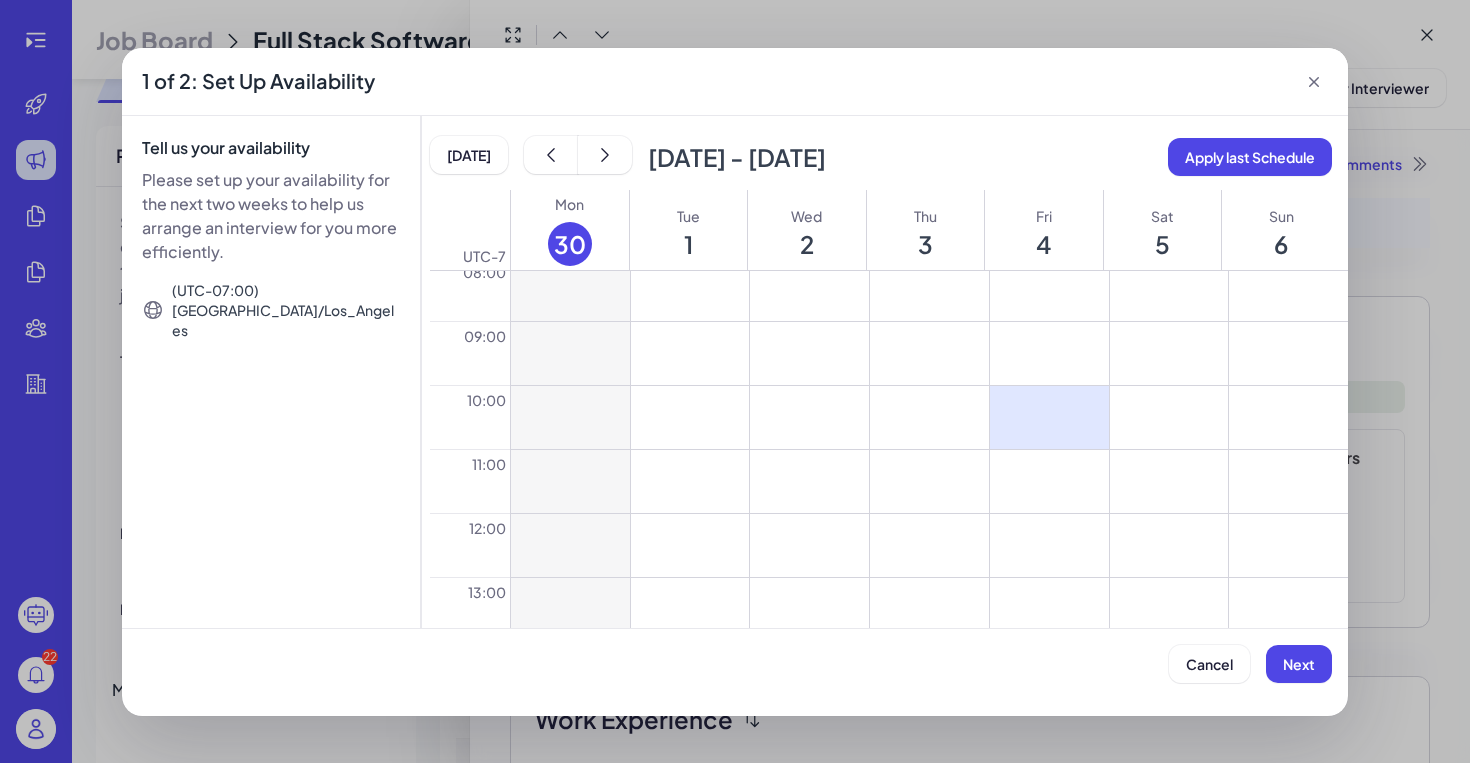 click at bounding box center (1049, 545) 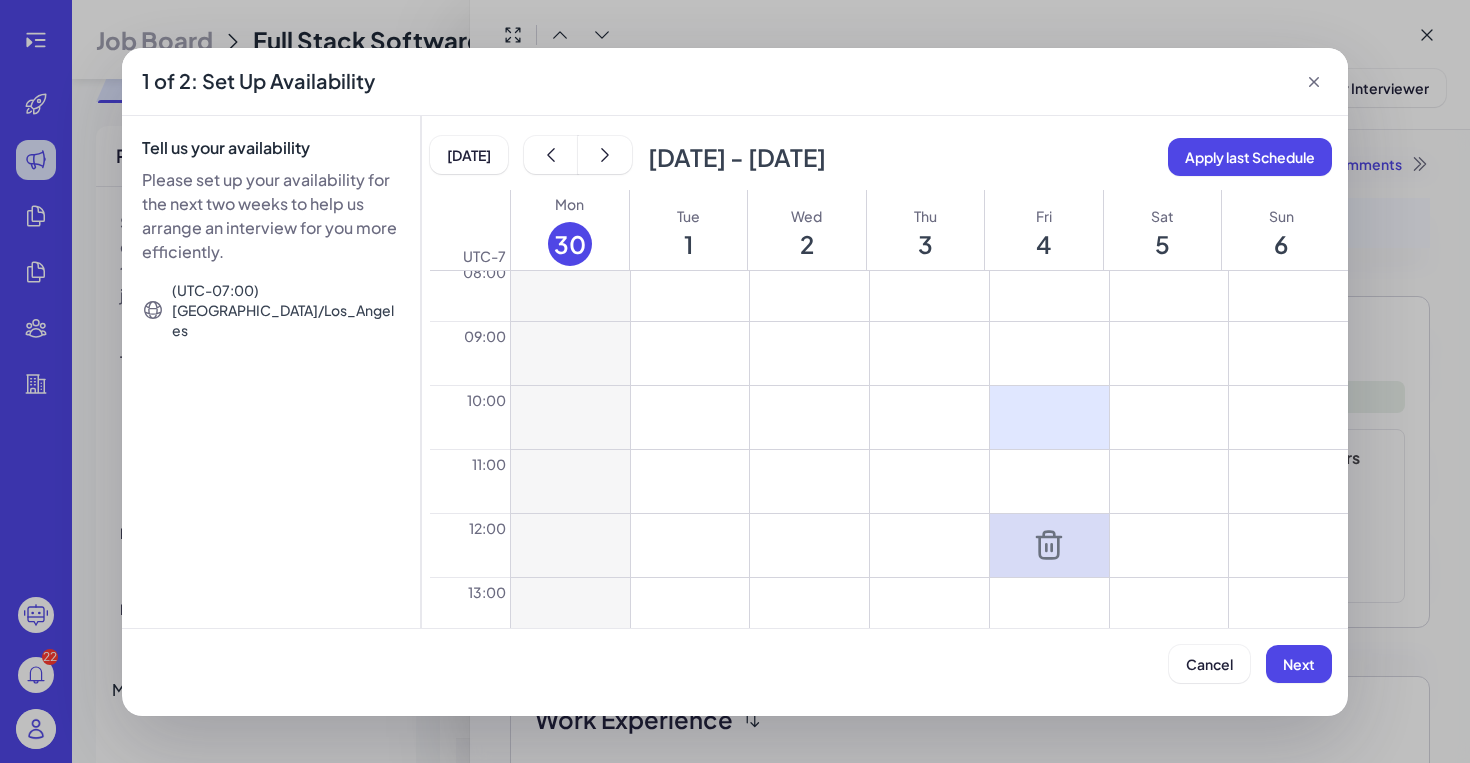 click at bounding box center (1049, 545) 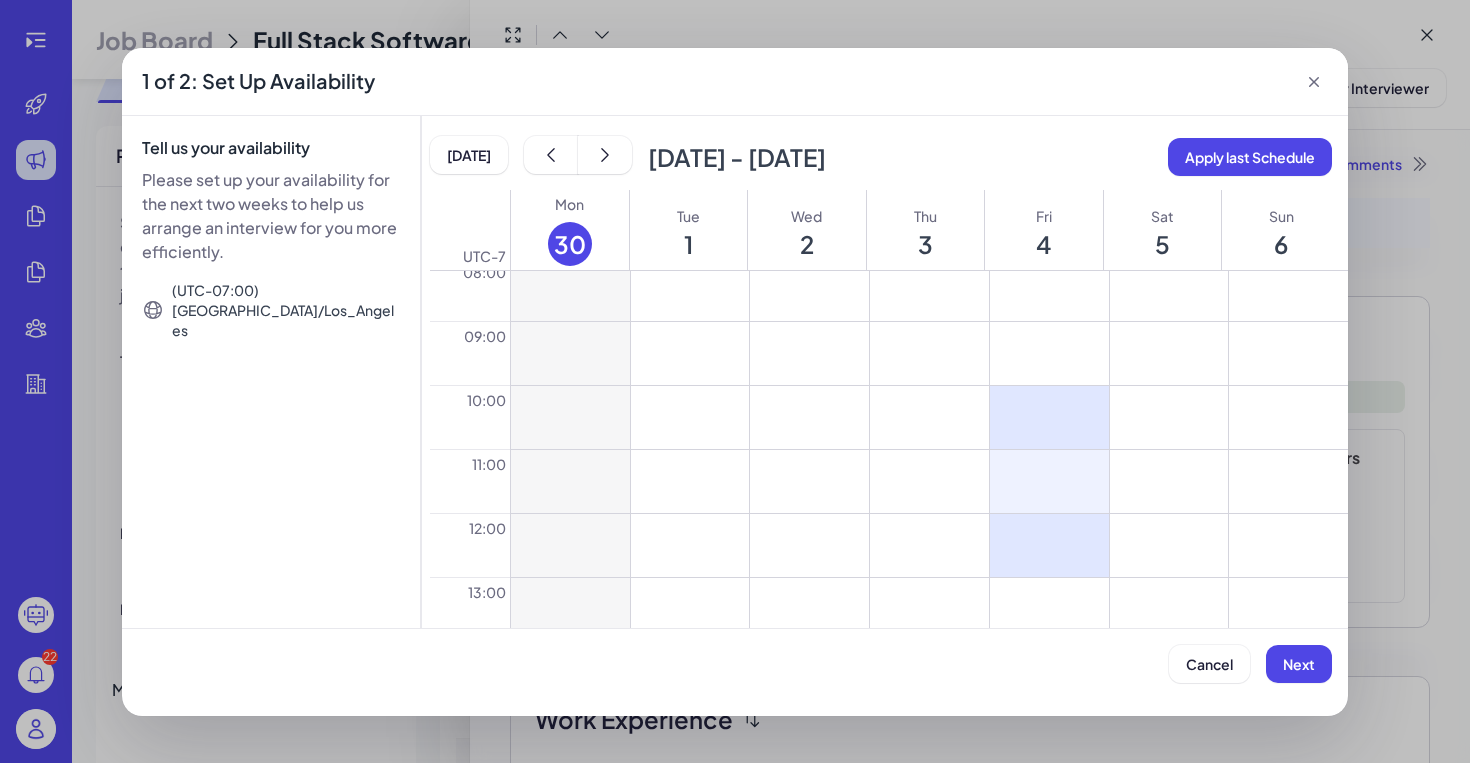 click at bounding box center (1049, 481) 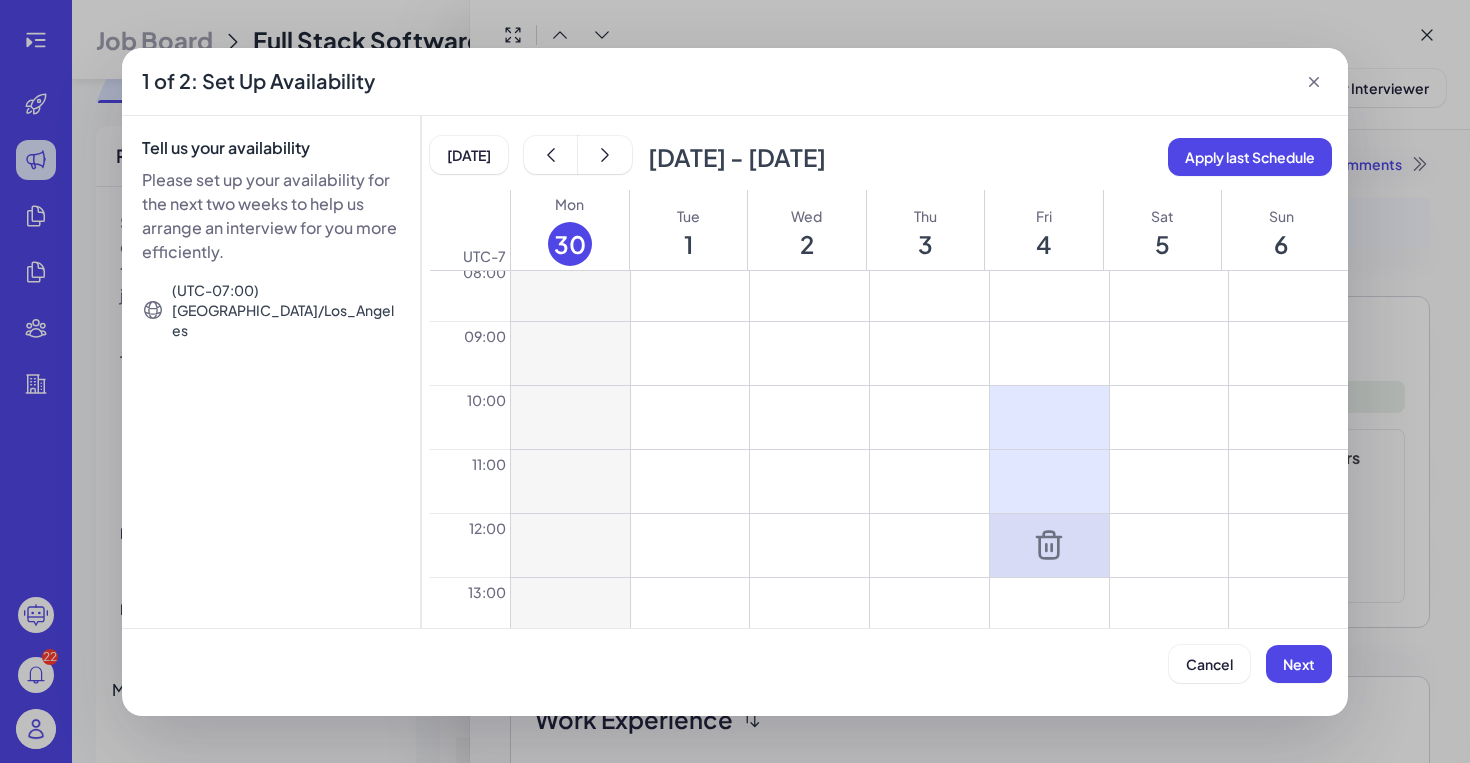 click at bounding box center (1049, 545) 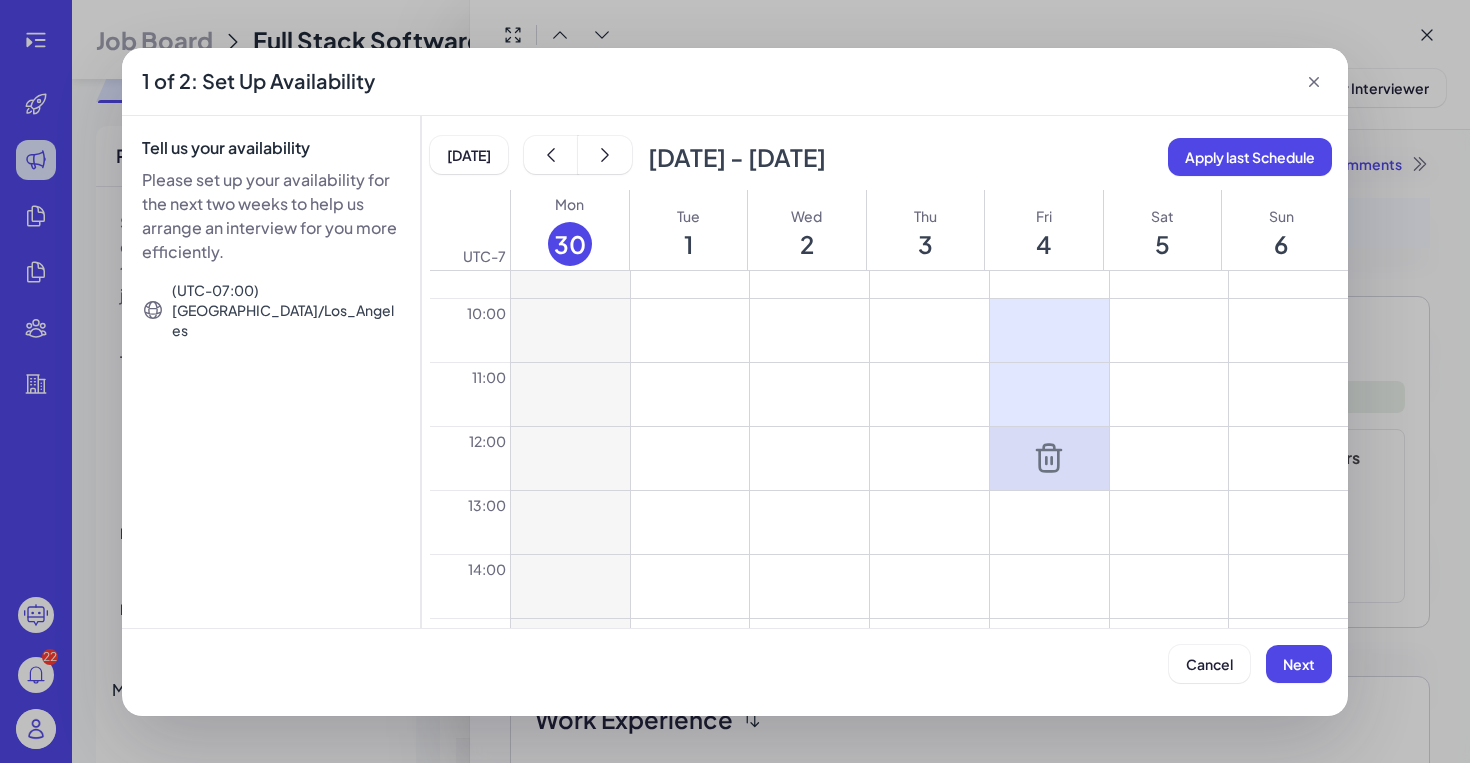 scroll, scrollTop: 615, scrollLeft: 0, axis: vertical 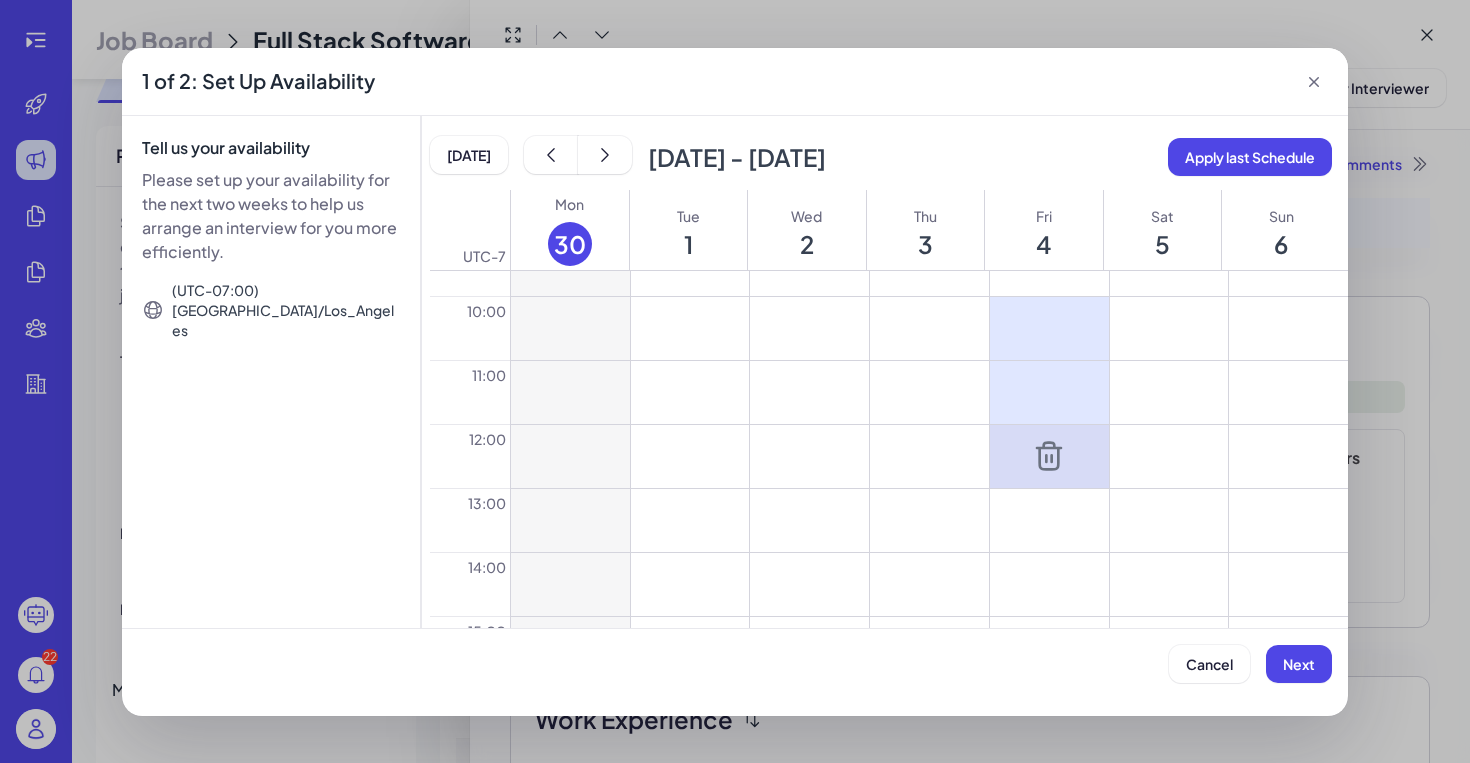 click 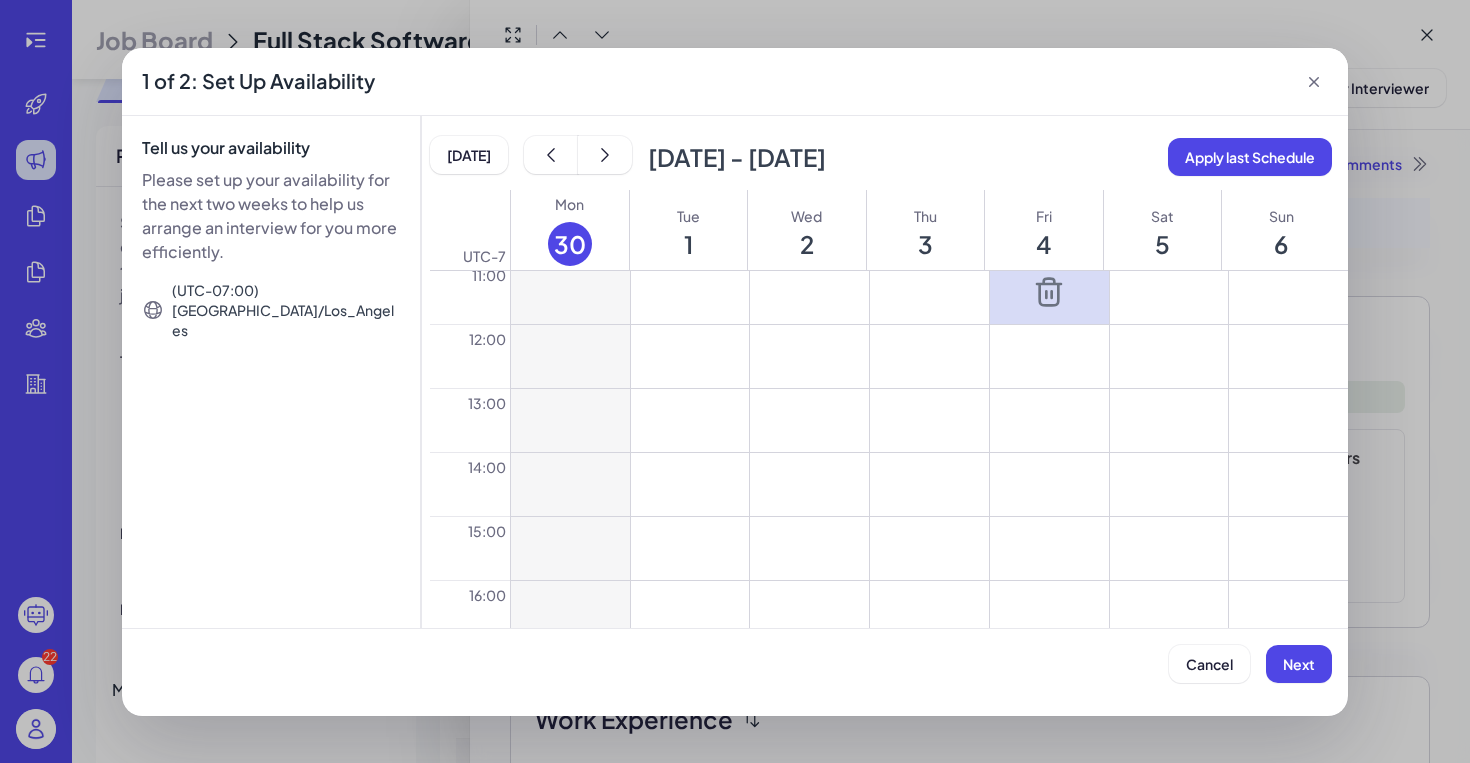 scroll, scrollTop: 713, scrollLeft: 0, axis: vertical 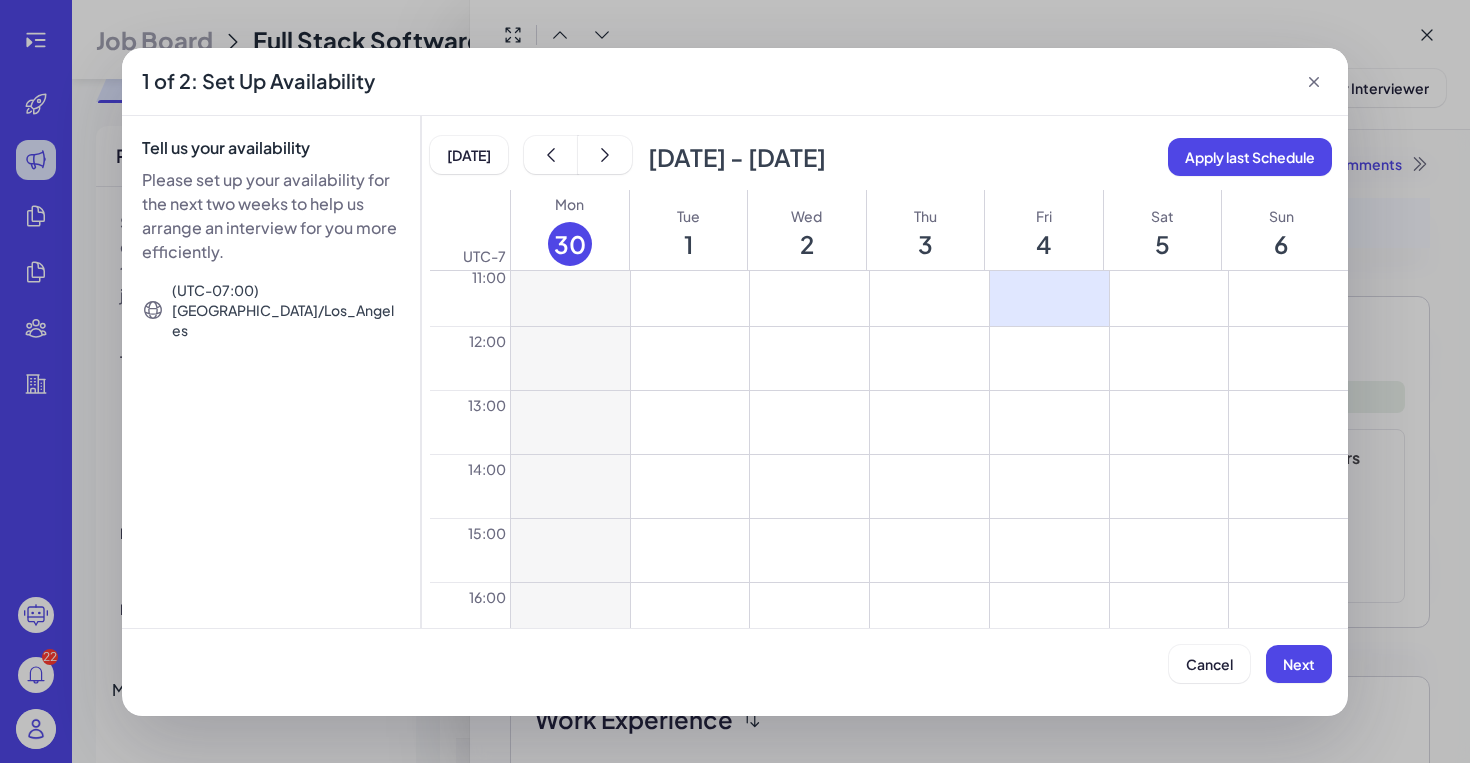 click at bounding box center (1049, 486) 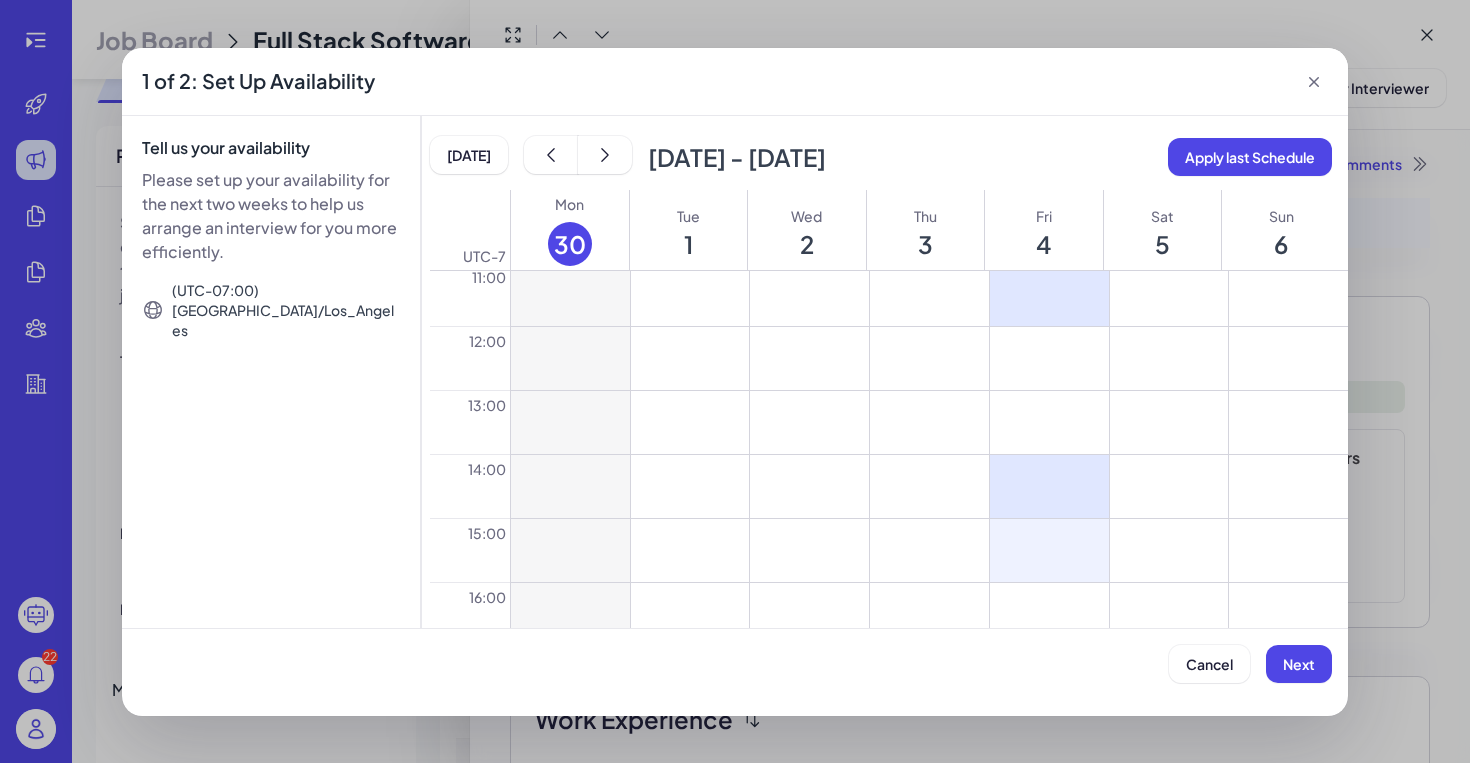 click at bounding box center [1049, 550] 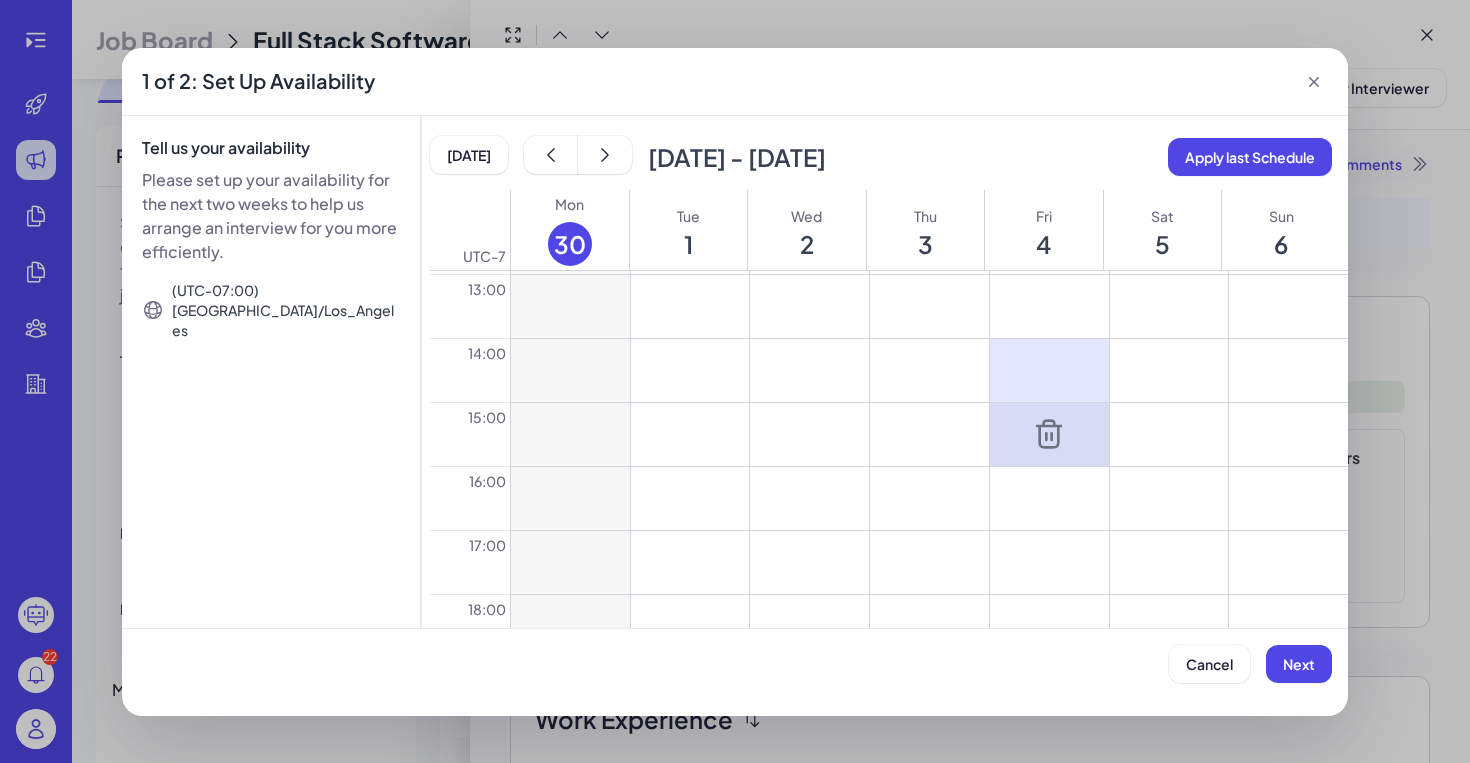 scroll, scrollTop: 831, scrollLeft: 0, axis: vertical 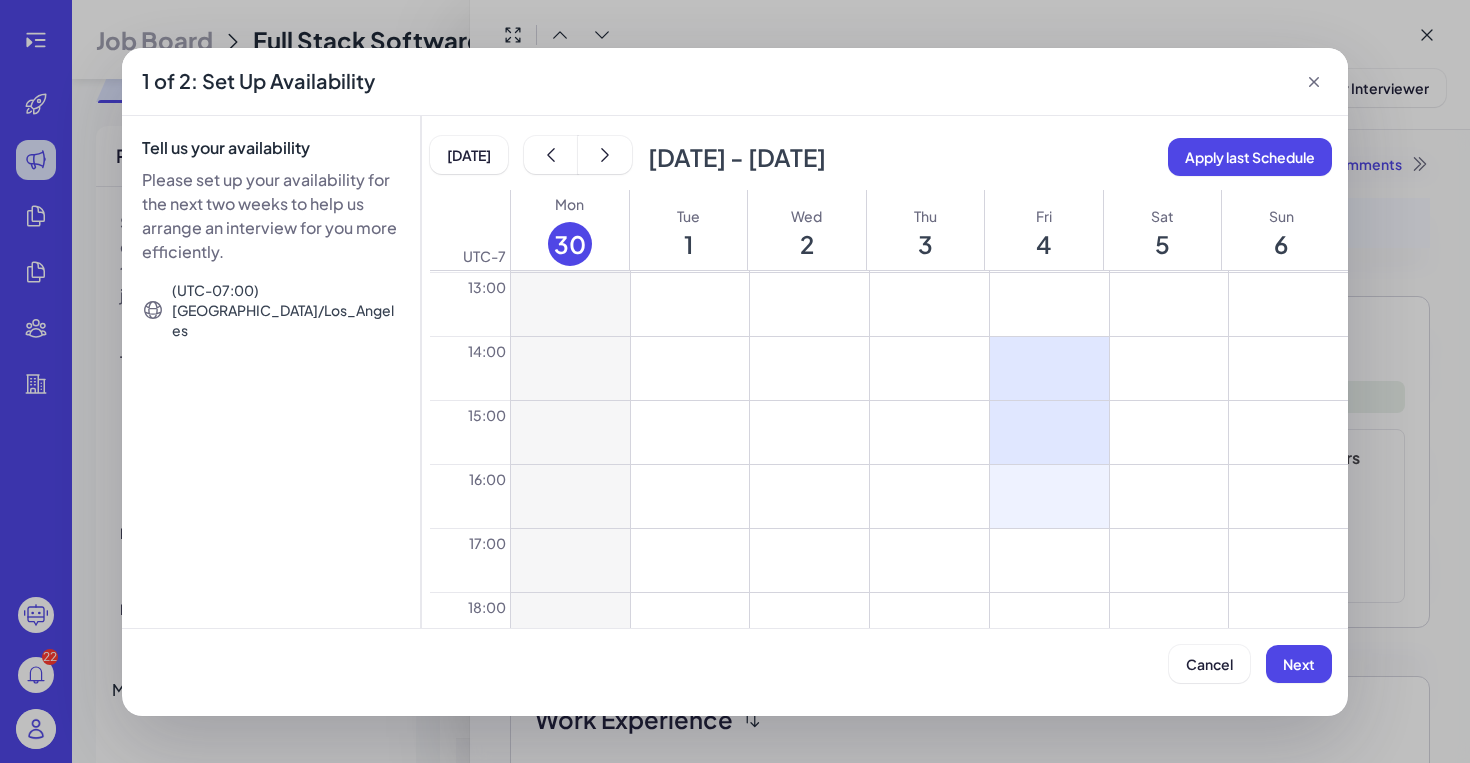 click at bounding box center [1049, 496] 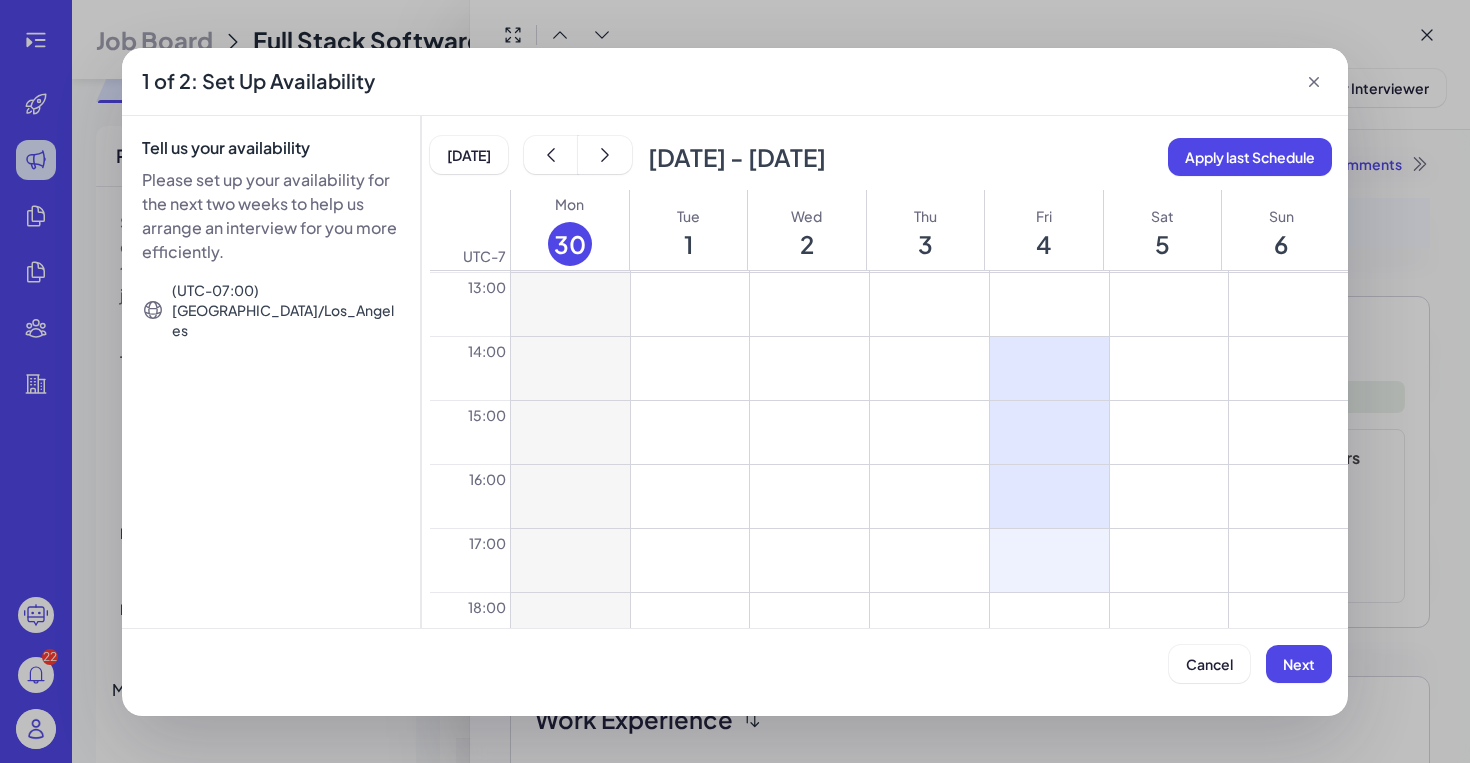 click at bounding box center [1049, 560] 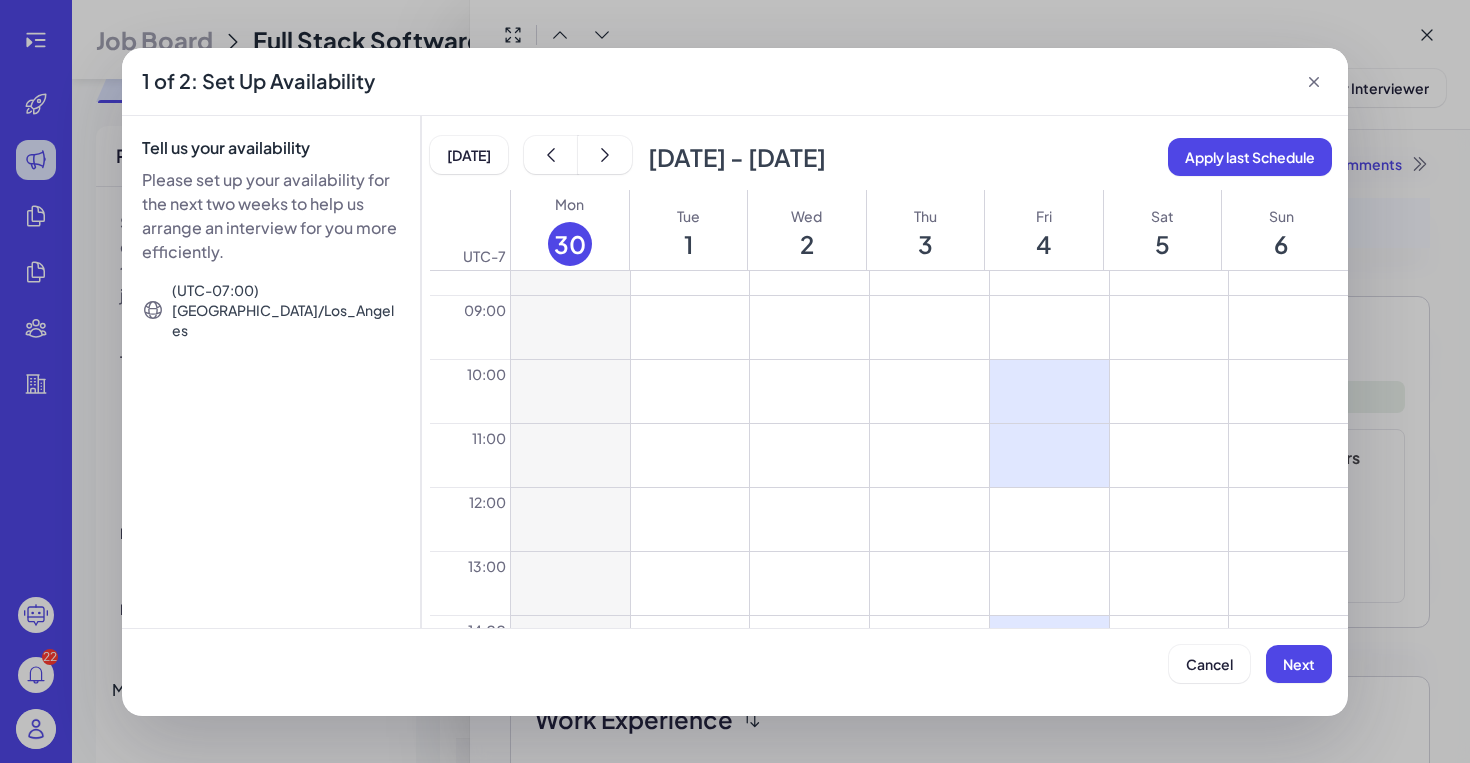 scroll, scrollTop: 551, scrollLeft: 0, axis: vertical 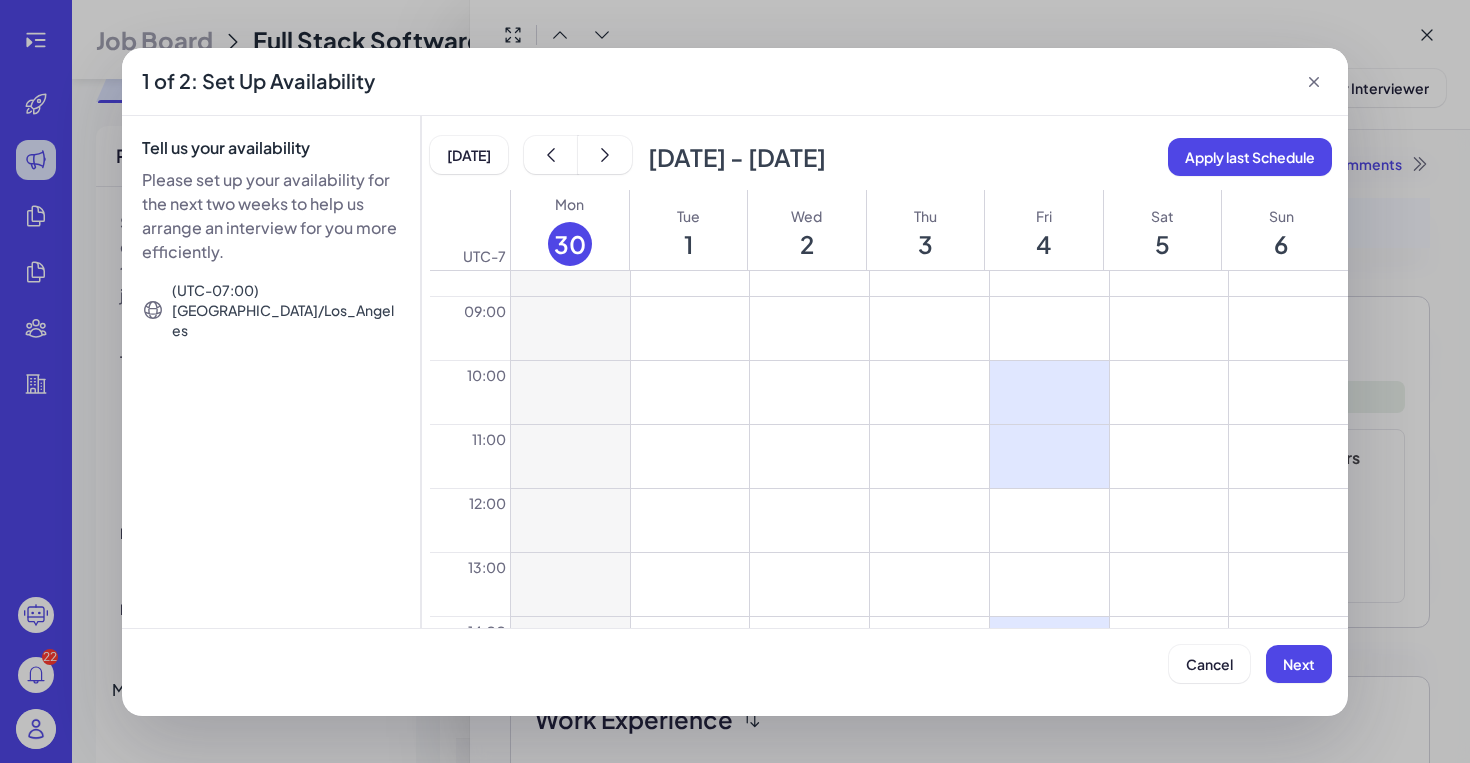 click at bounding box center (1169, 392) 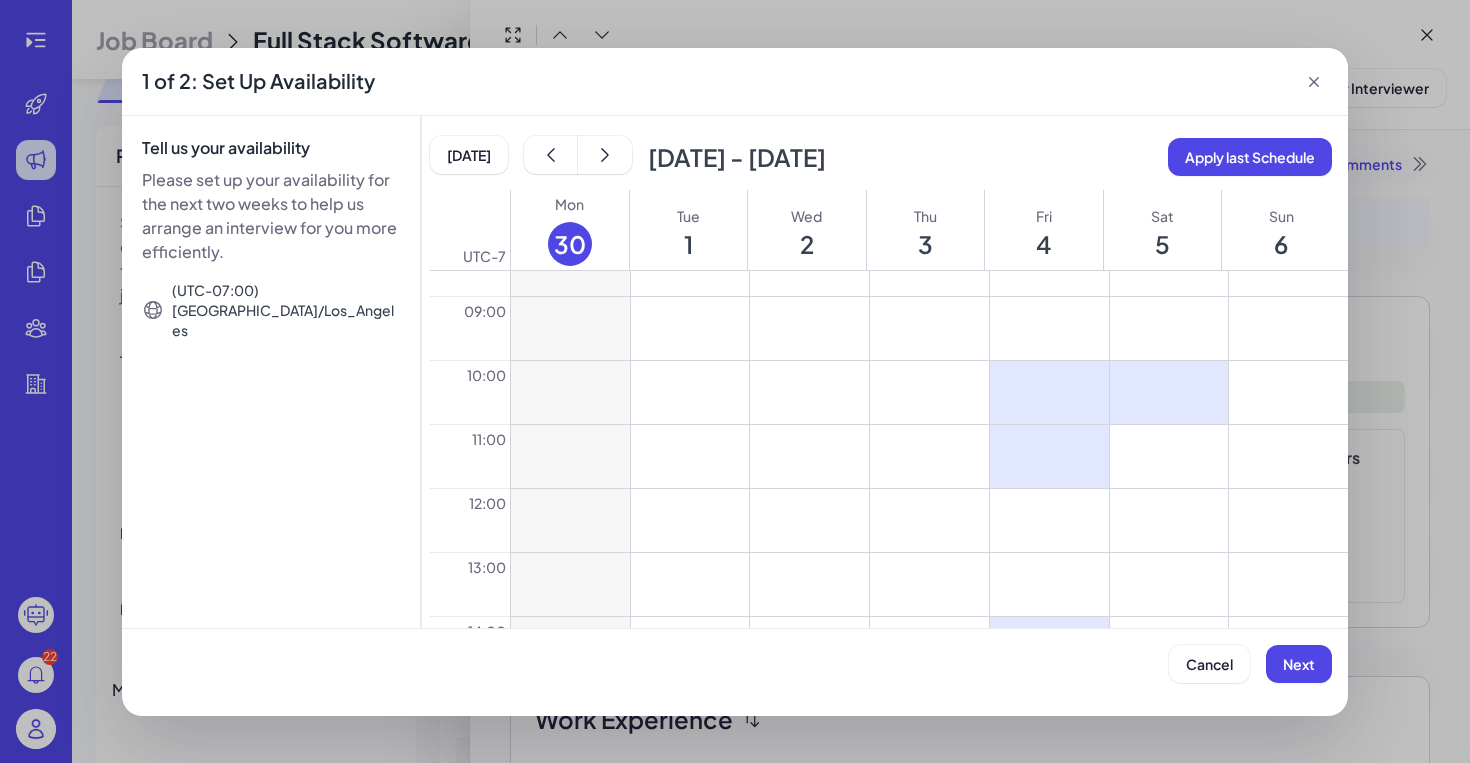 click at bounding box center [1169, 456] 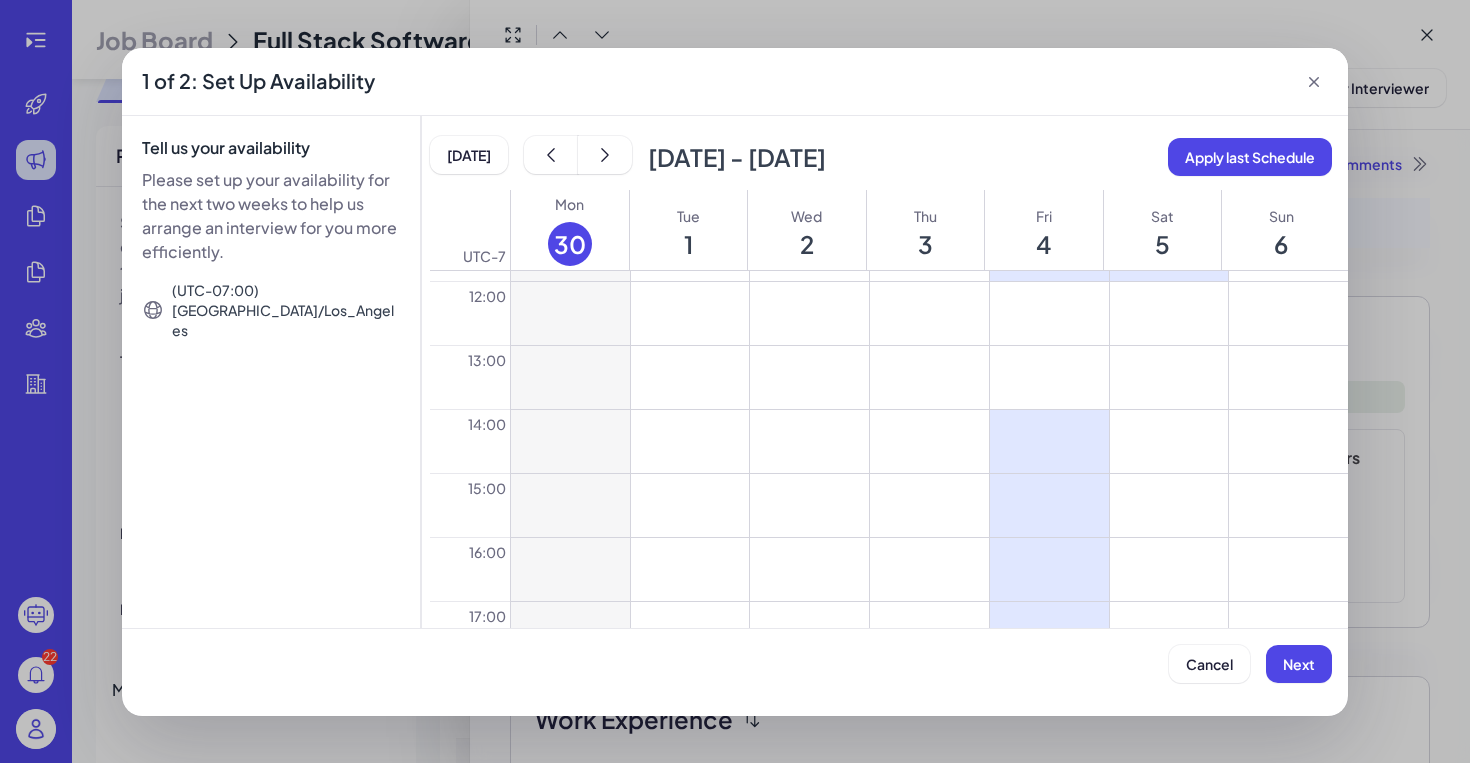 scroll, scrollTop: 761, scrollLeft: 0, axis: vertical 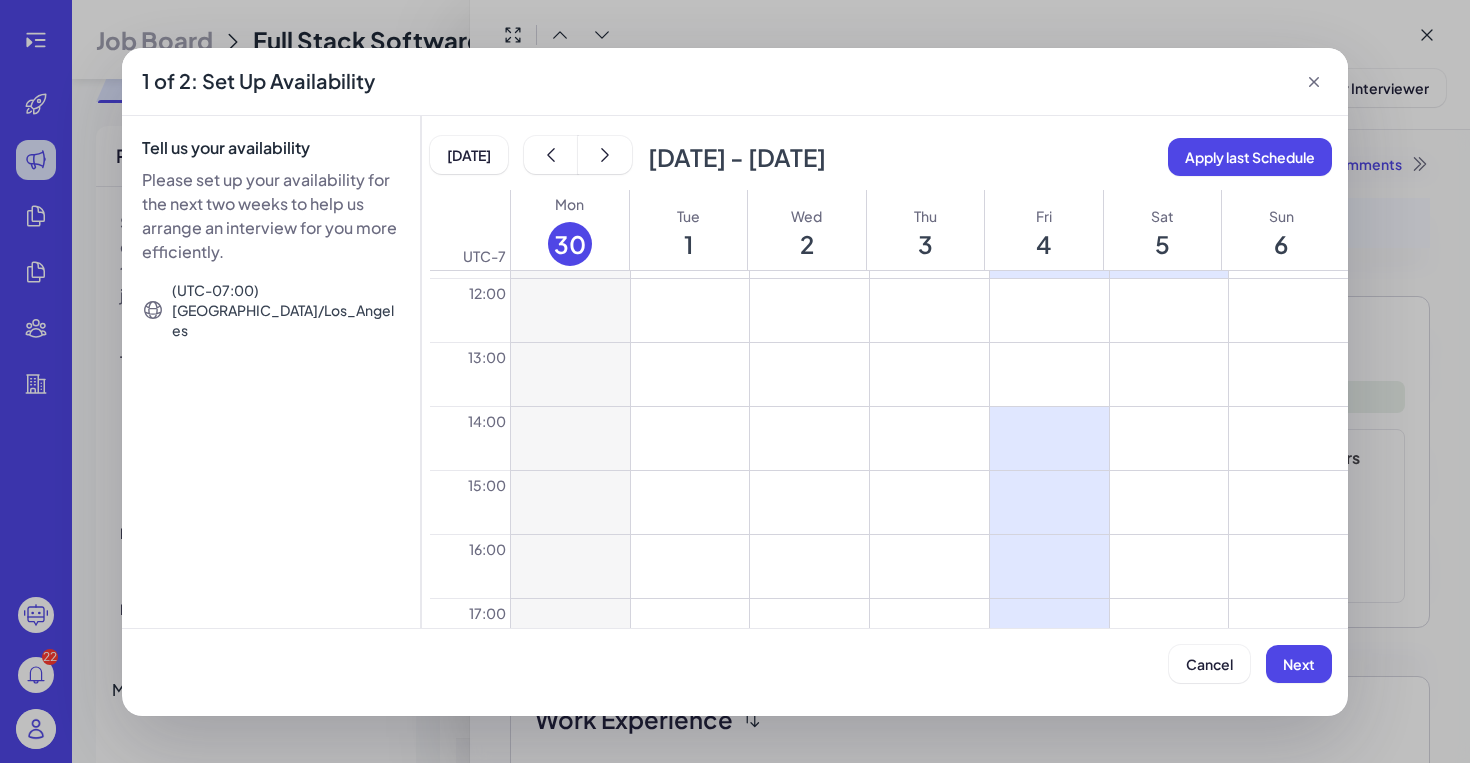 click at bounding box center (1169, 438) 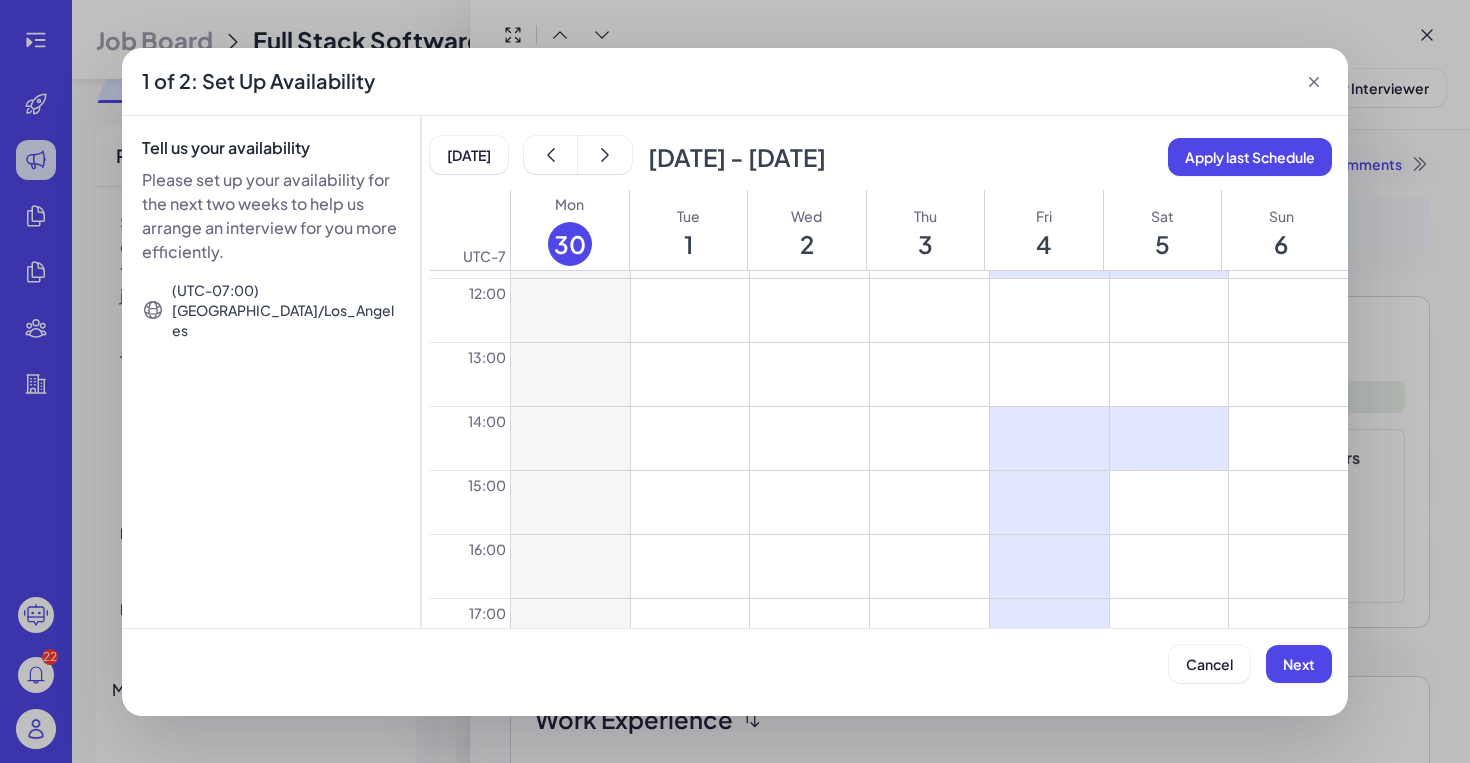 click at bounding box center (1169, 502) 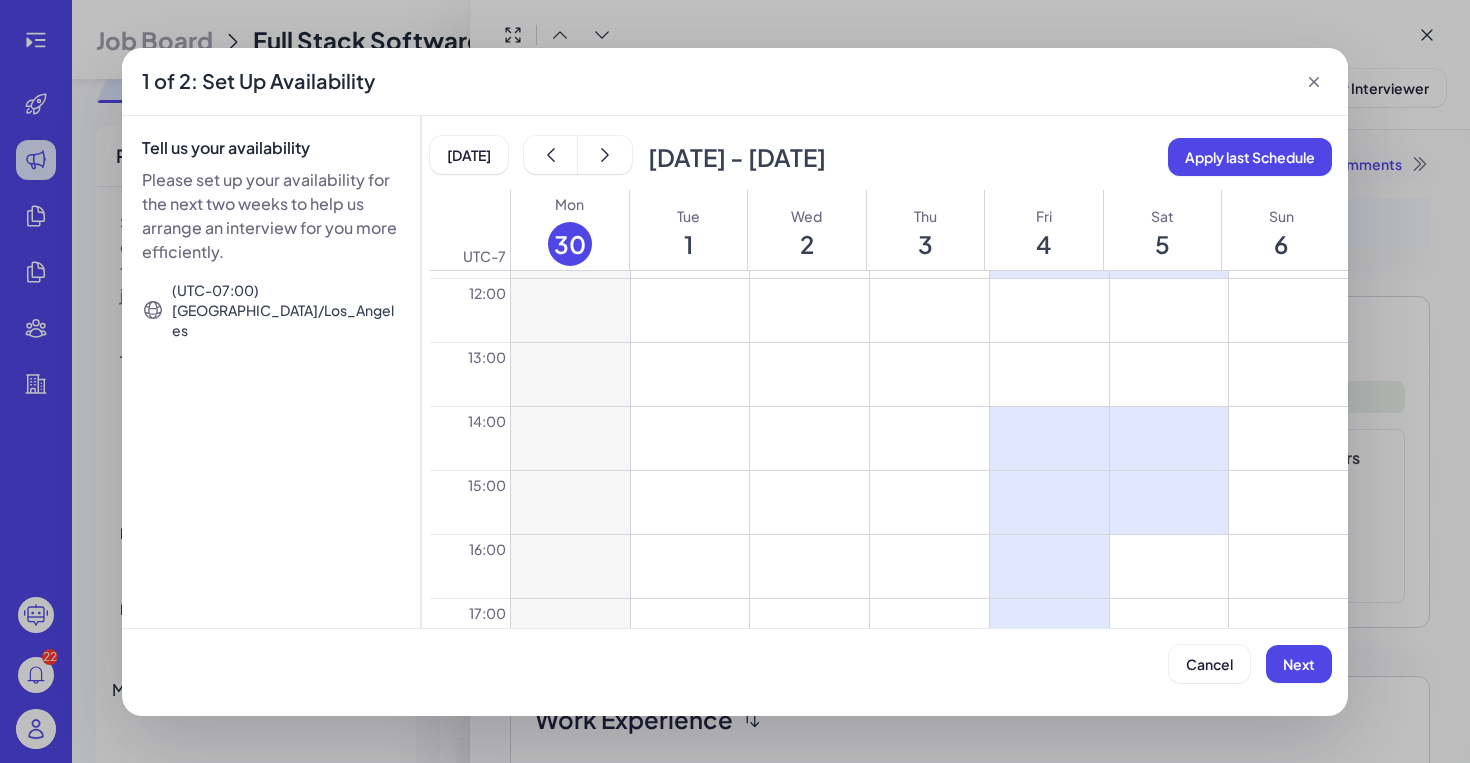 click at bounding box center [1169, 566] 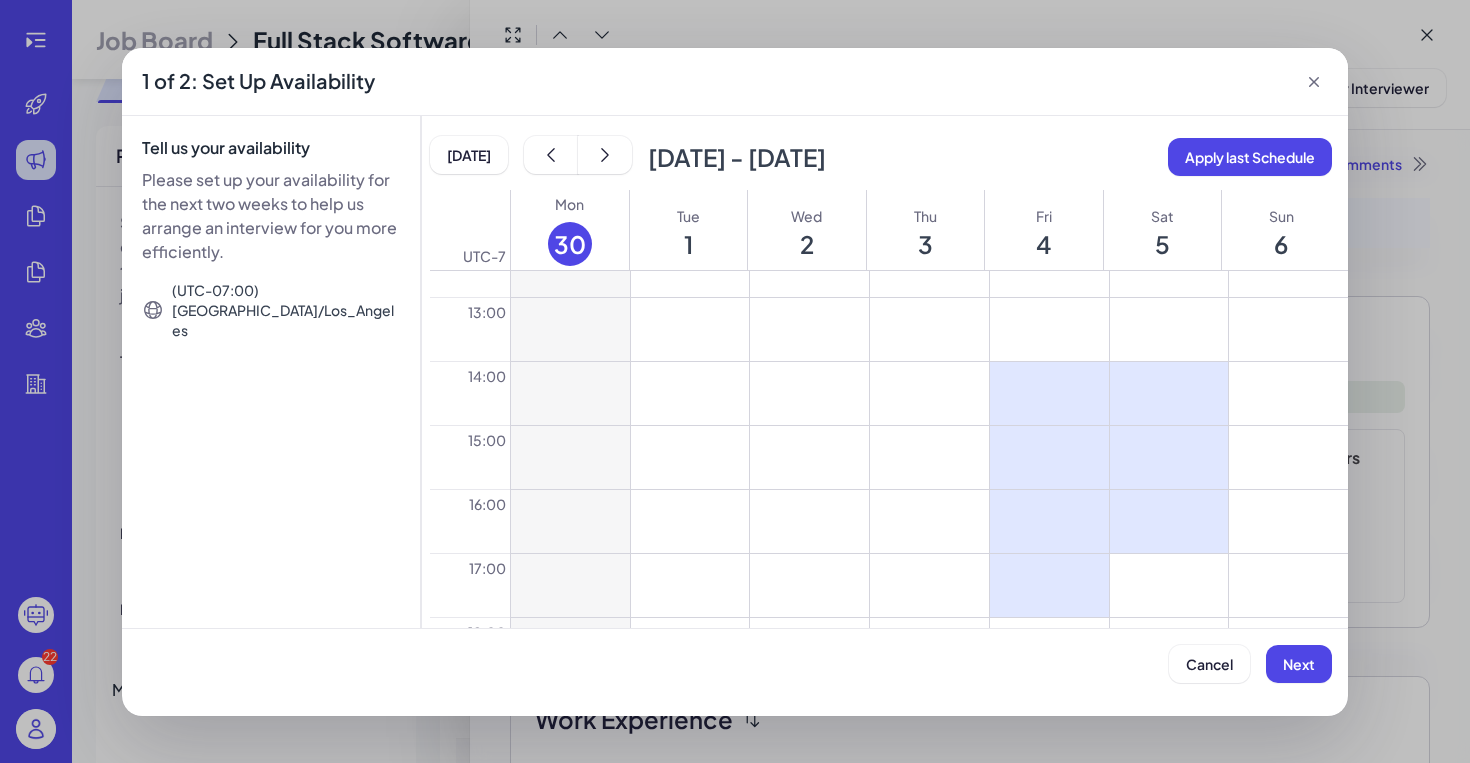 scroll, scrollTop: 792, scrollLeft: 0, axis: vertical 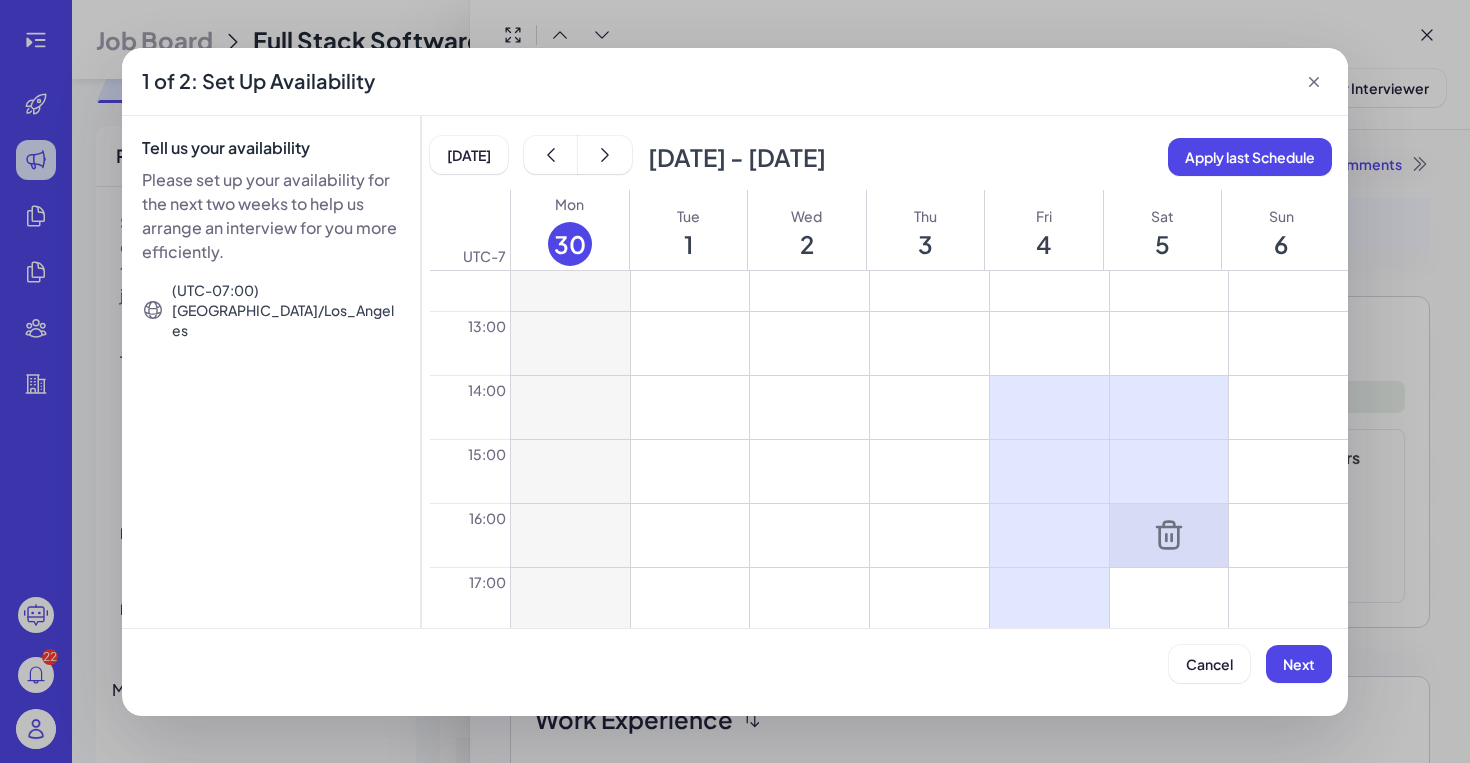 click at bounding box center [1169, 535] 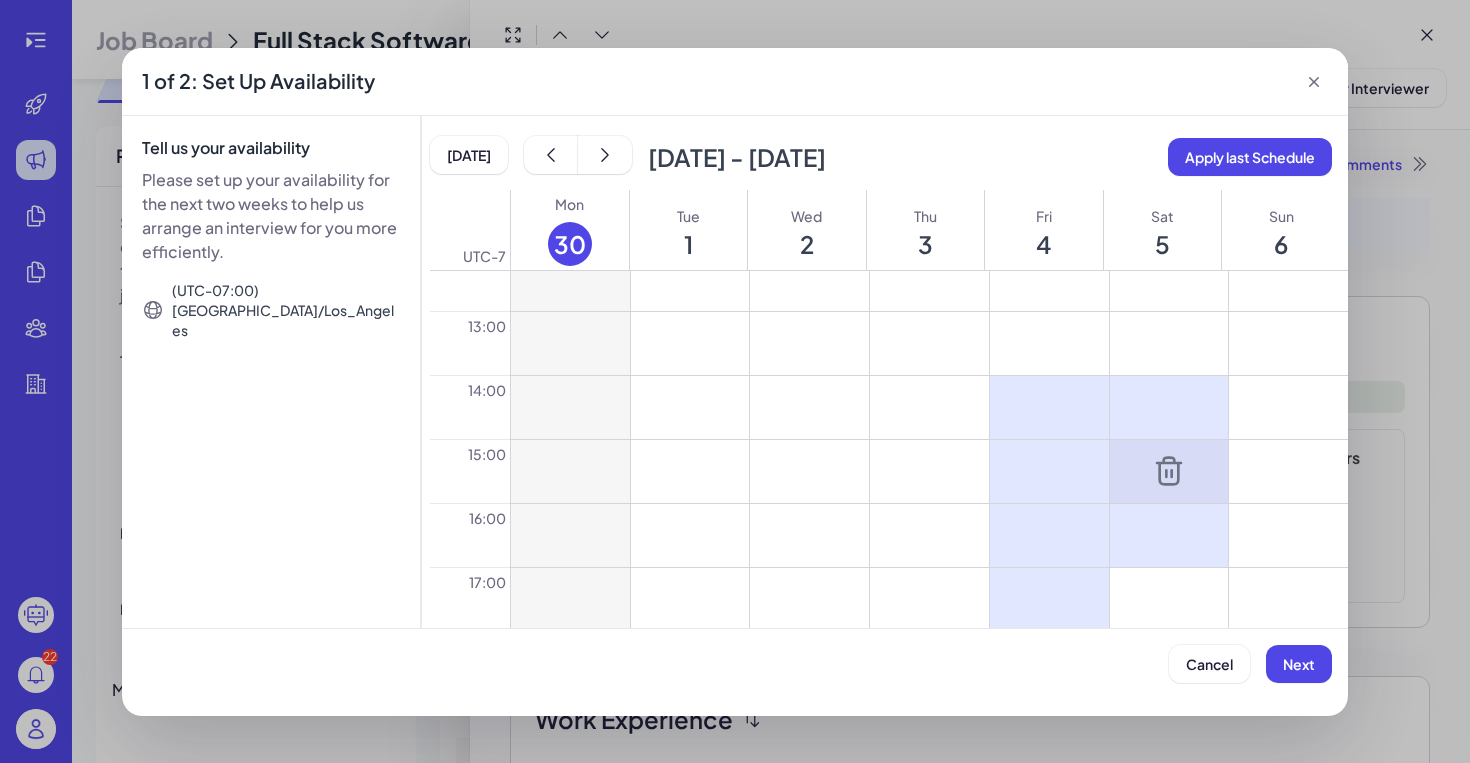 click at bounding box center (1169, 471) 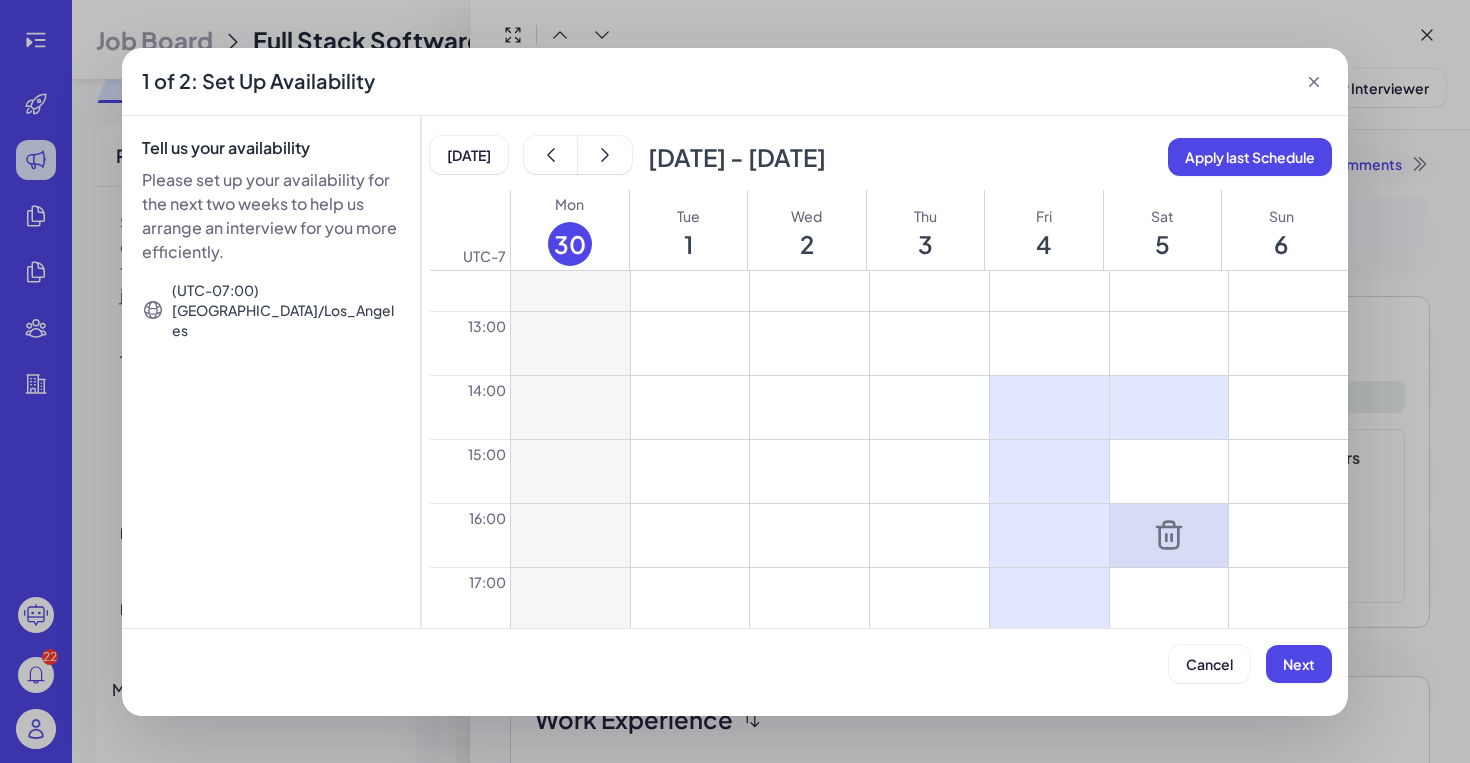 click 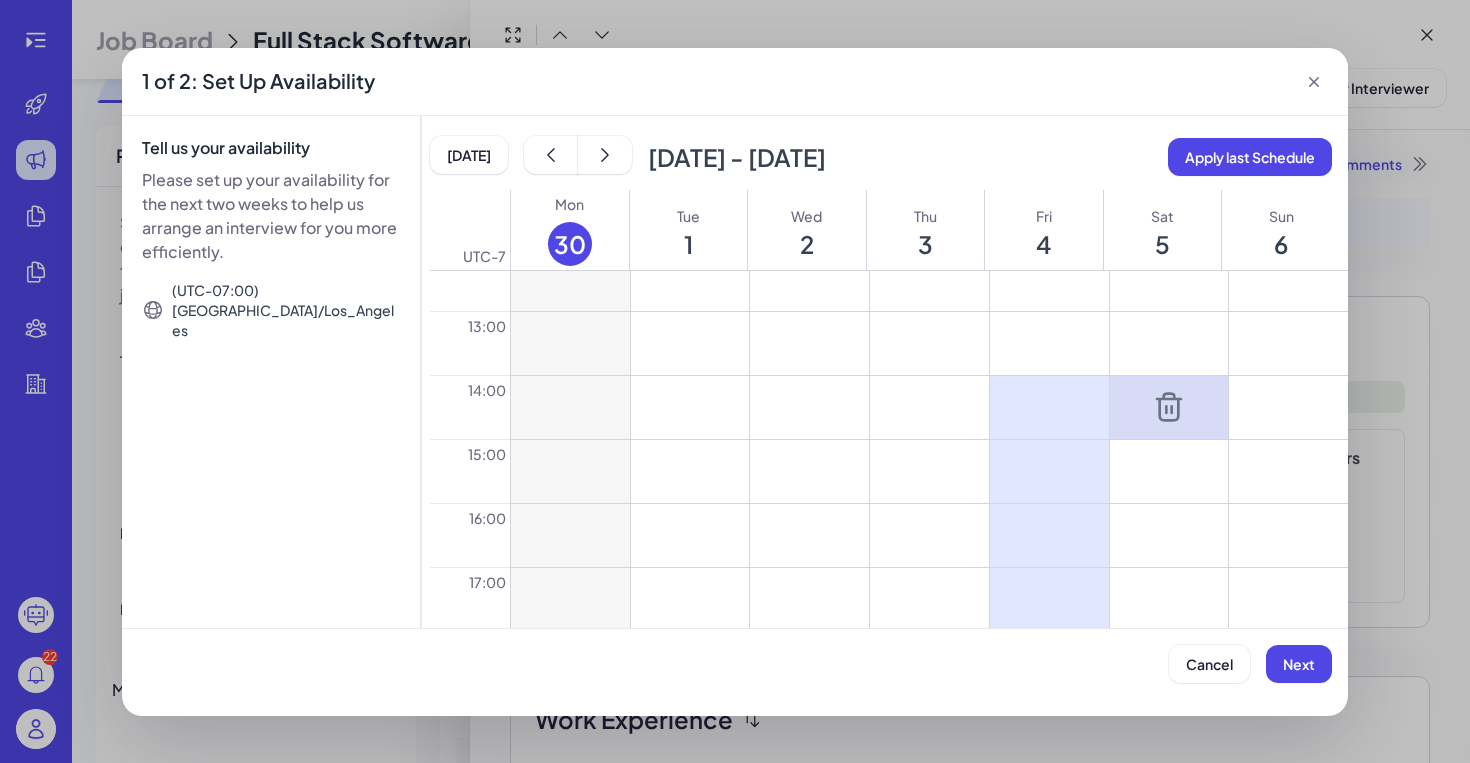 click 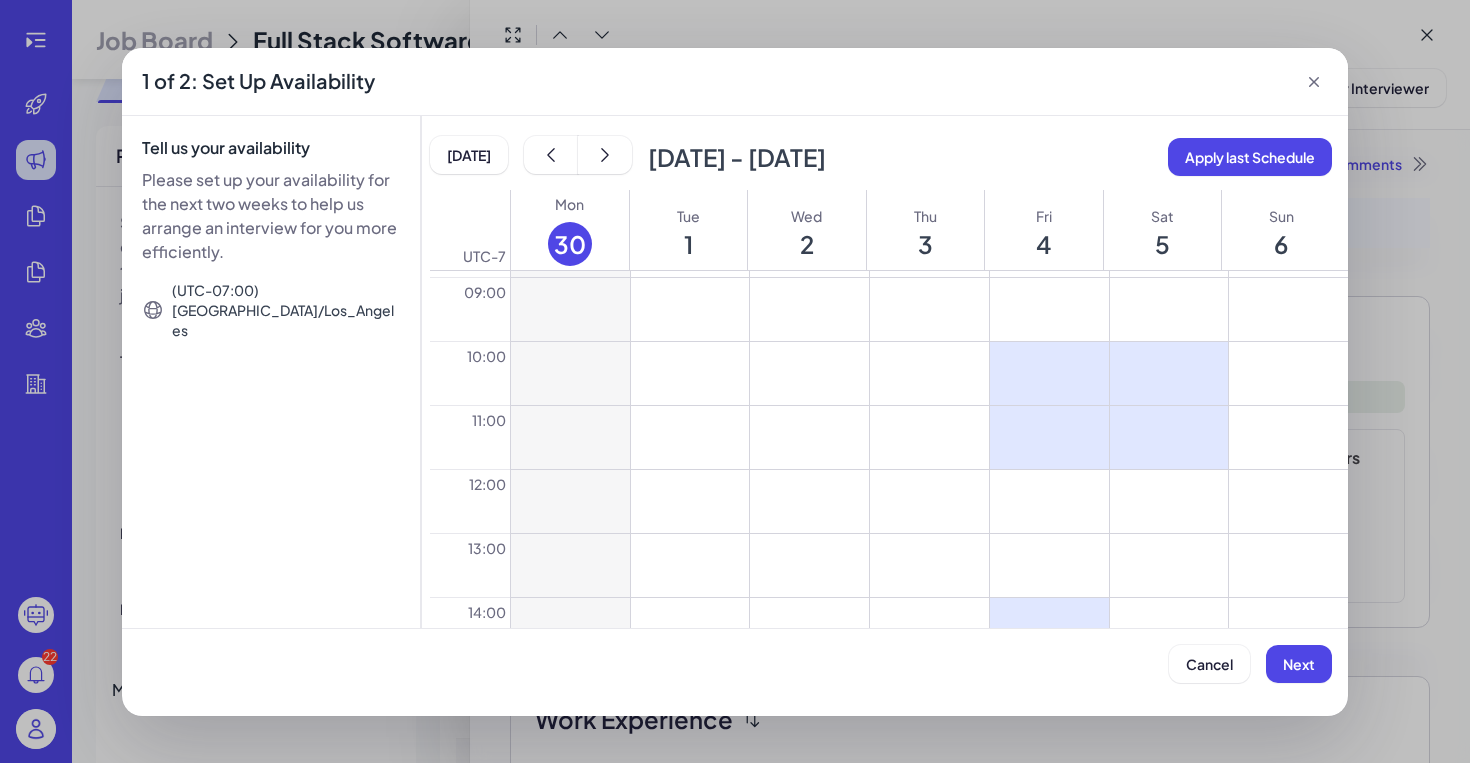 scroll, scrollTop: 515, scrollLeft: 0, axis: vertical 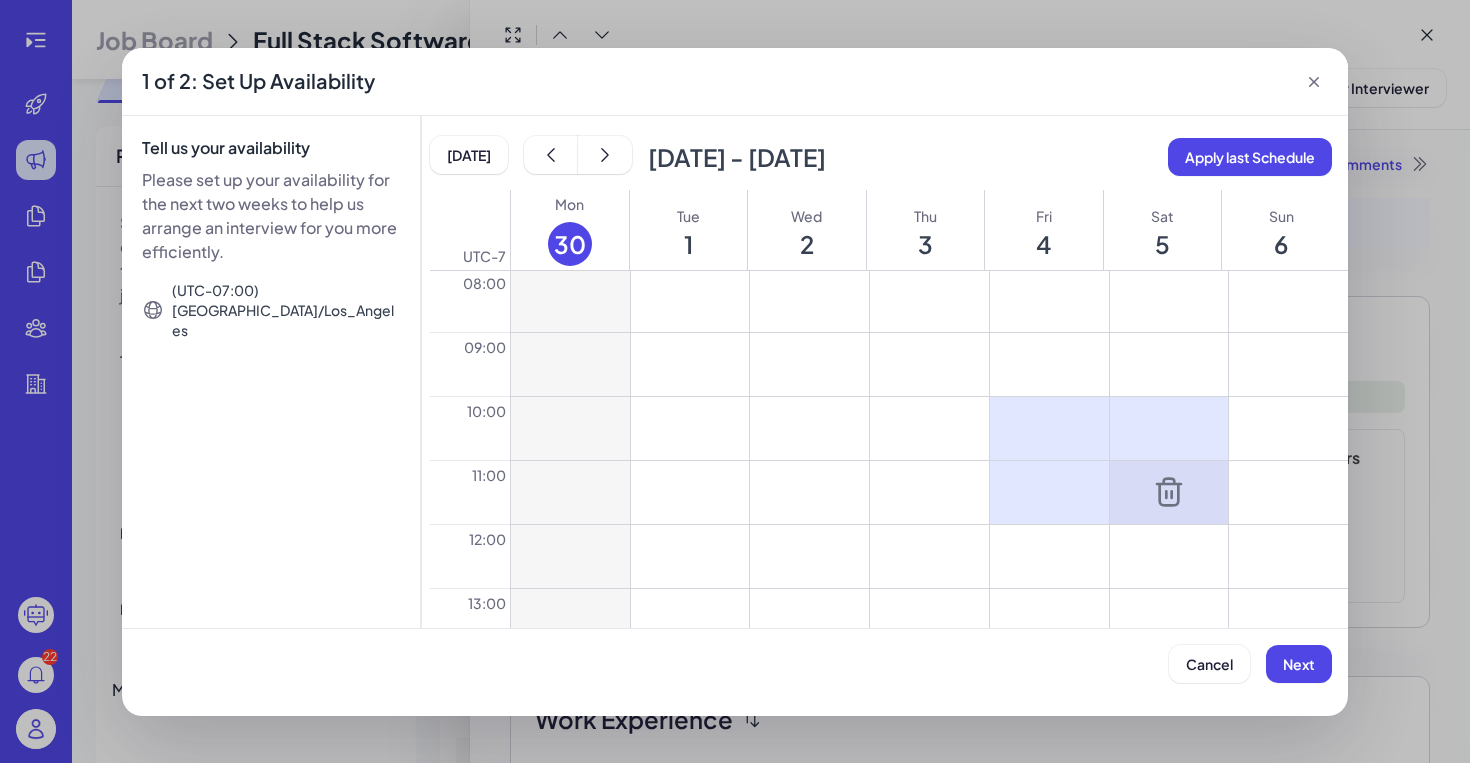 click 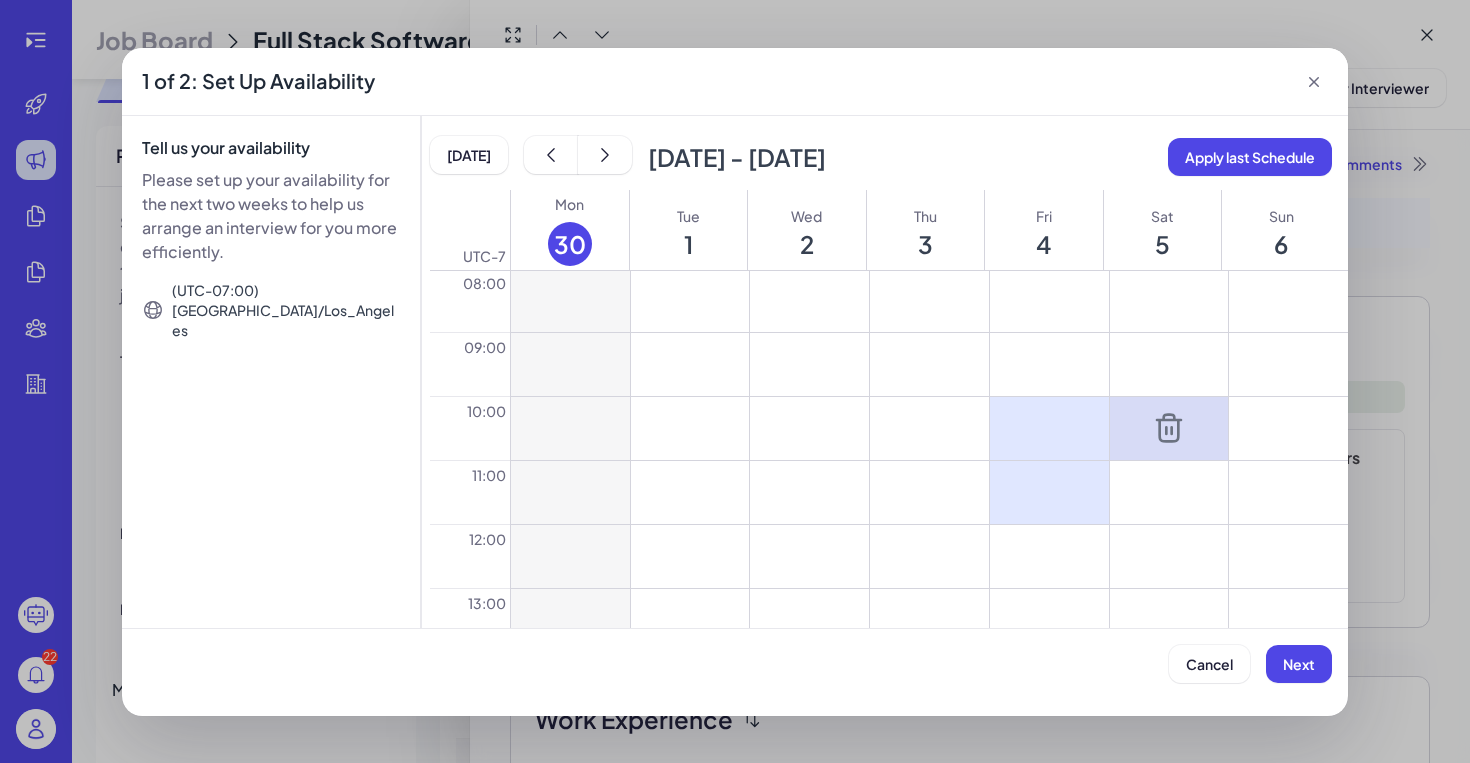 click 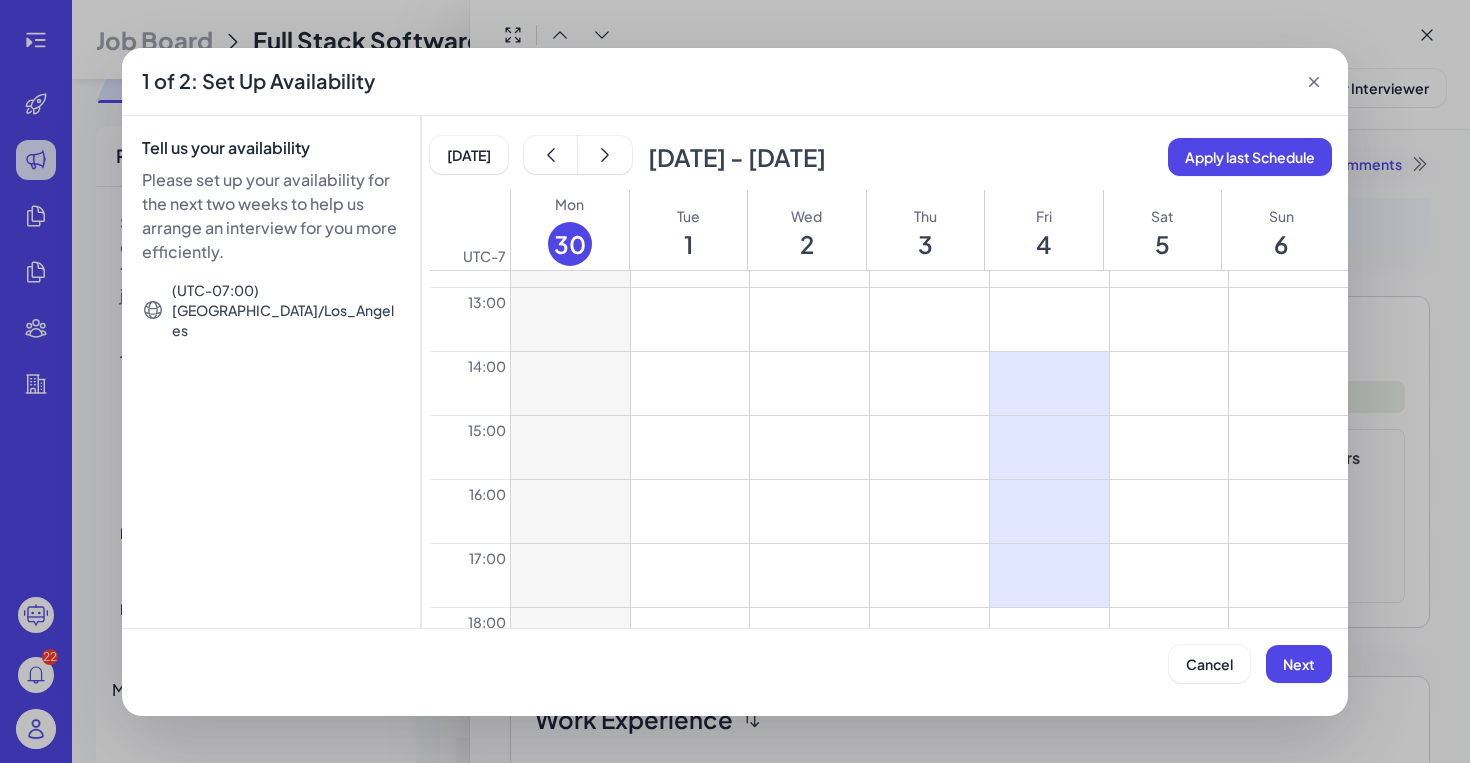 scroll, scrollTop: 1184, scrollLeft: 0, axis: vertical 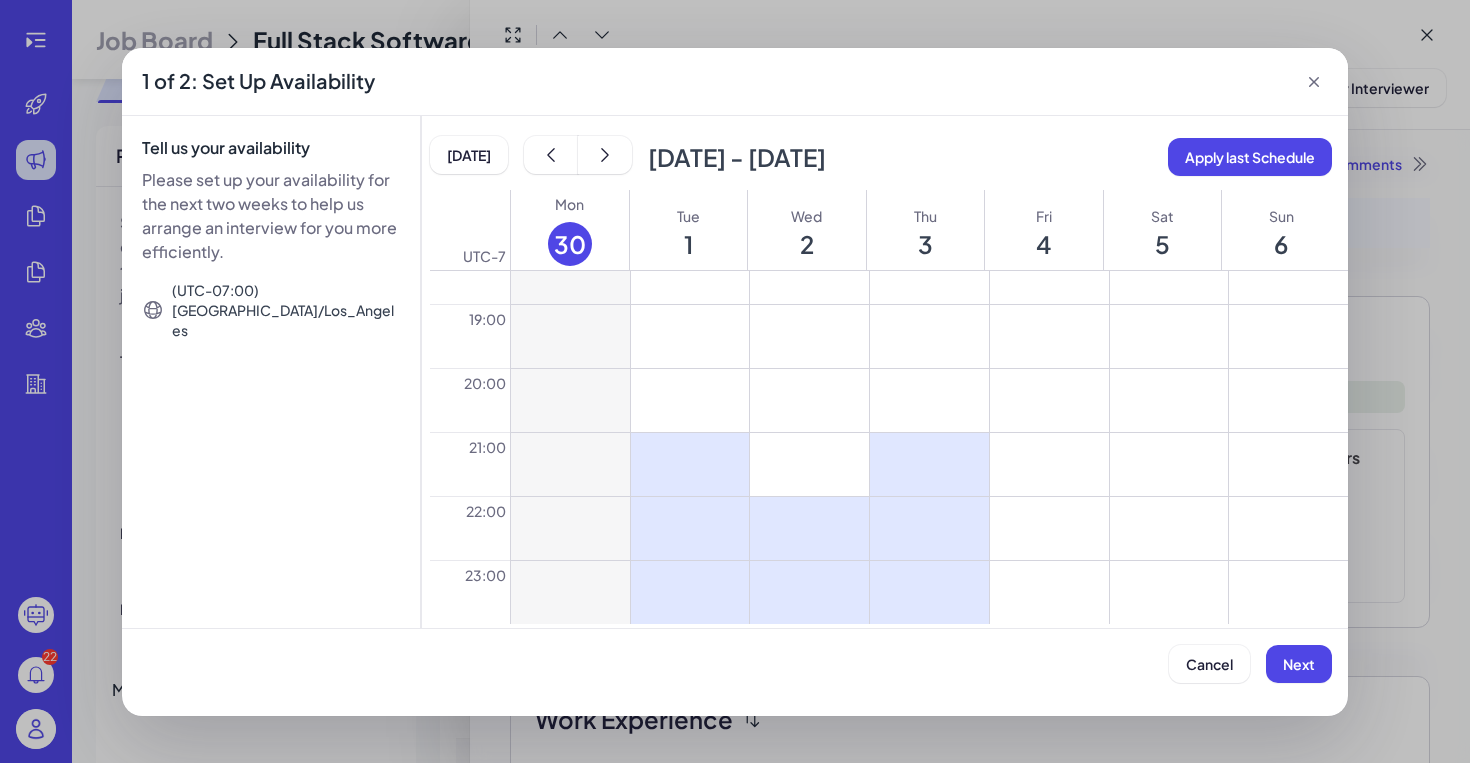 click at bounding box center [1049, 464] 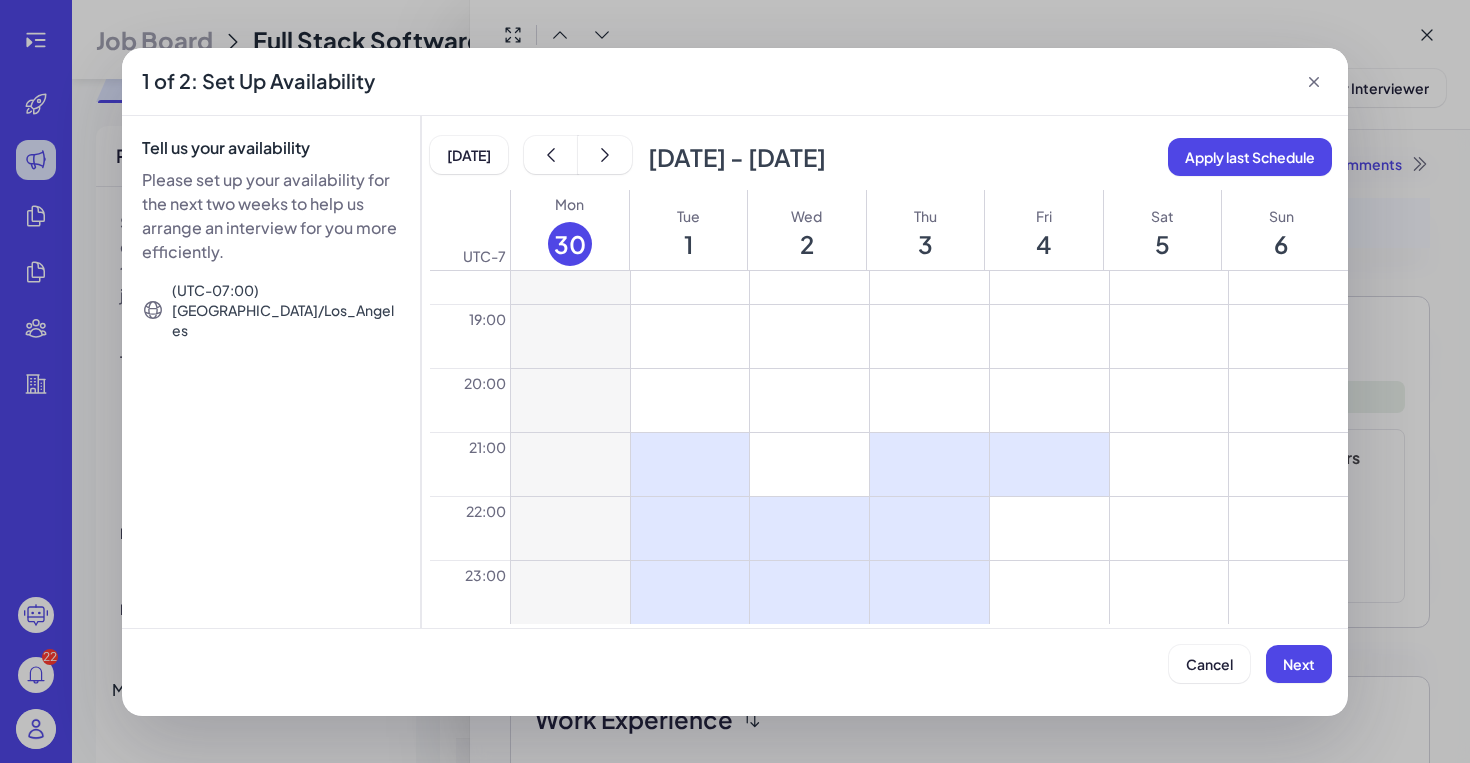 click at bounding box center [1049, 528] 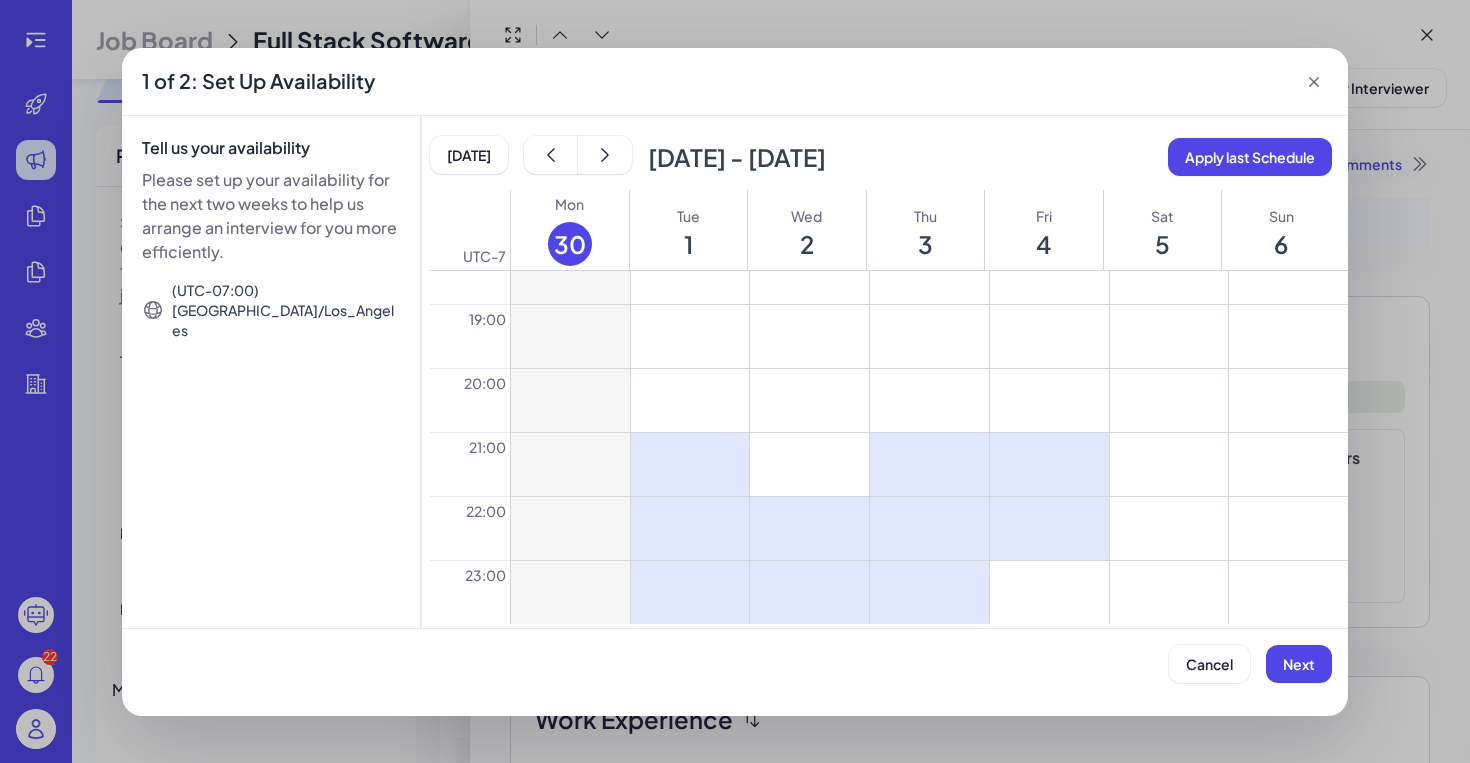 click at bounding box center [1049, 592] 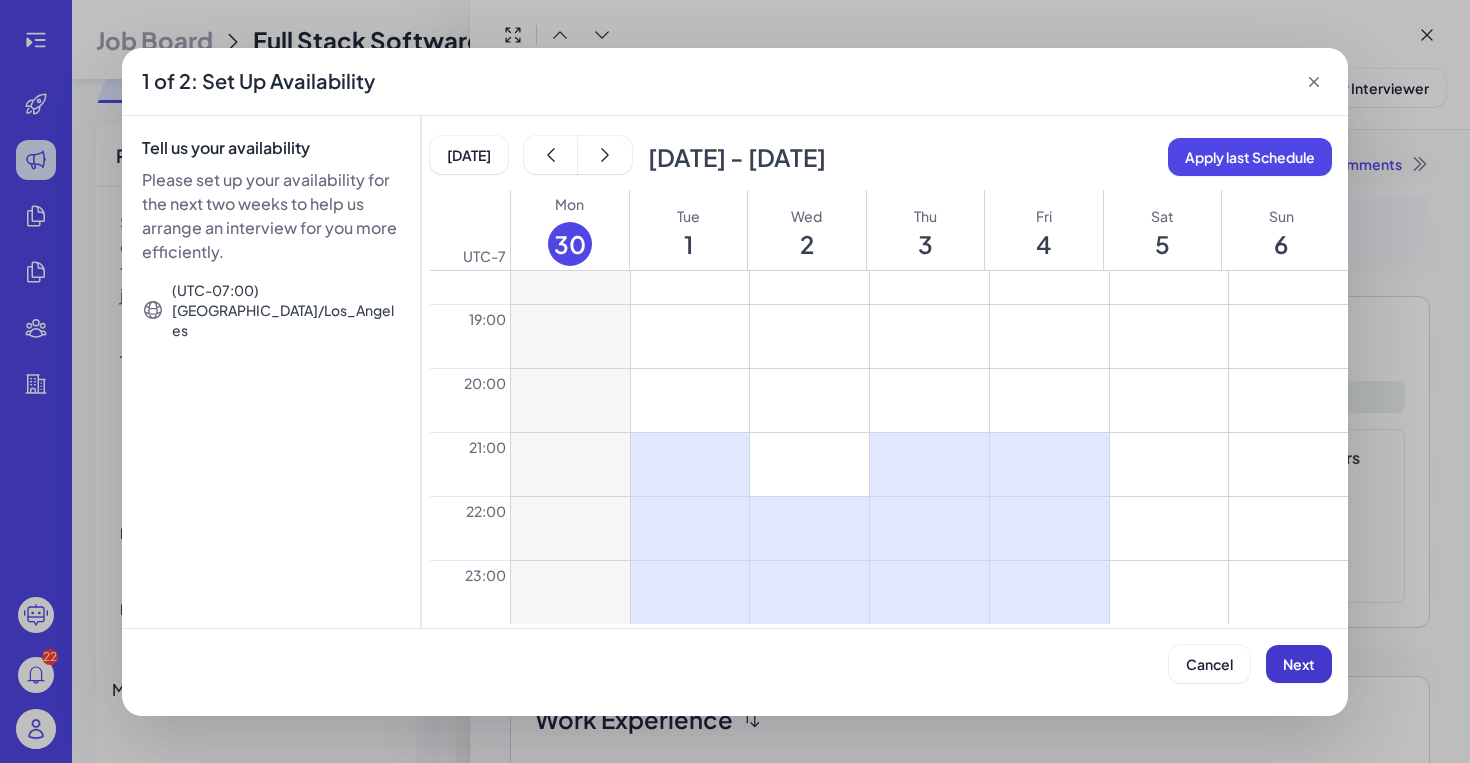 click on "Next" at bounding box center (1299, 664) 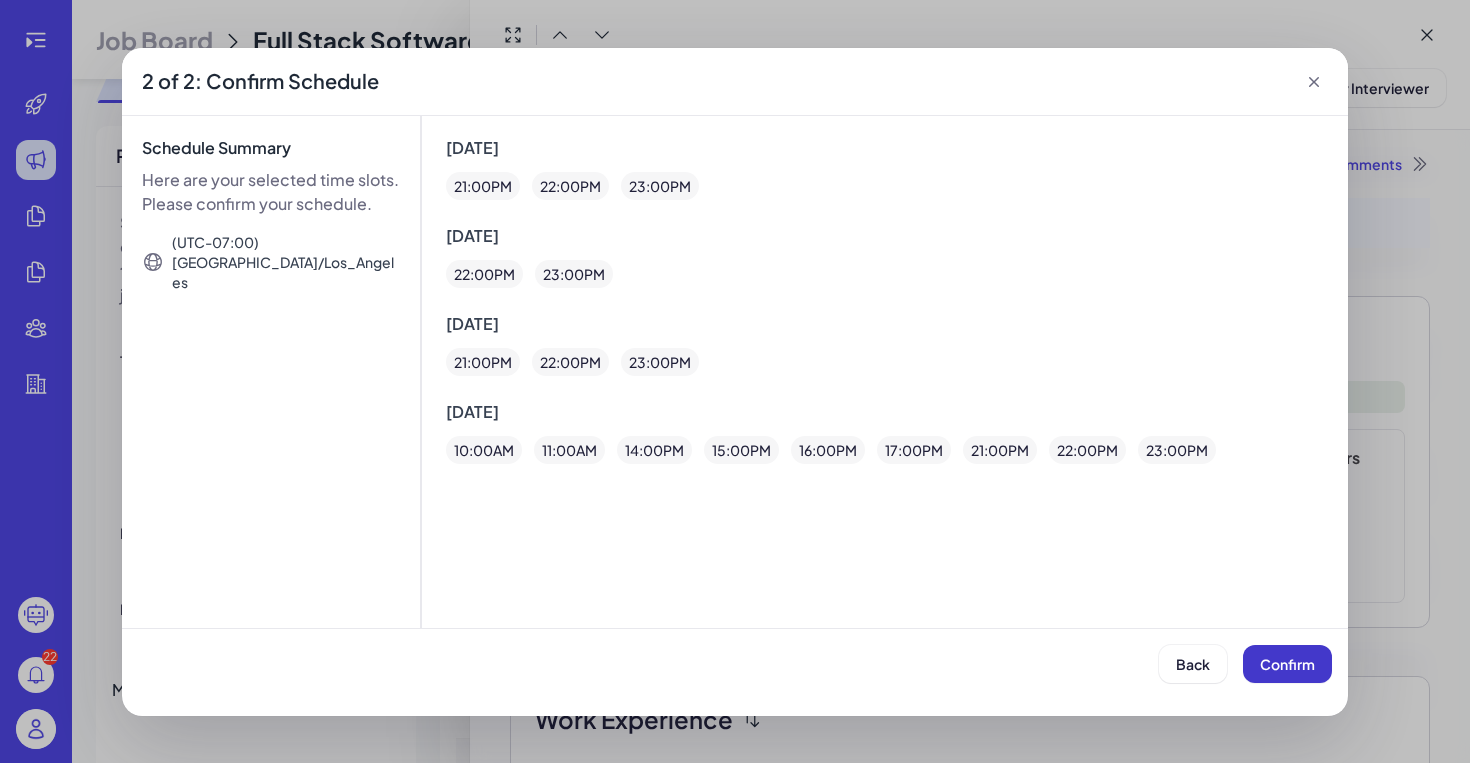 click on "Confirm" at bounding box center [1287, 664] 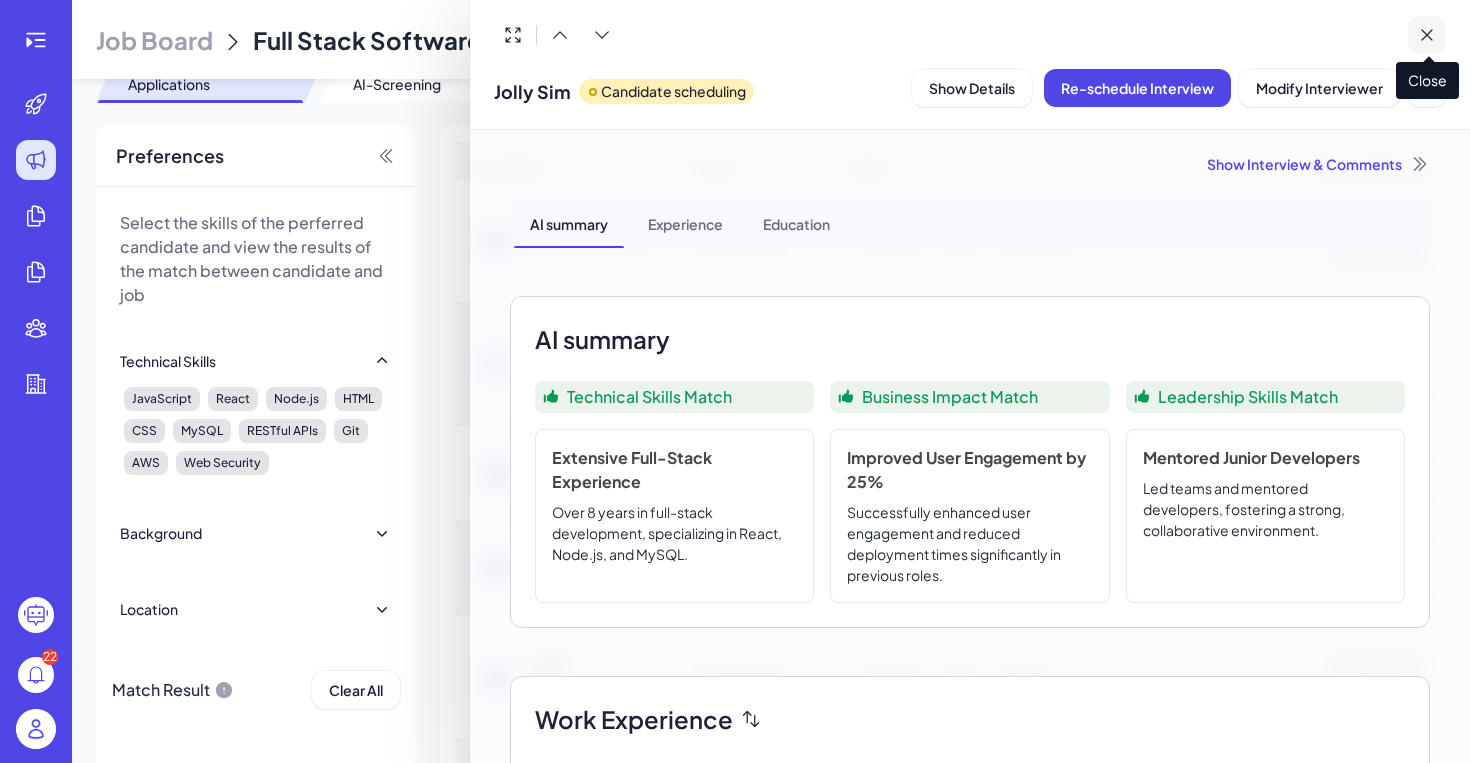 click 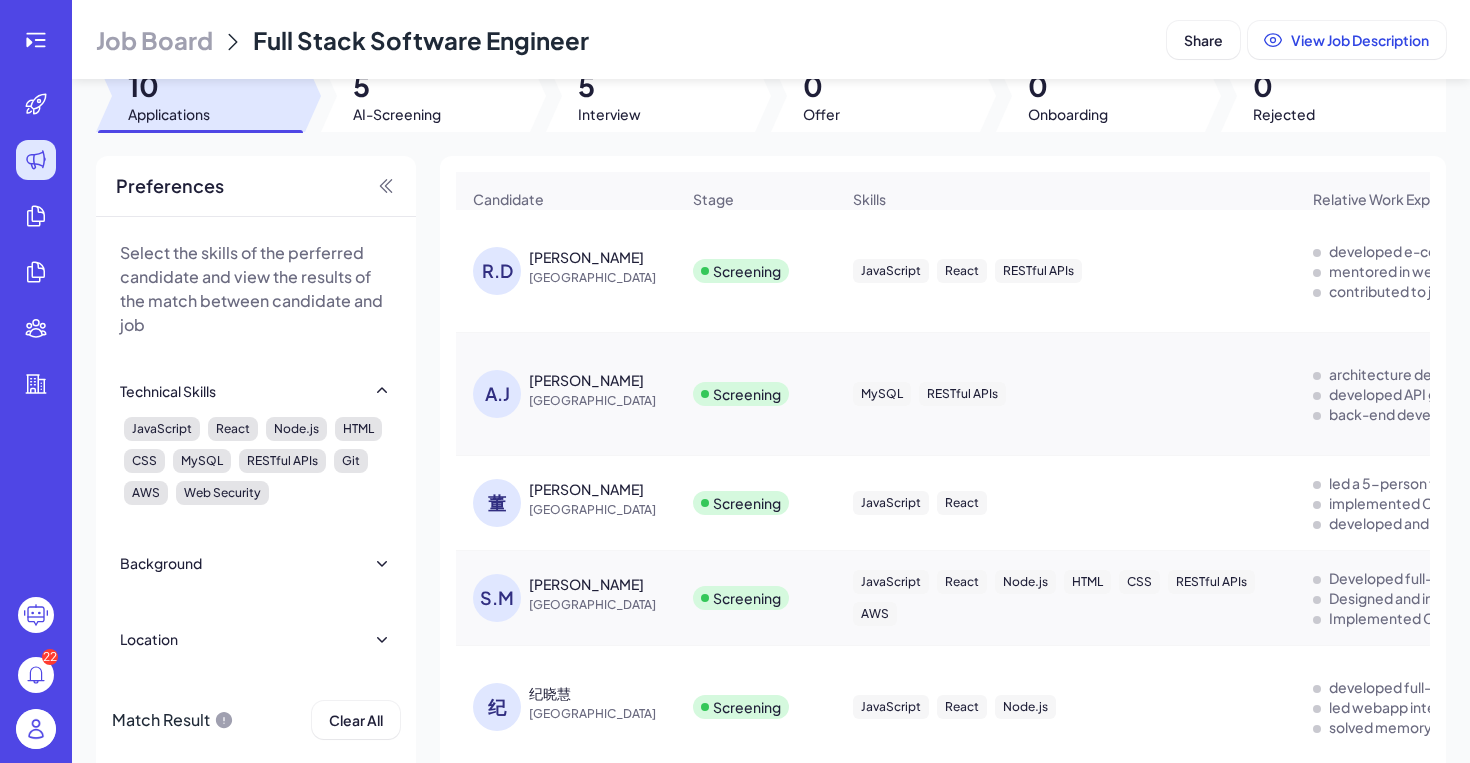 scroll, scrollTop: 23, scrollLeft: 0, axis: vertical 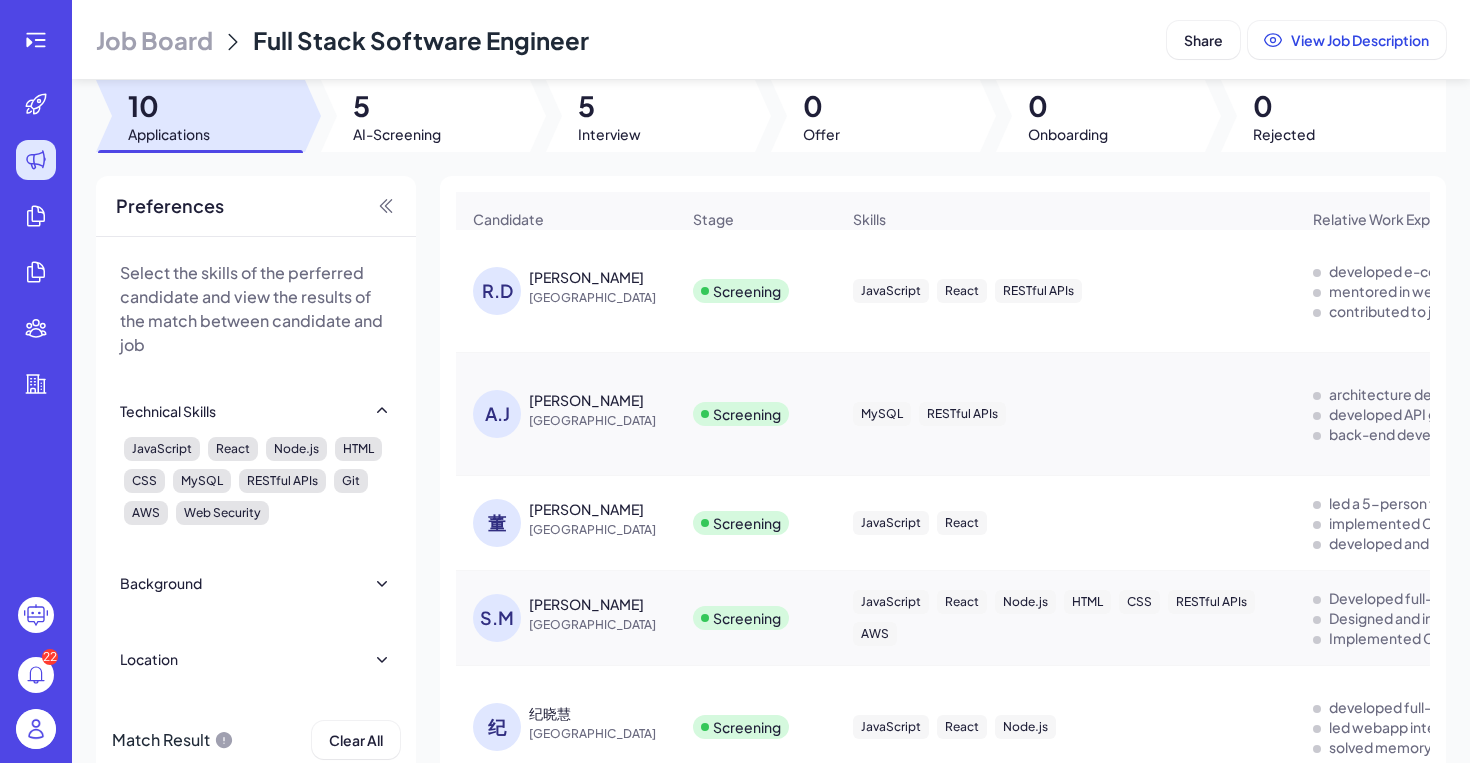 click on "Screening" at bounding box center [747, 291] 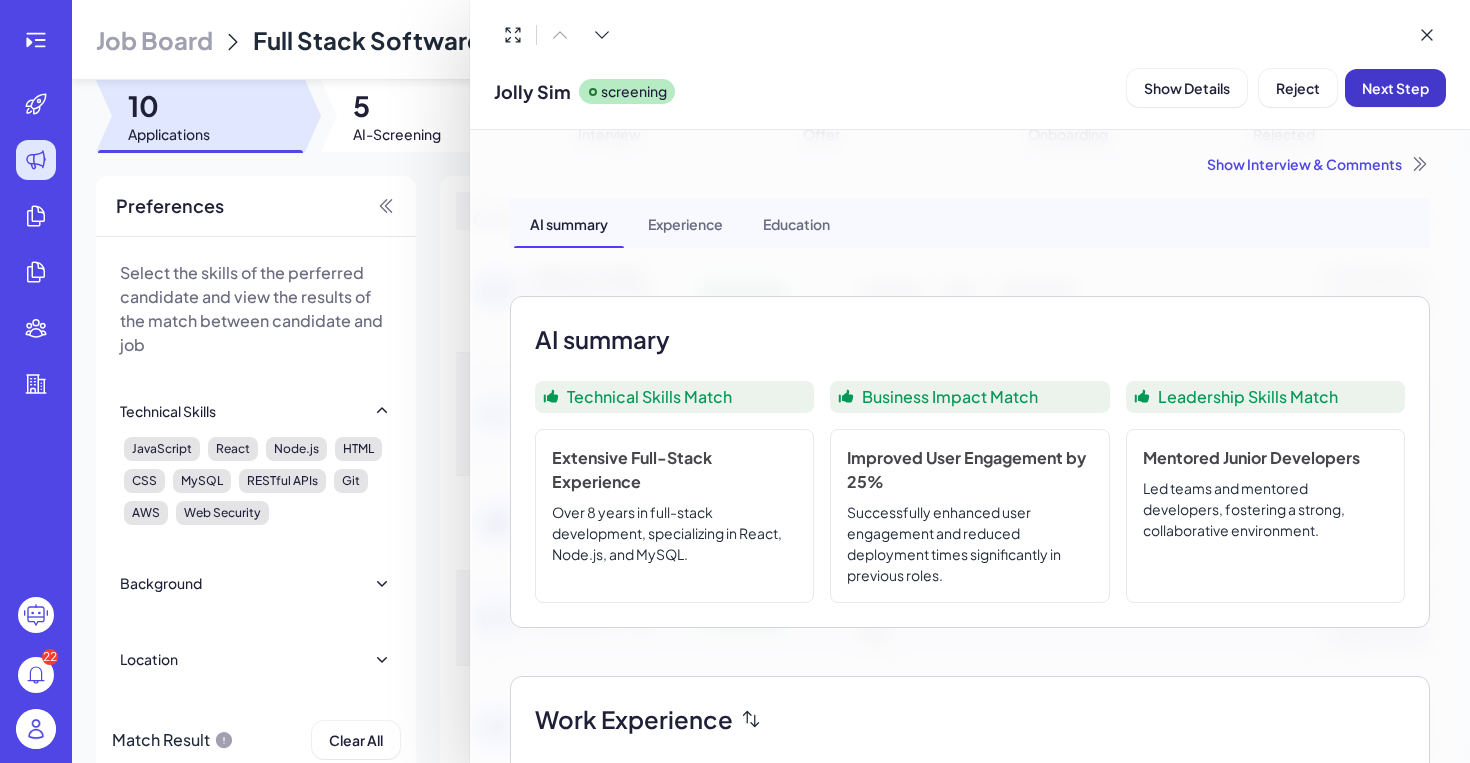 click on "Next Step" at bounding box center [1395, 88] 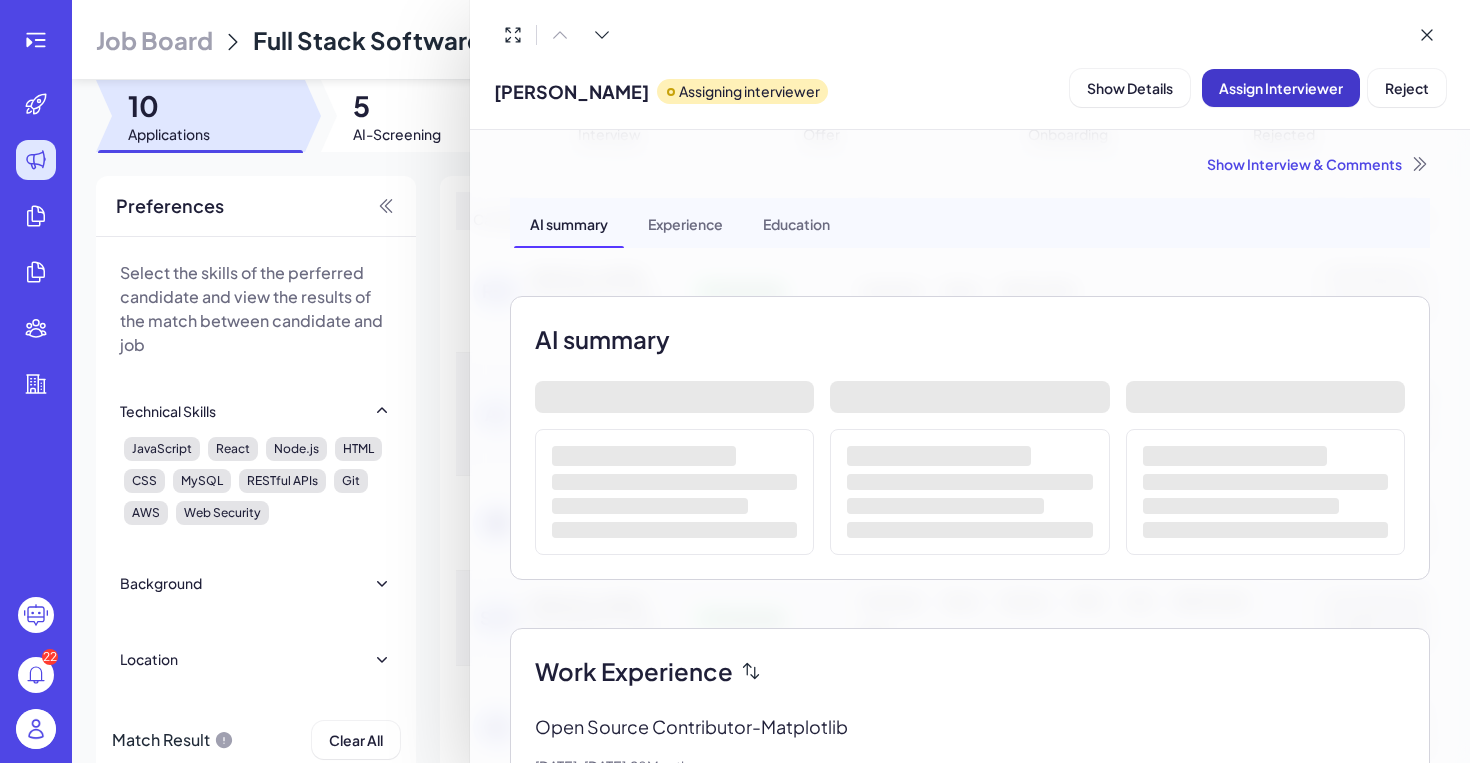 click on "Assign Interviewer" at bounding box center [1281, 88] 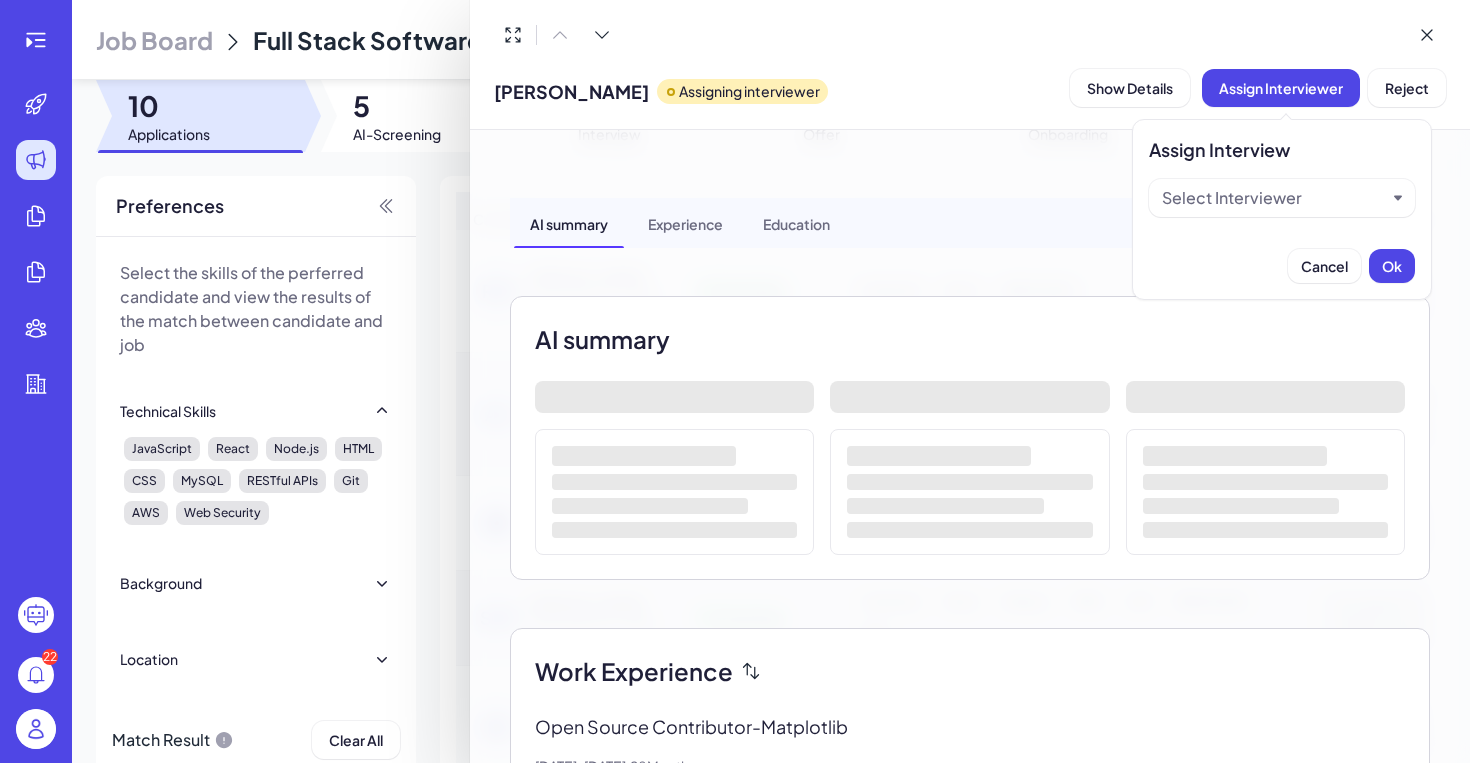 click on "Assign Interview Select Interviewer" at bounding box center [1282, 184] 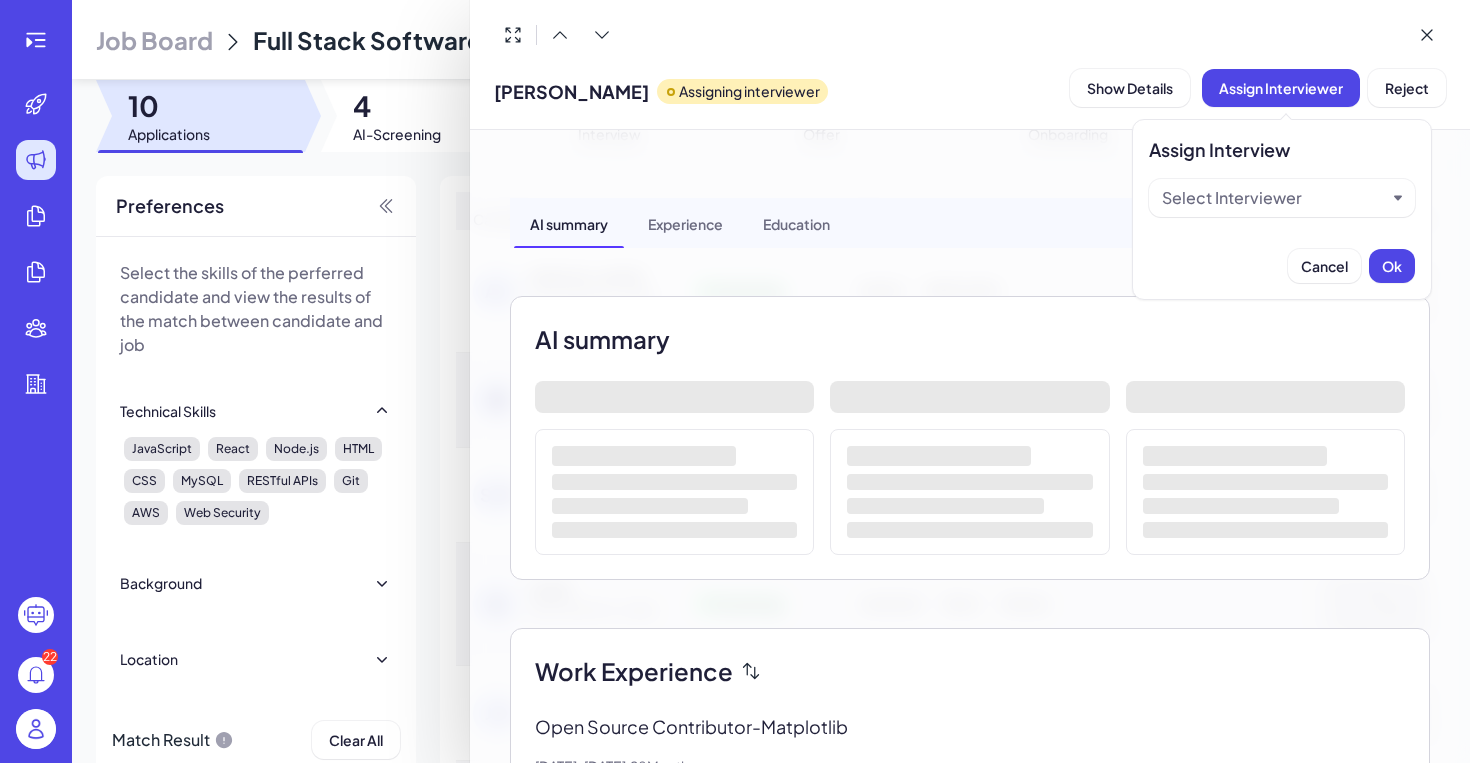 click on "Select Interviewer" at bounding box center [1274, 198] 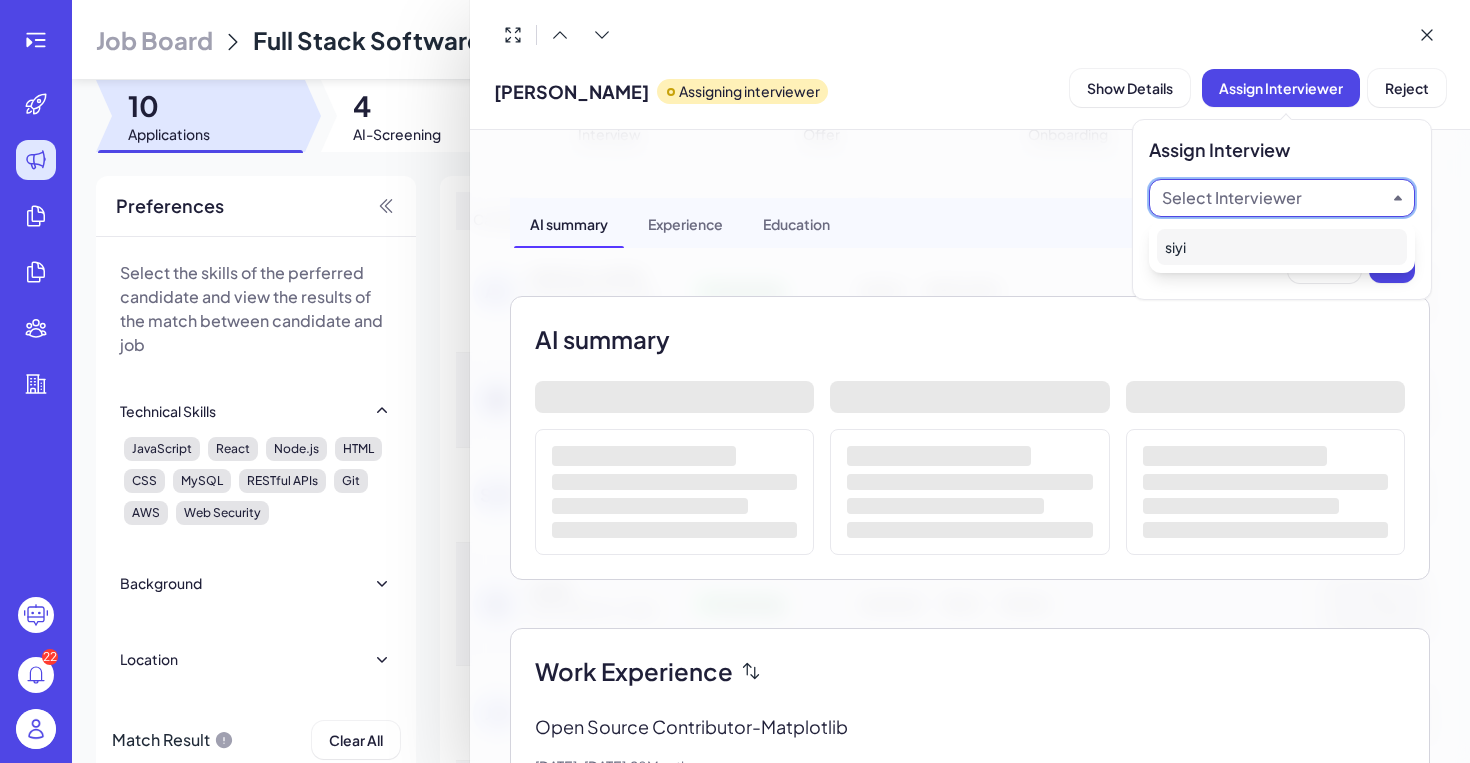click on "siyi" at bounding box center [1282, 247] 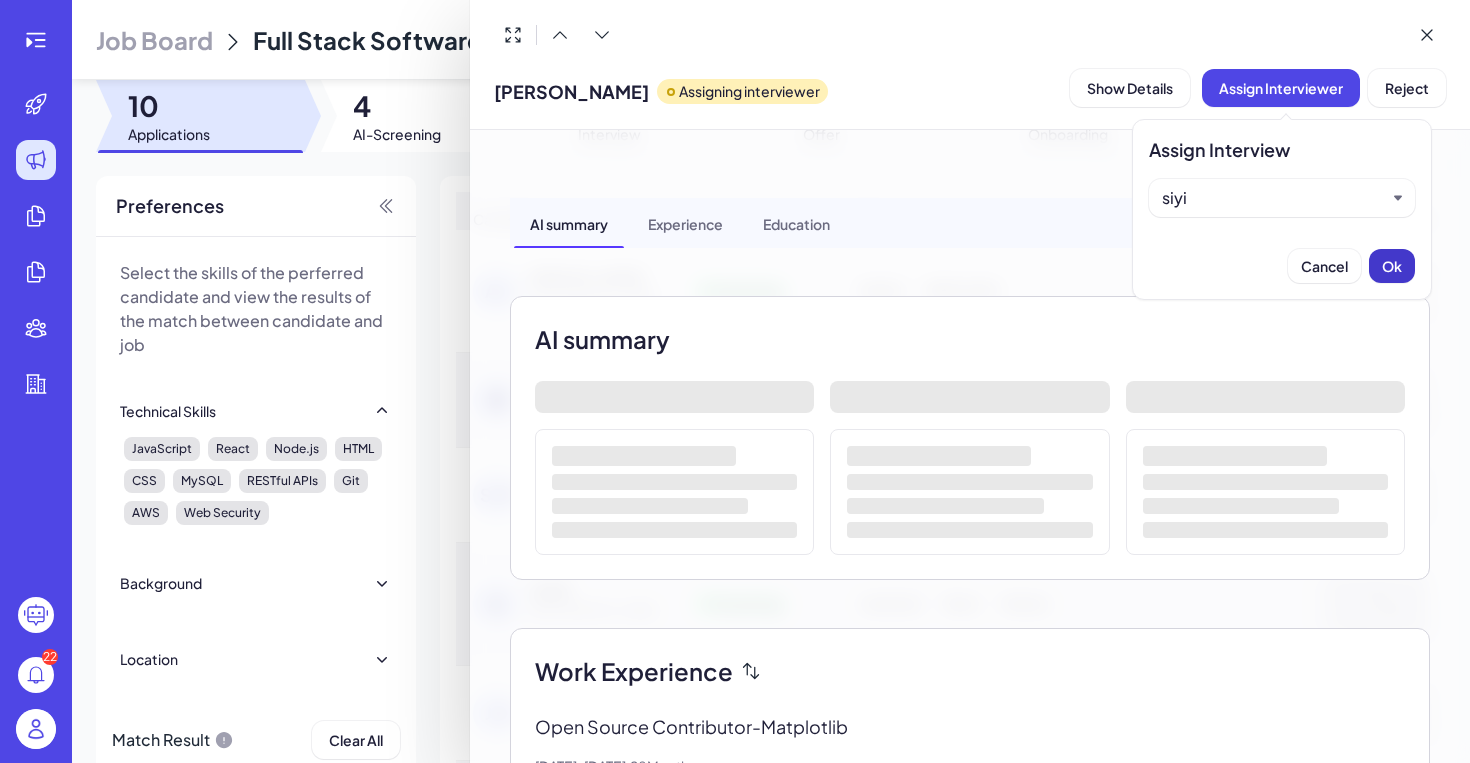 click on "Ok" at bounding box center (1392, 266) 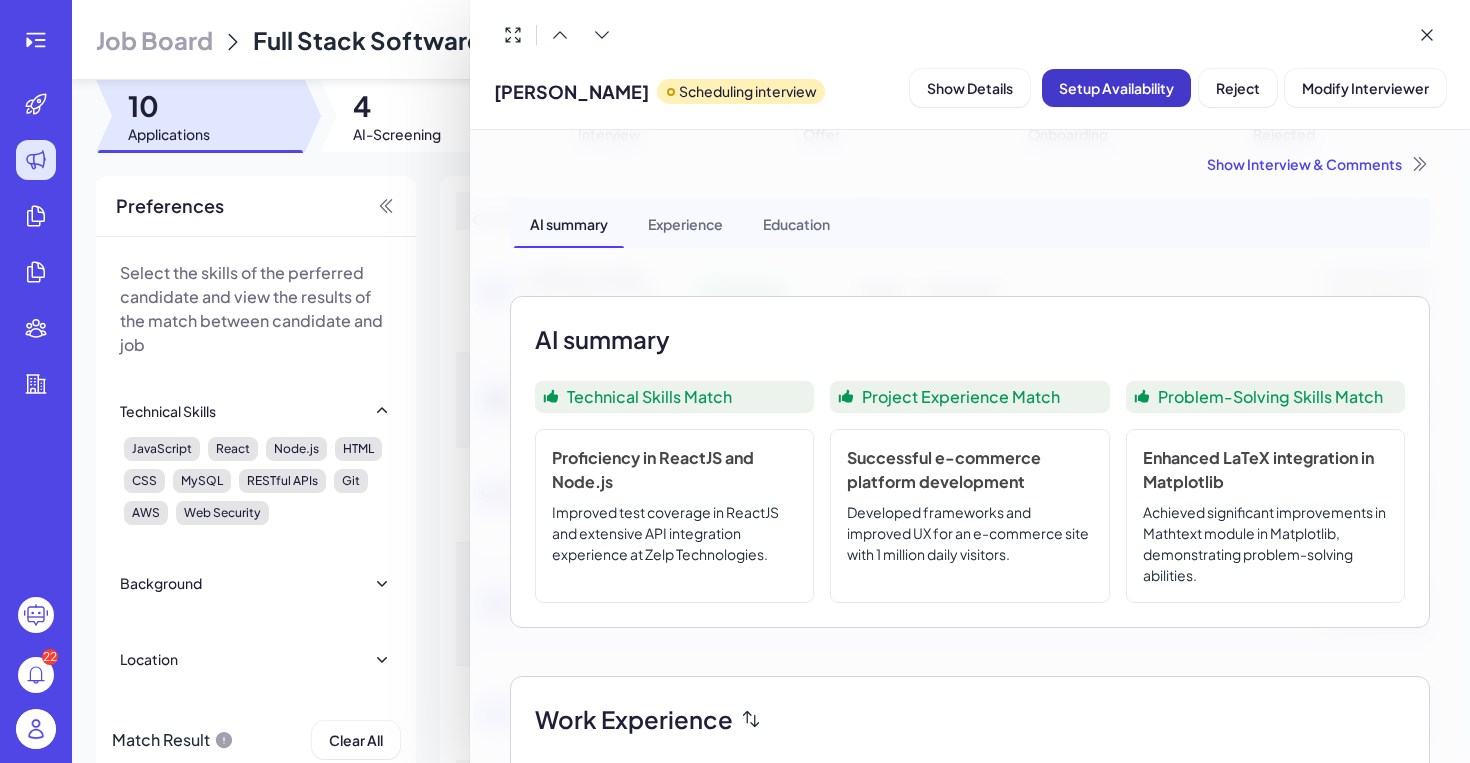 click on "Setup Availability" at bounding box center (1116, 88) 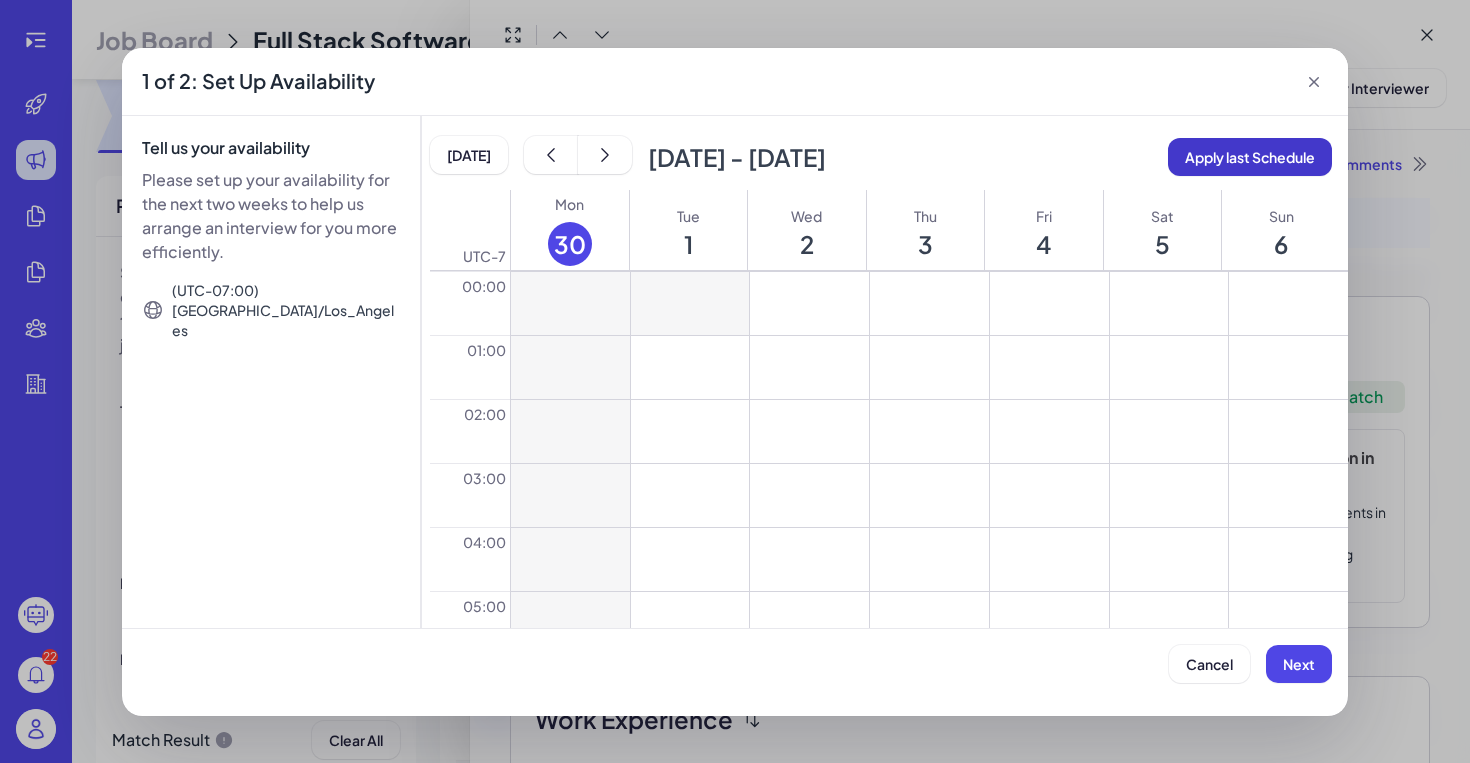 click on "Apply last Schedule" at bounding box center (1250, 157) 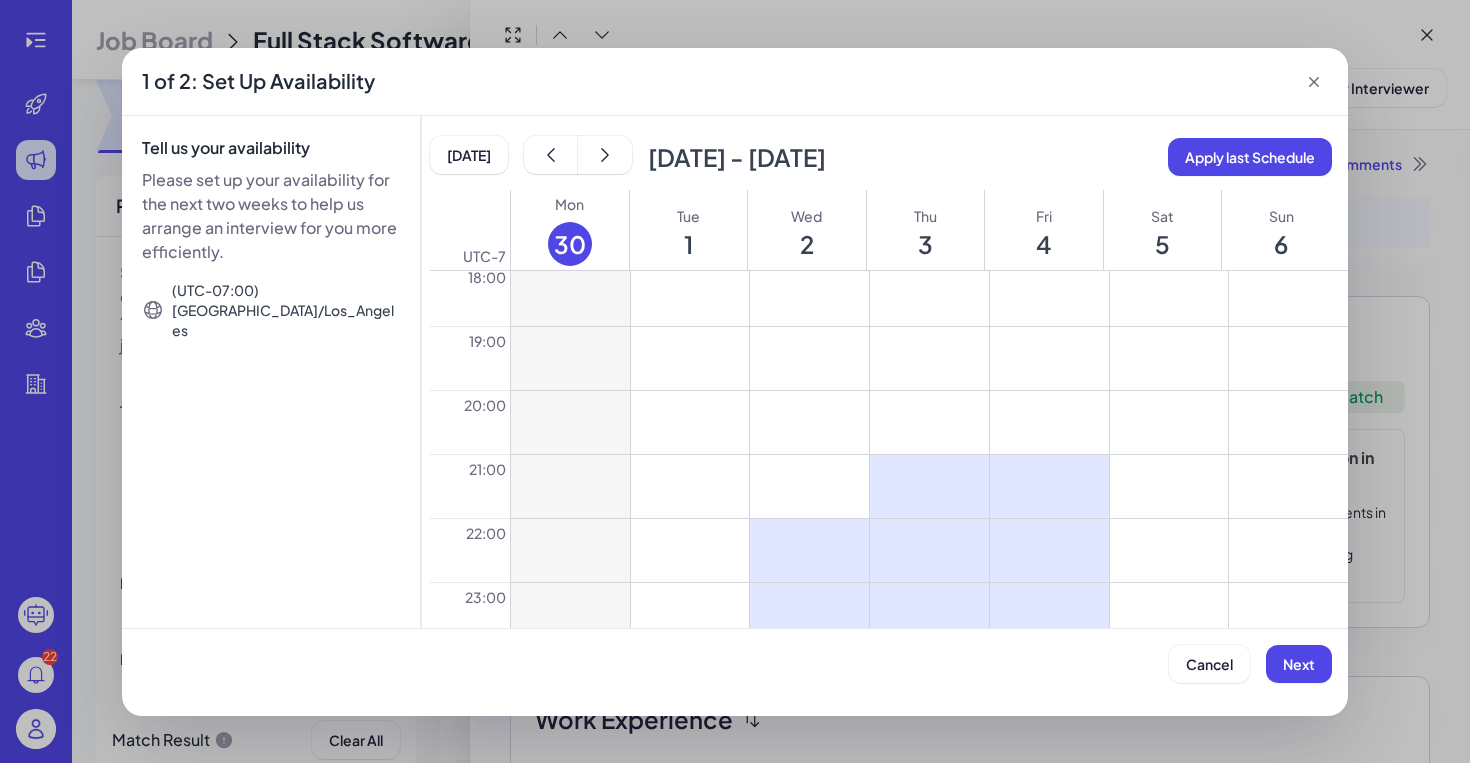 scroll, scrollTop: 1184, scrollLeft: 0, axis: vertical 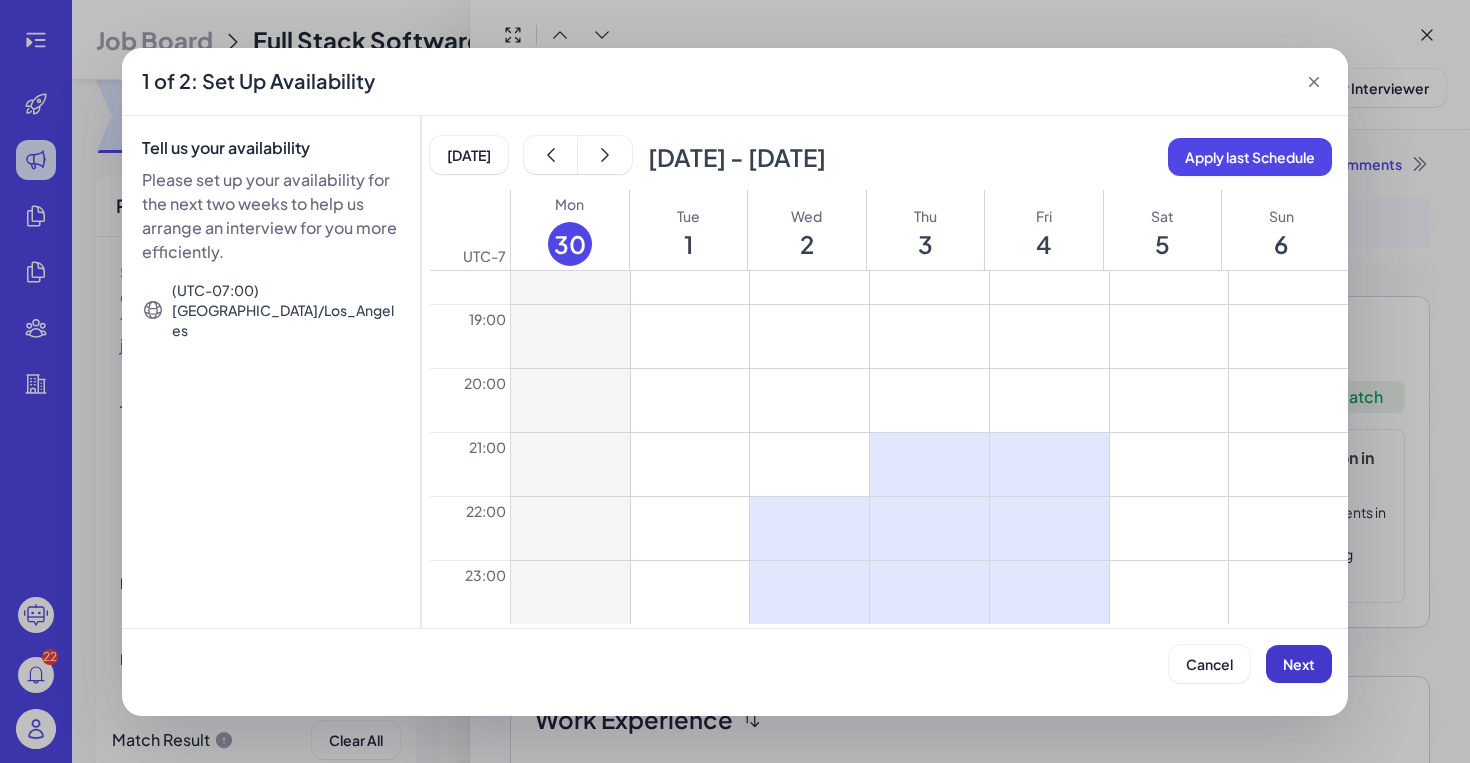 click on "Next" at bounding box center (1299, 664) 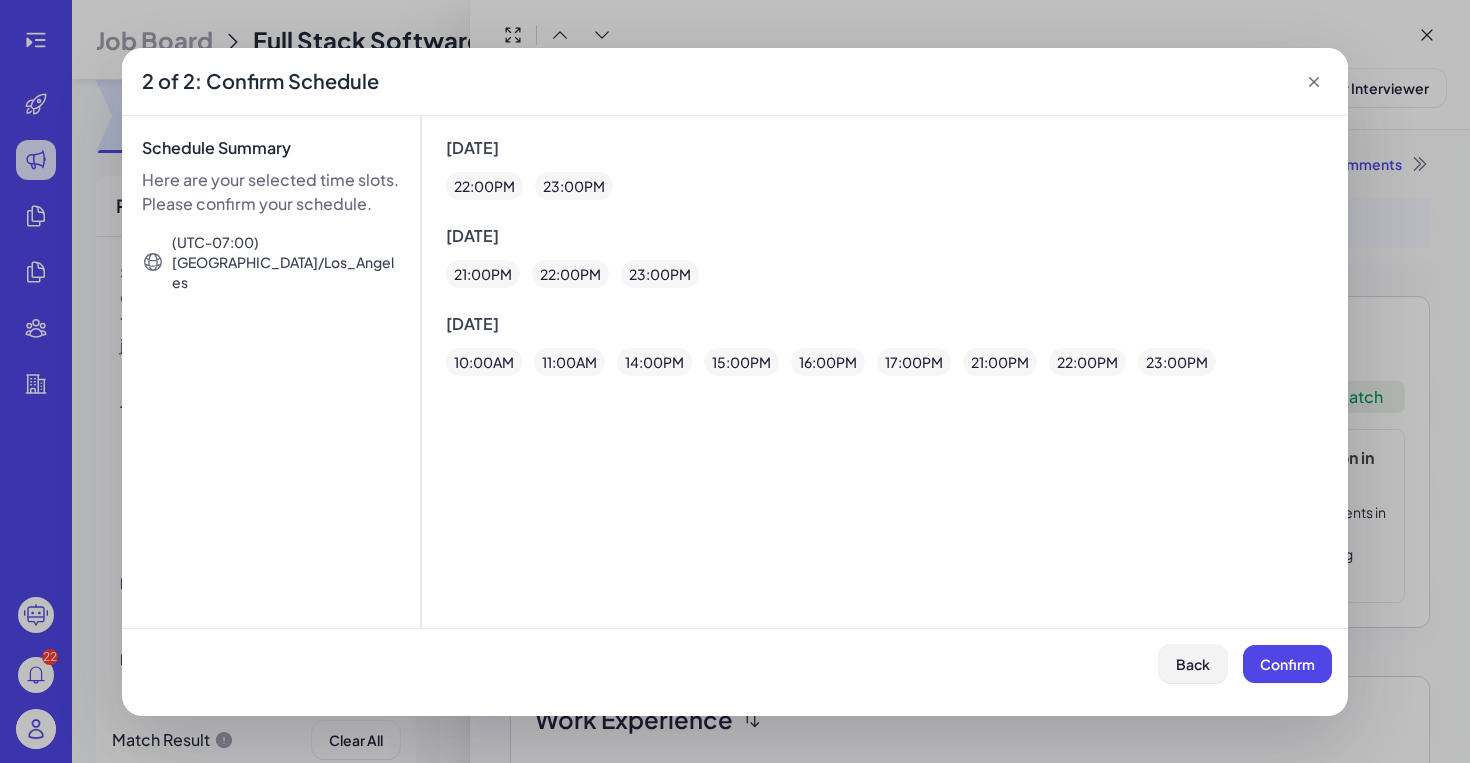 click on "Back" at bounding box center (1193, 664) 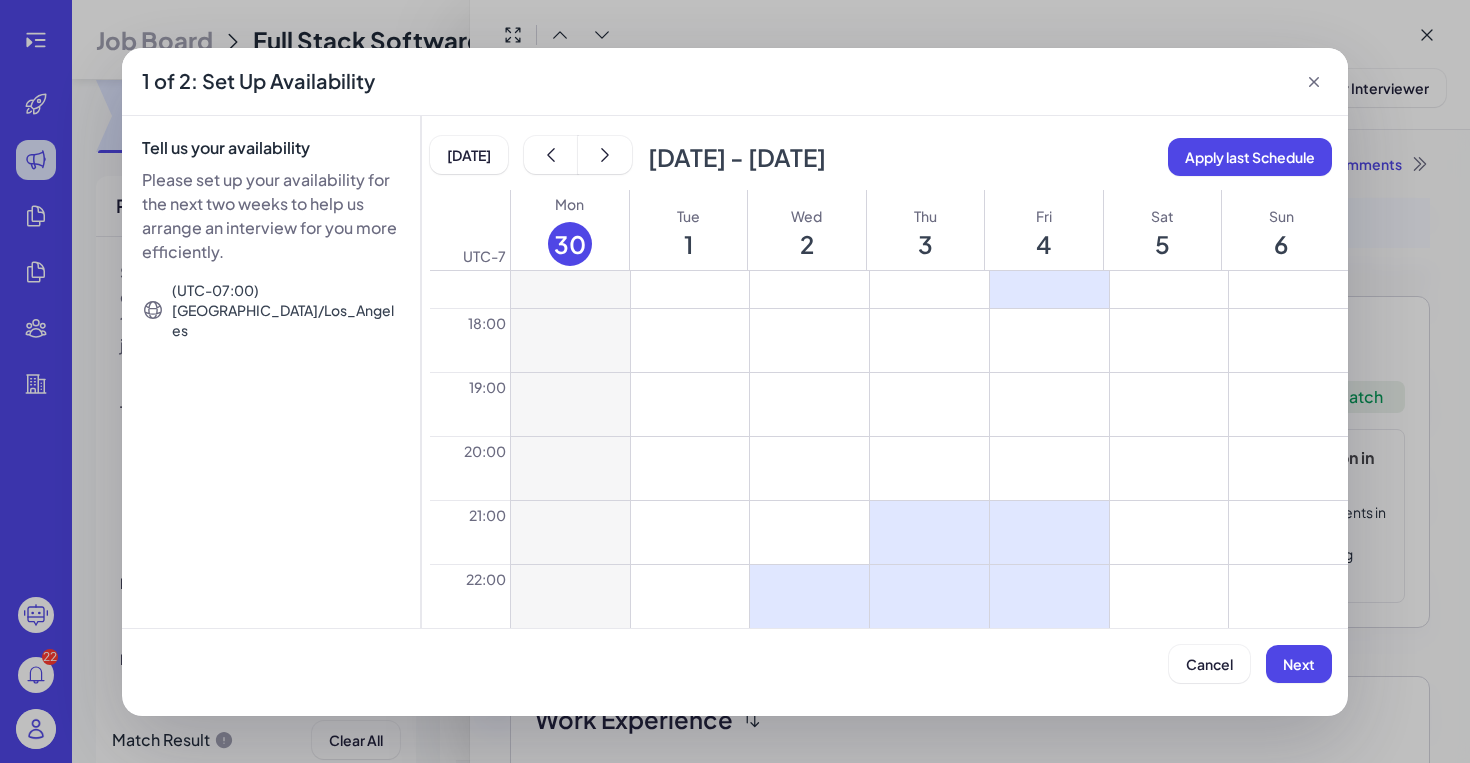 scroll, scrollTop: 1184, scrollLeft: 0, axis: vertical 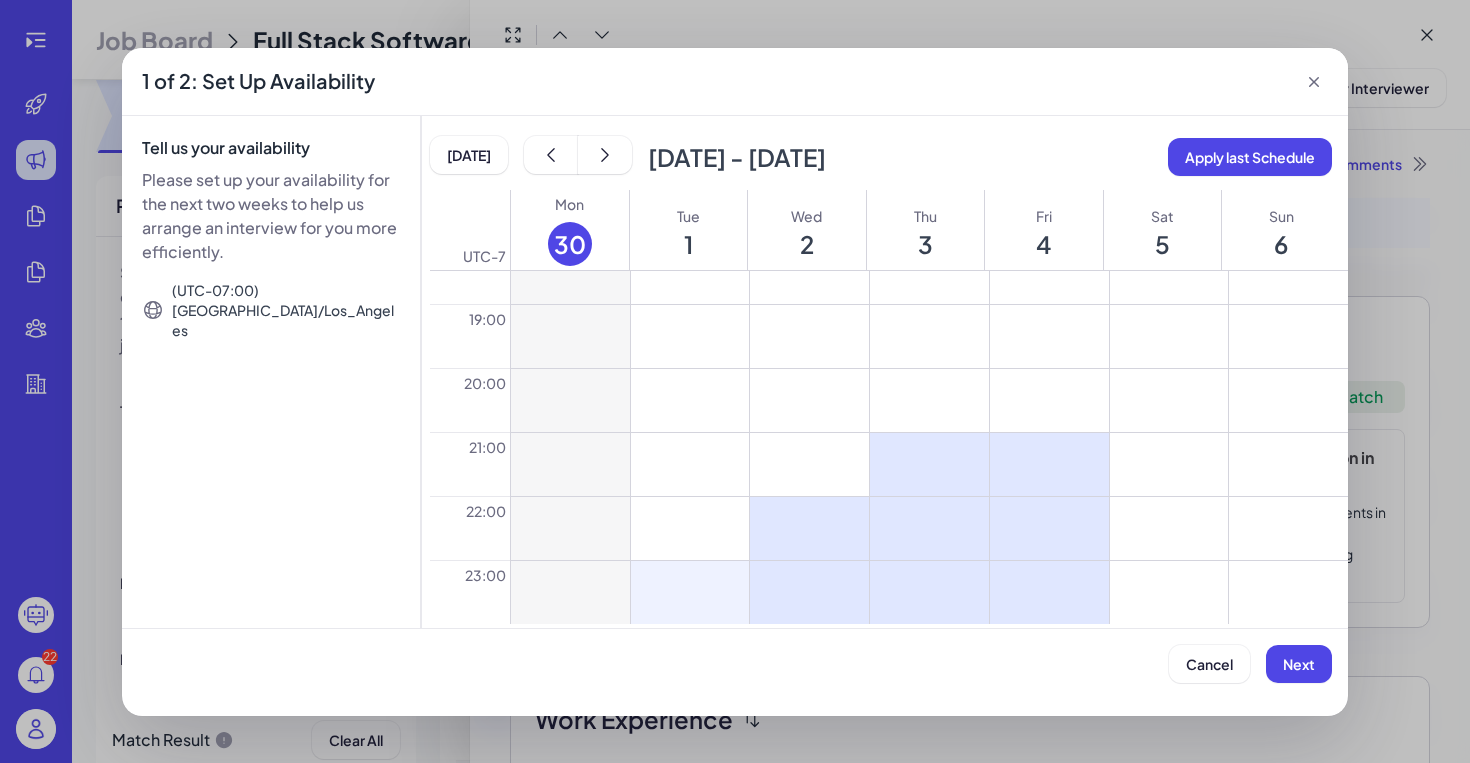 click at bounding box center (690, 592) 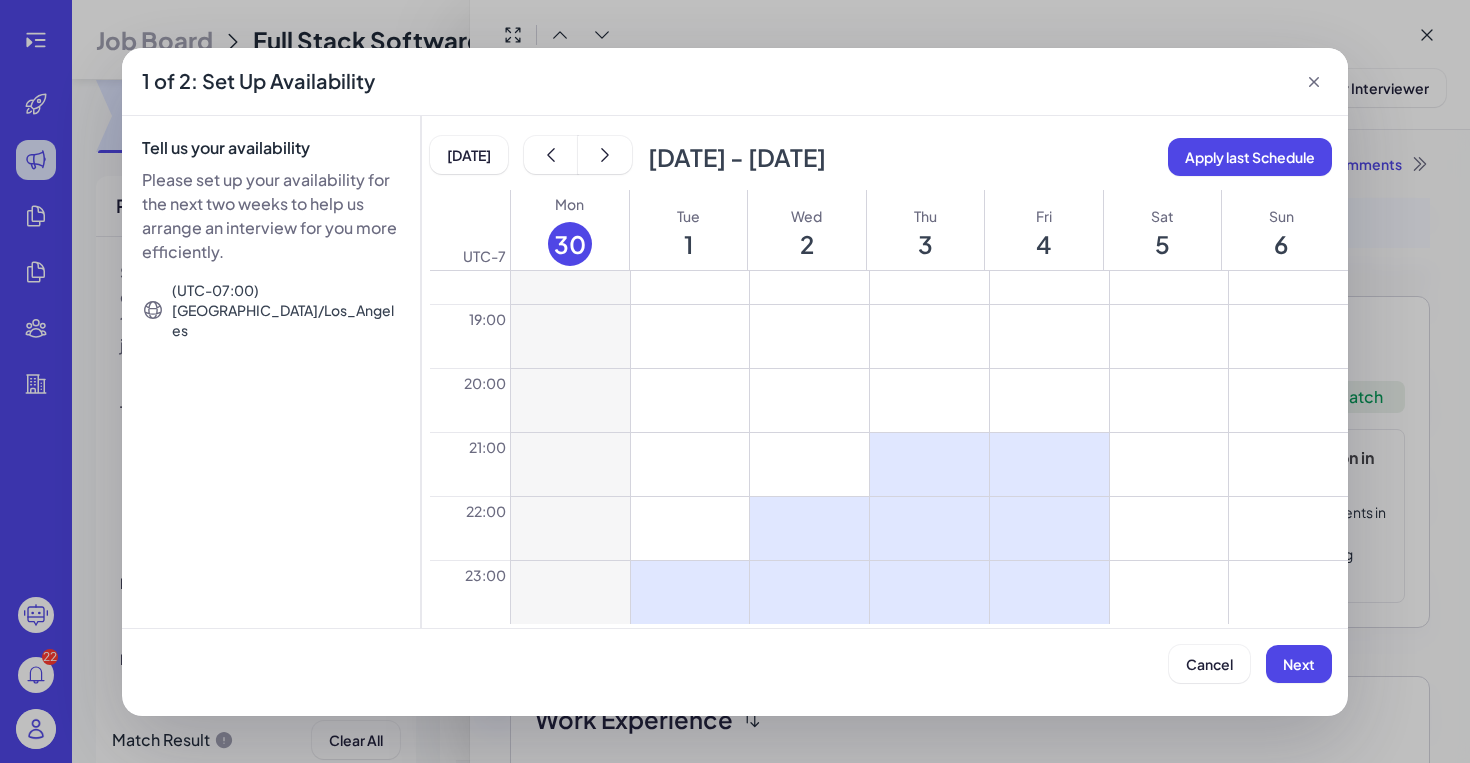 click at bounding box center (690, 528) 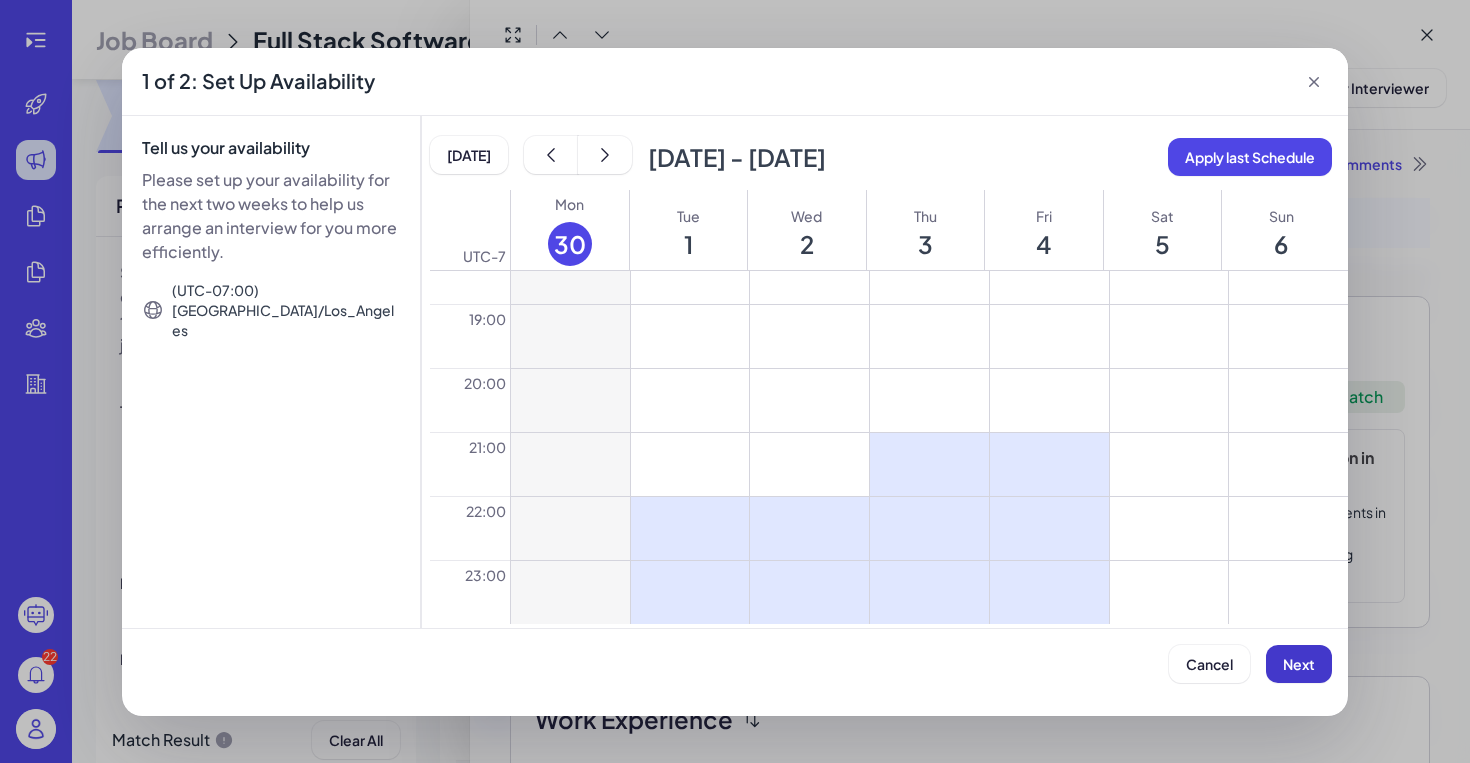 click on "Next" at bounding box center [1299, 664] 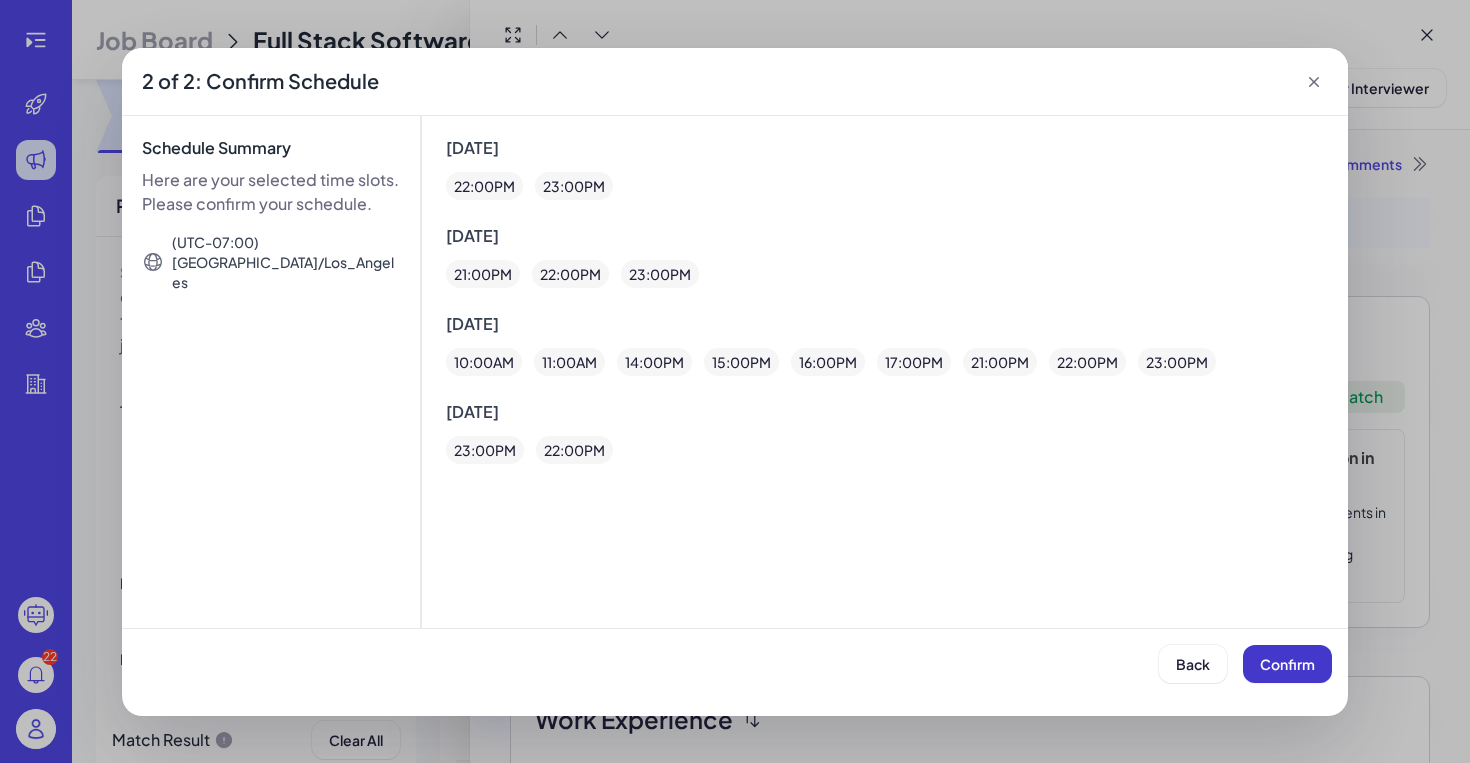 click on "Confirm" at bounding box center [1287, 664] 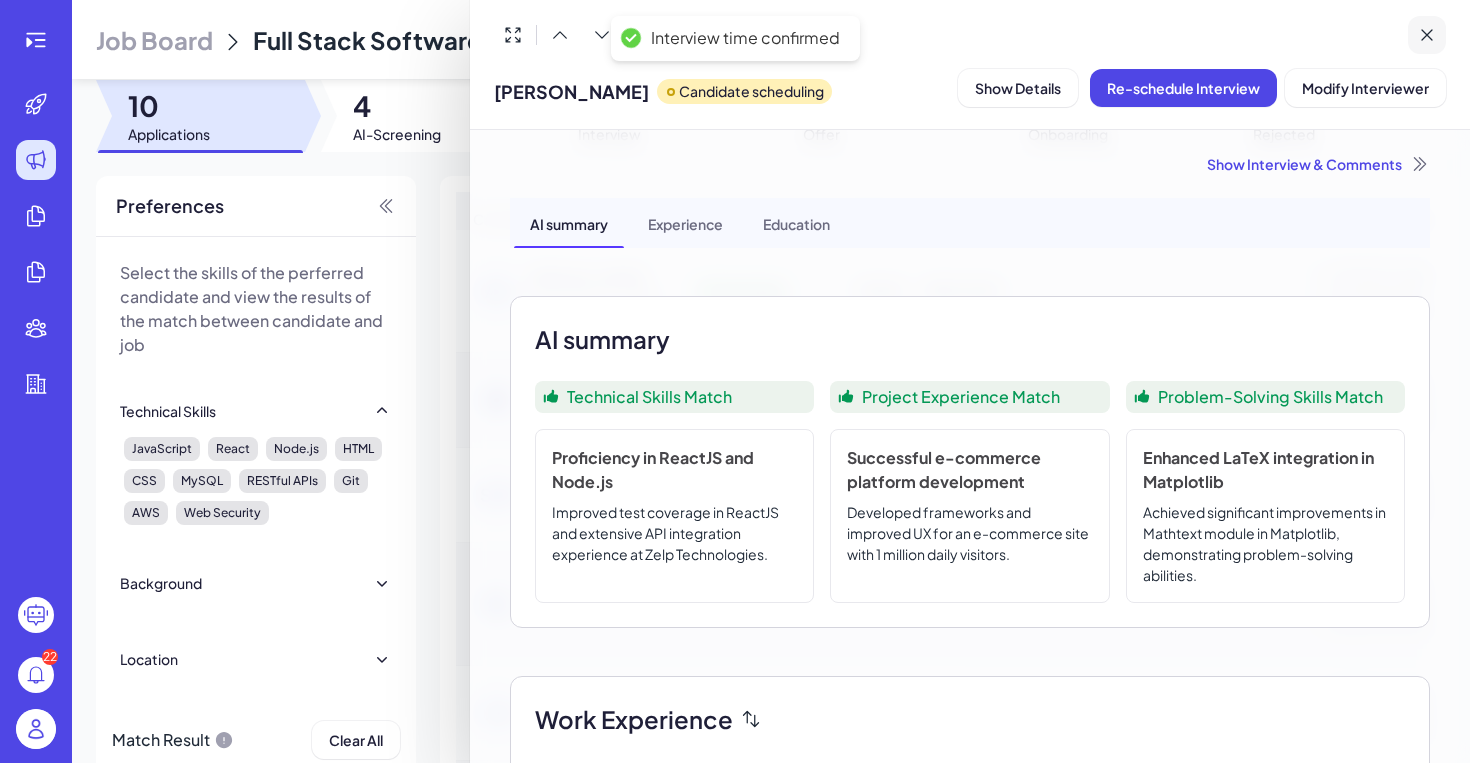 click 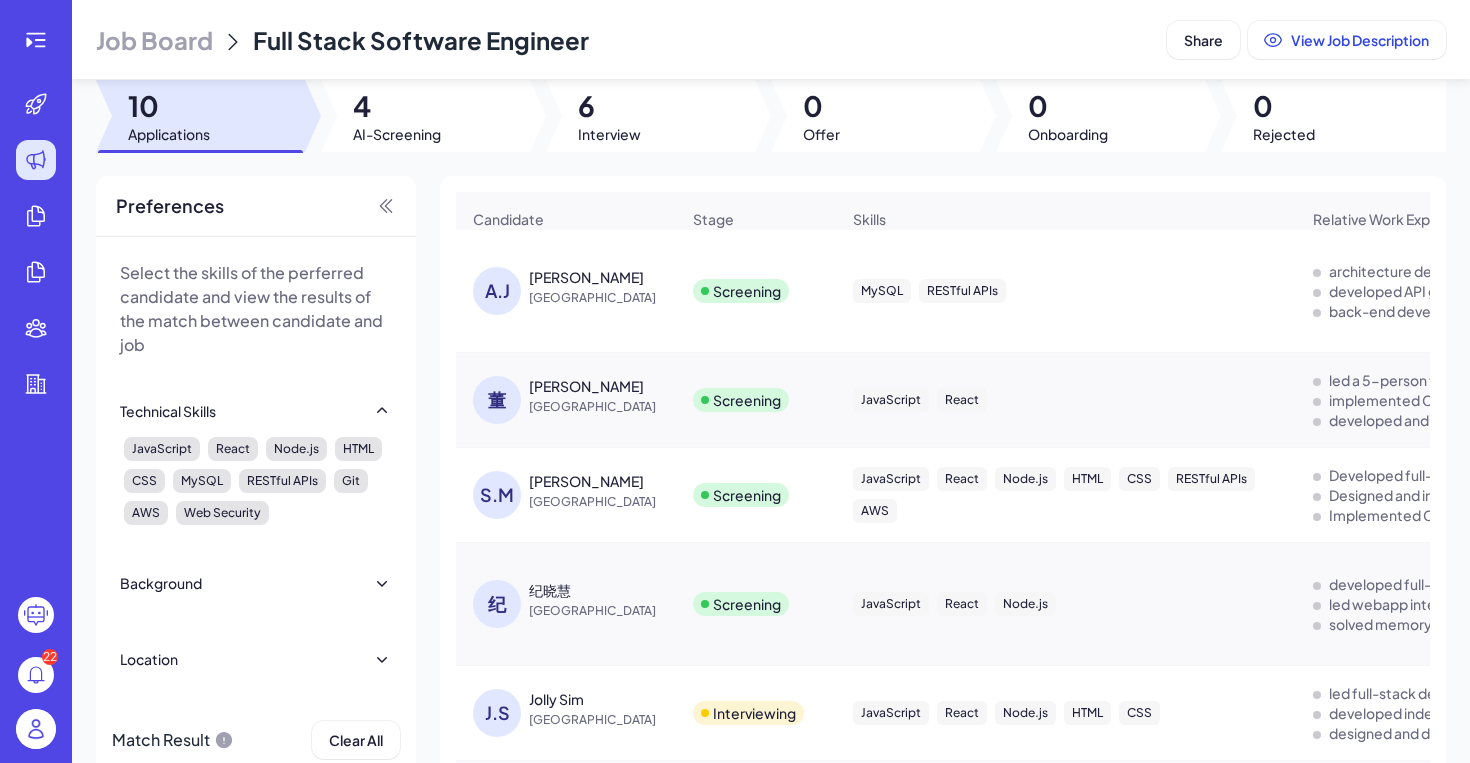 click on "[PERSON_NAME]" at bounding box center (586, 277) 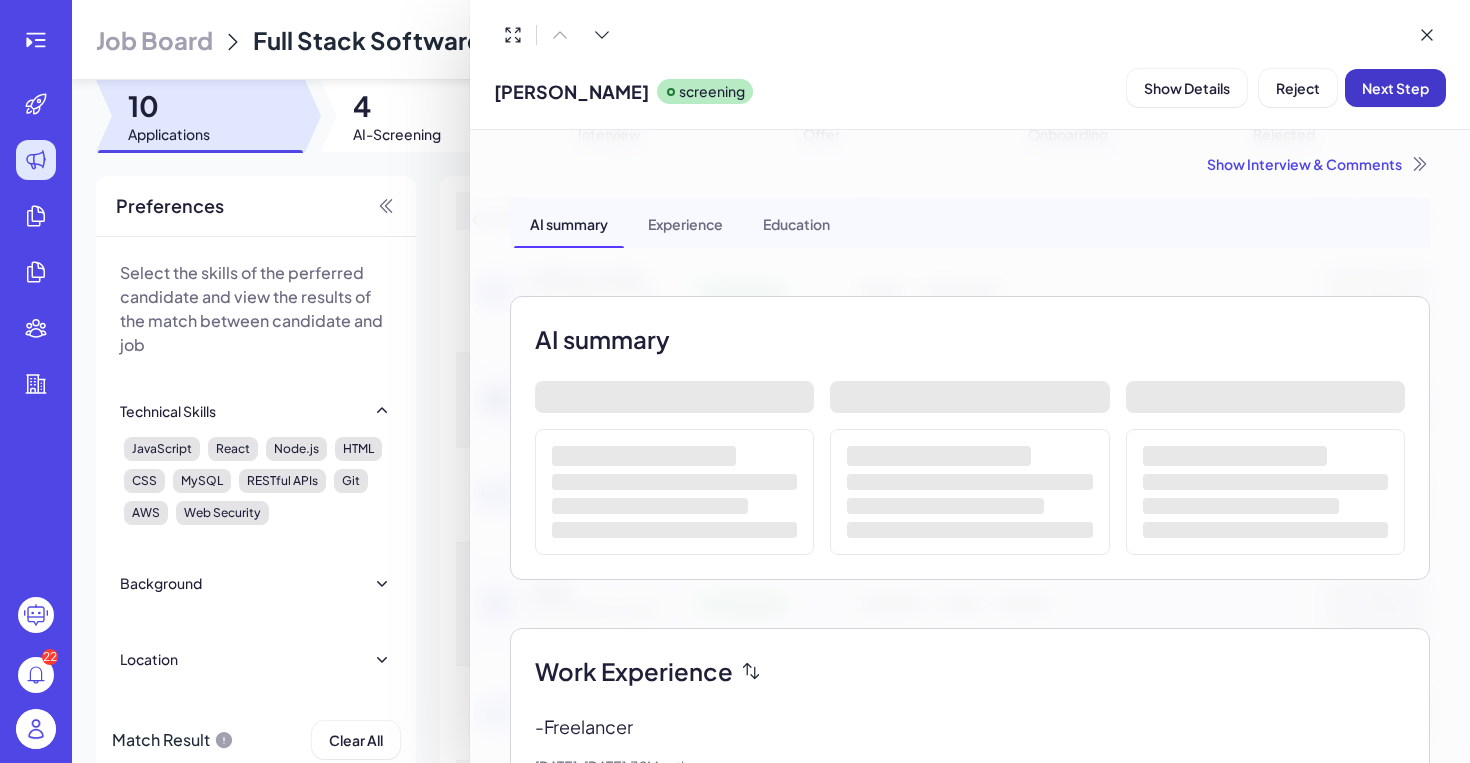 click on "Next Step" at bounding box center [1395, 88] 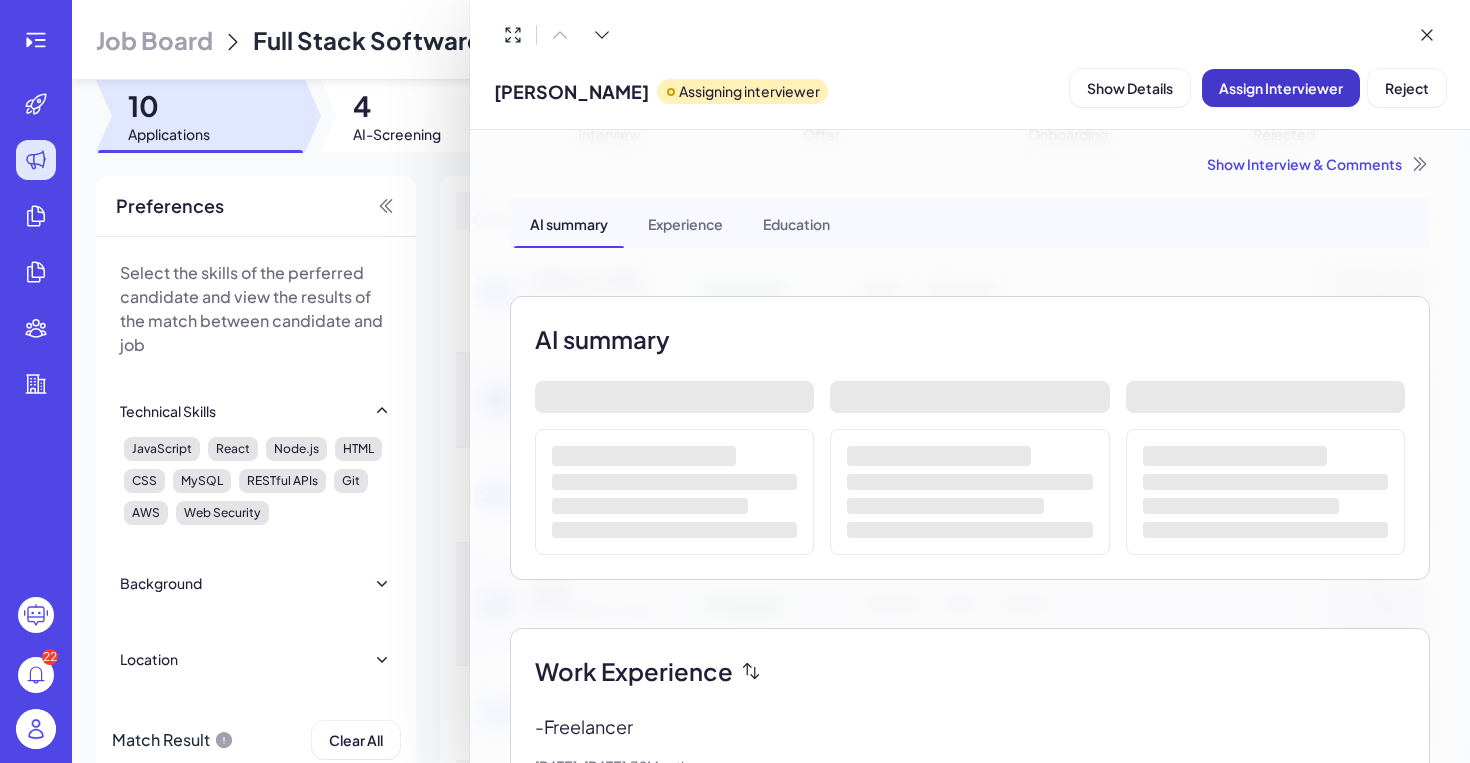 click on "Assign Interviewer" at bounding box center [1281, 88] 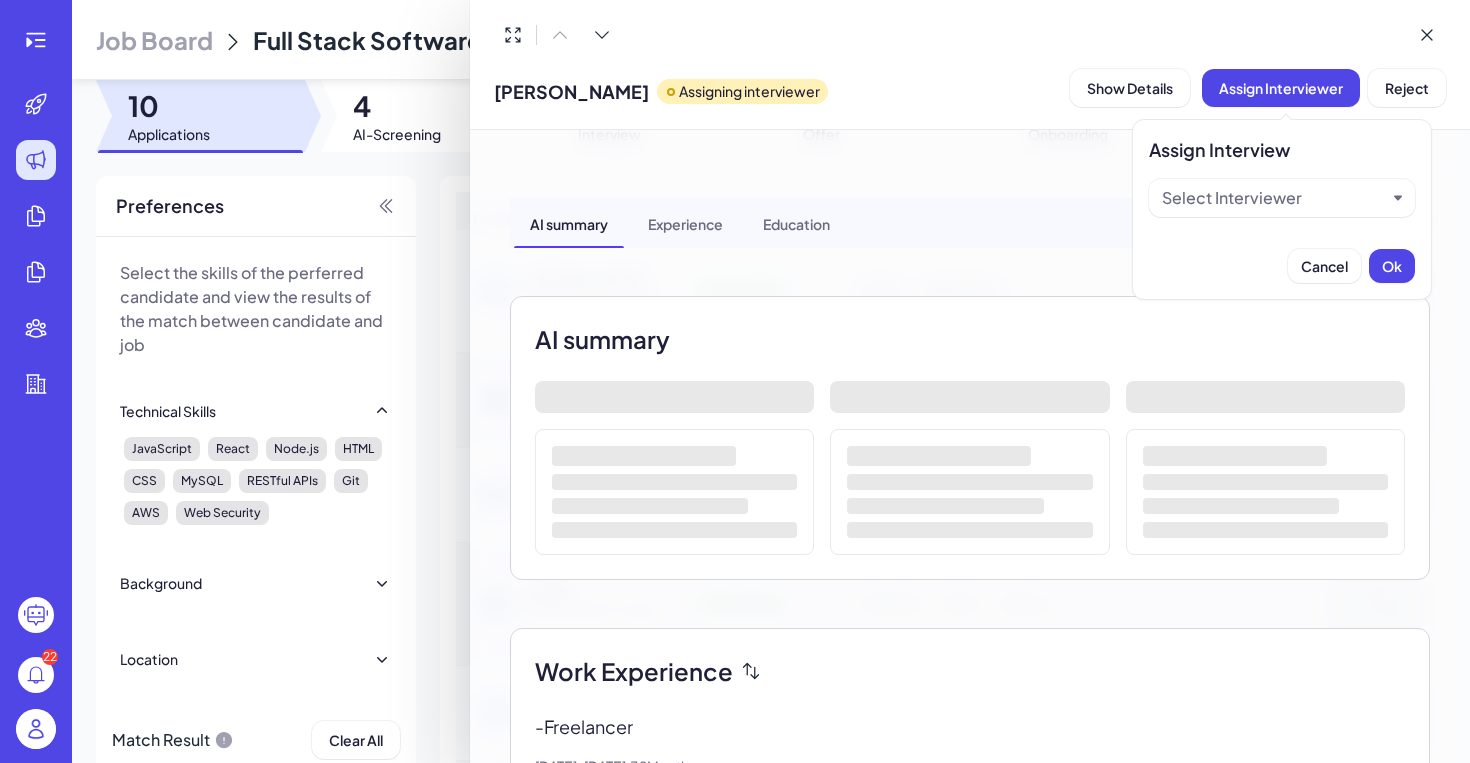 click on "Select Interviewer" at bounding box center [1274, 198] 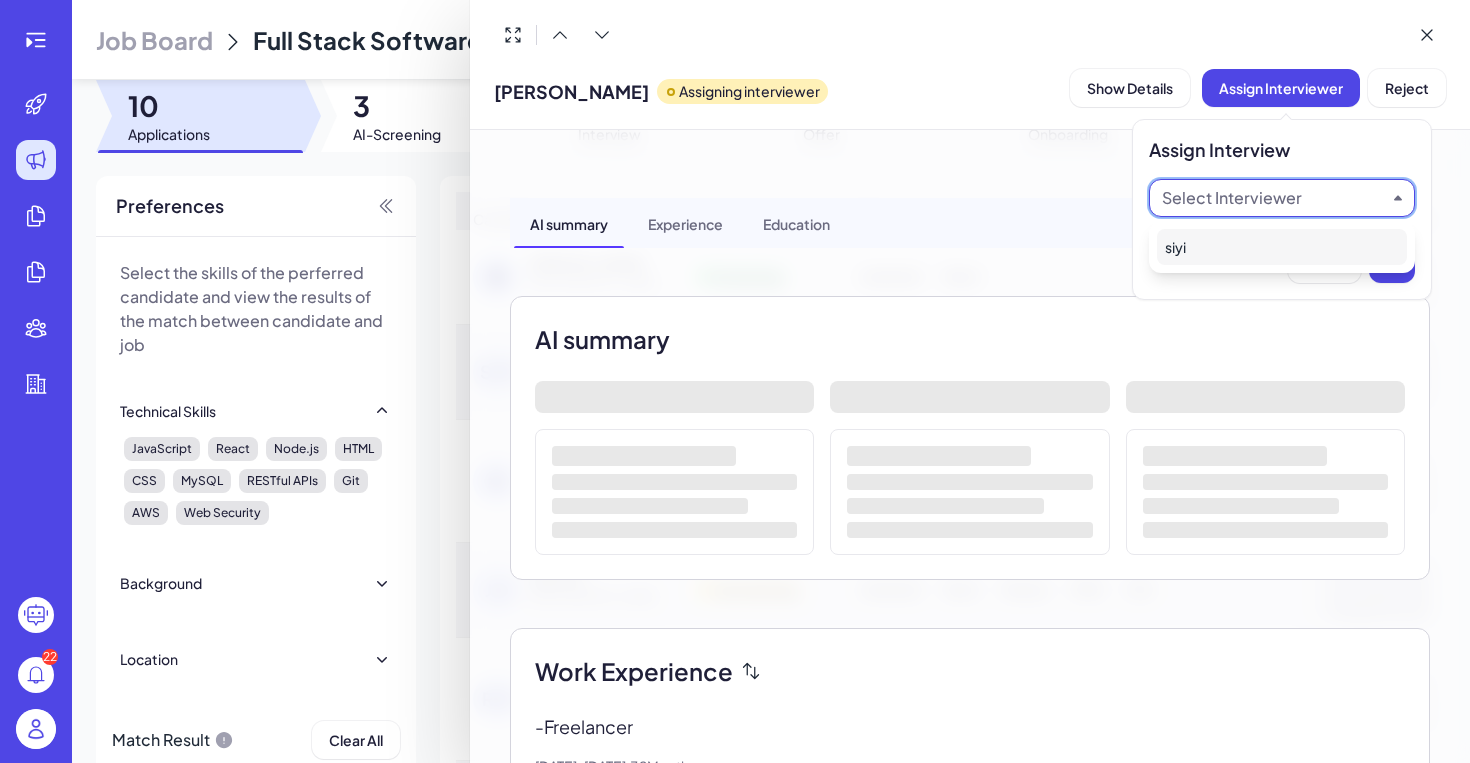click on "siyi" at bounding box center (1282, 247) 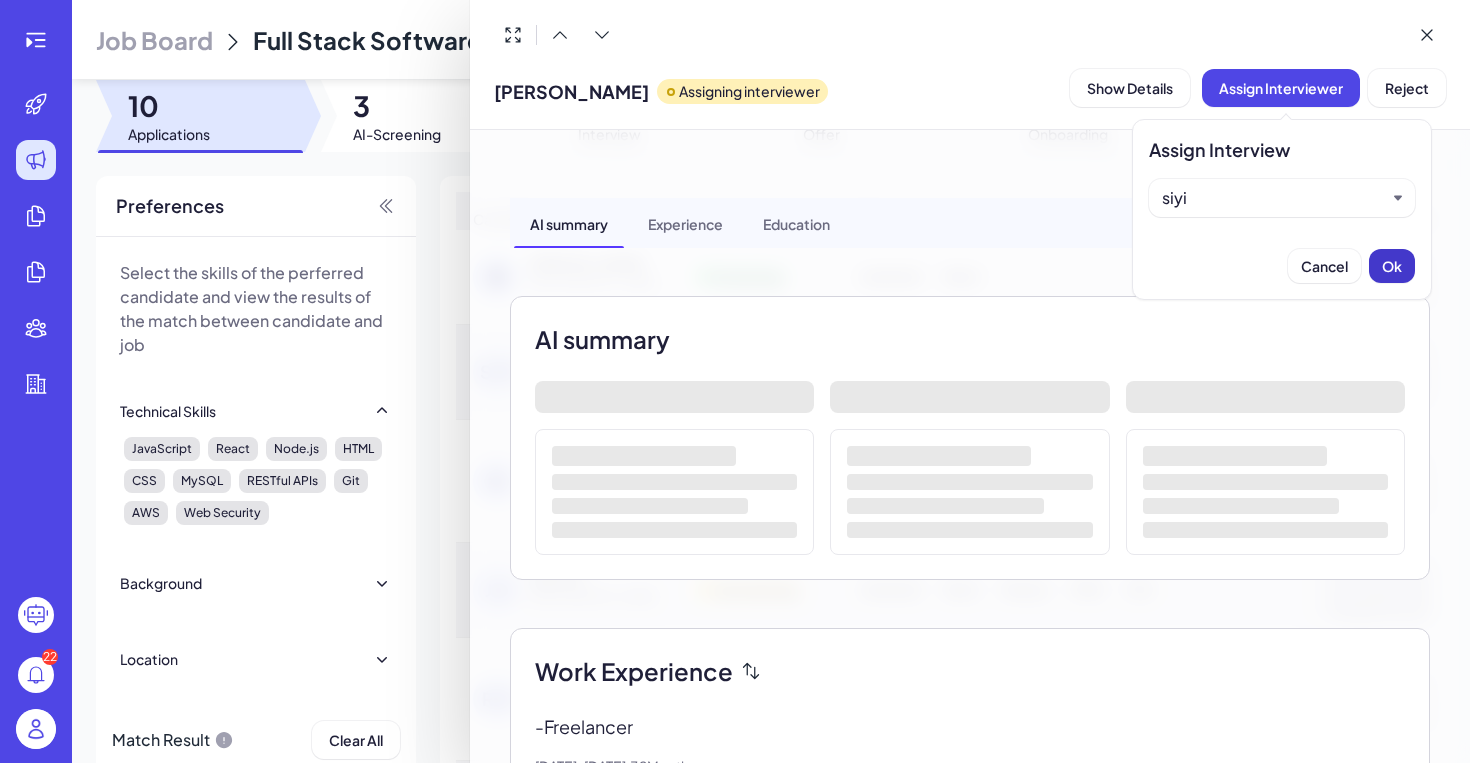 click on "Ok" at bounding box center [1392, 266] 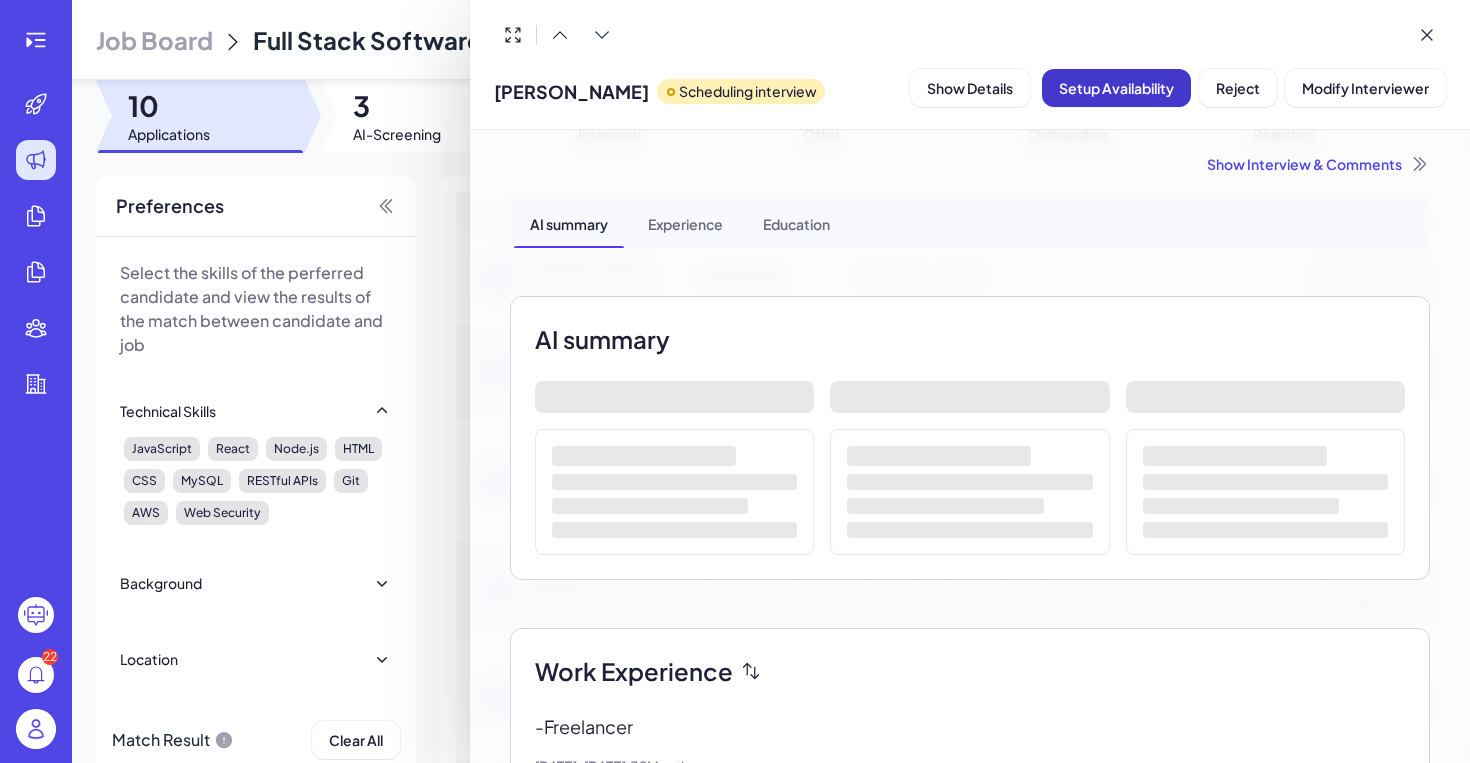 click on "Setup Availability" at bounding box center (1116, 88) 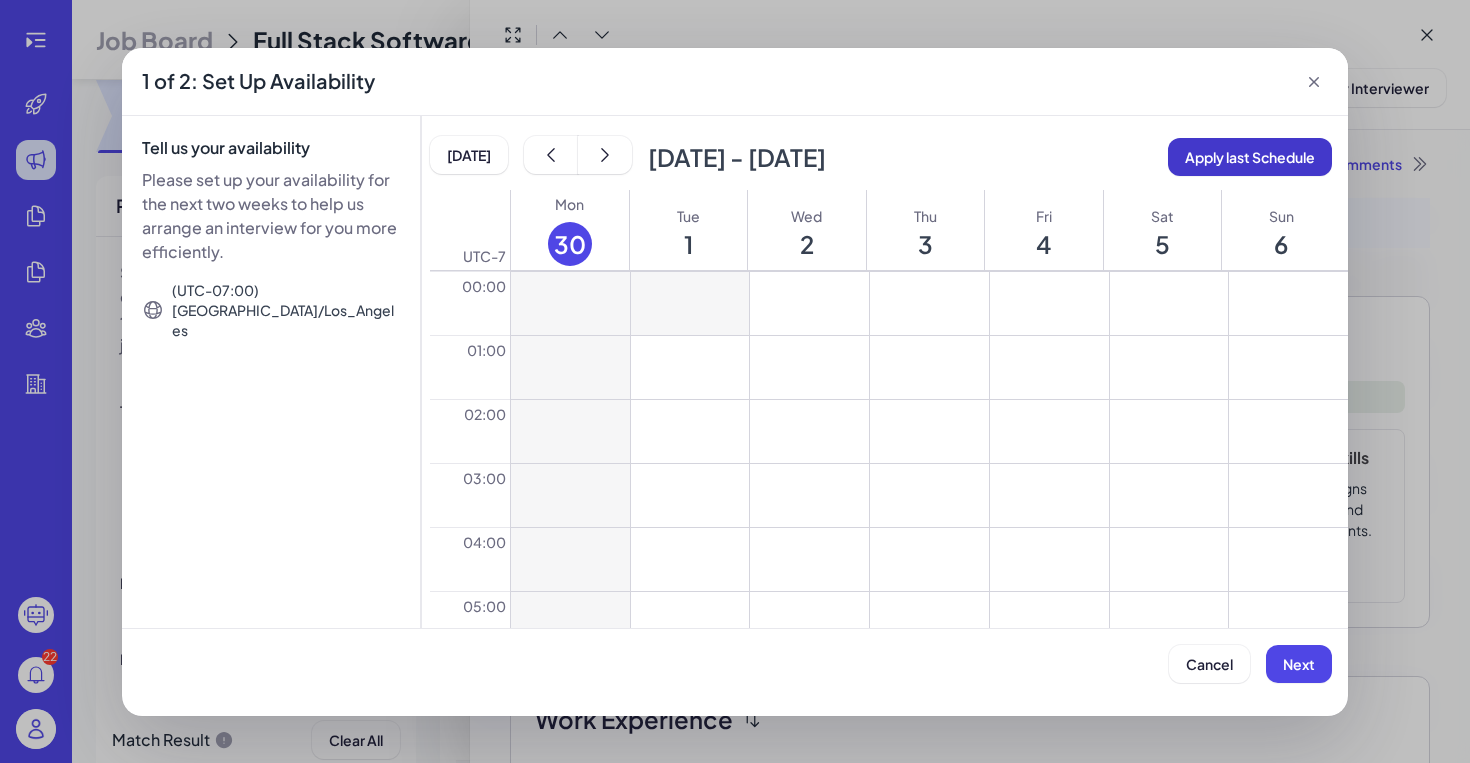 click on "Apply last Schedule" at bounding box center [1250, 157] 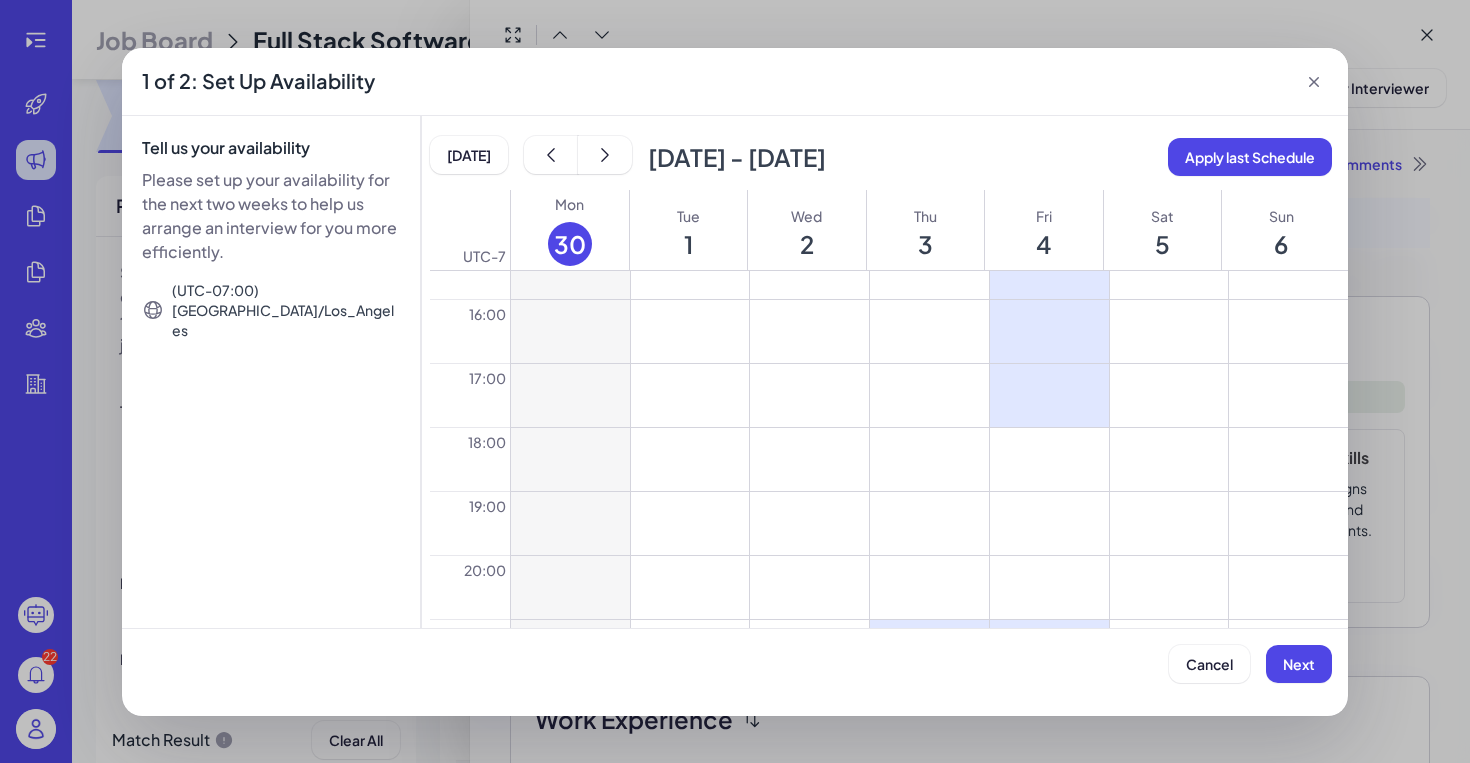 scroll, scrollTop: 1184, scrollLeft: 0, axis: vertical 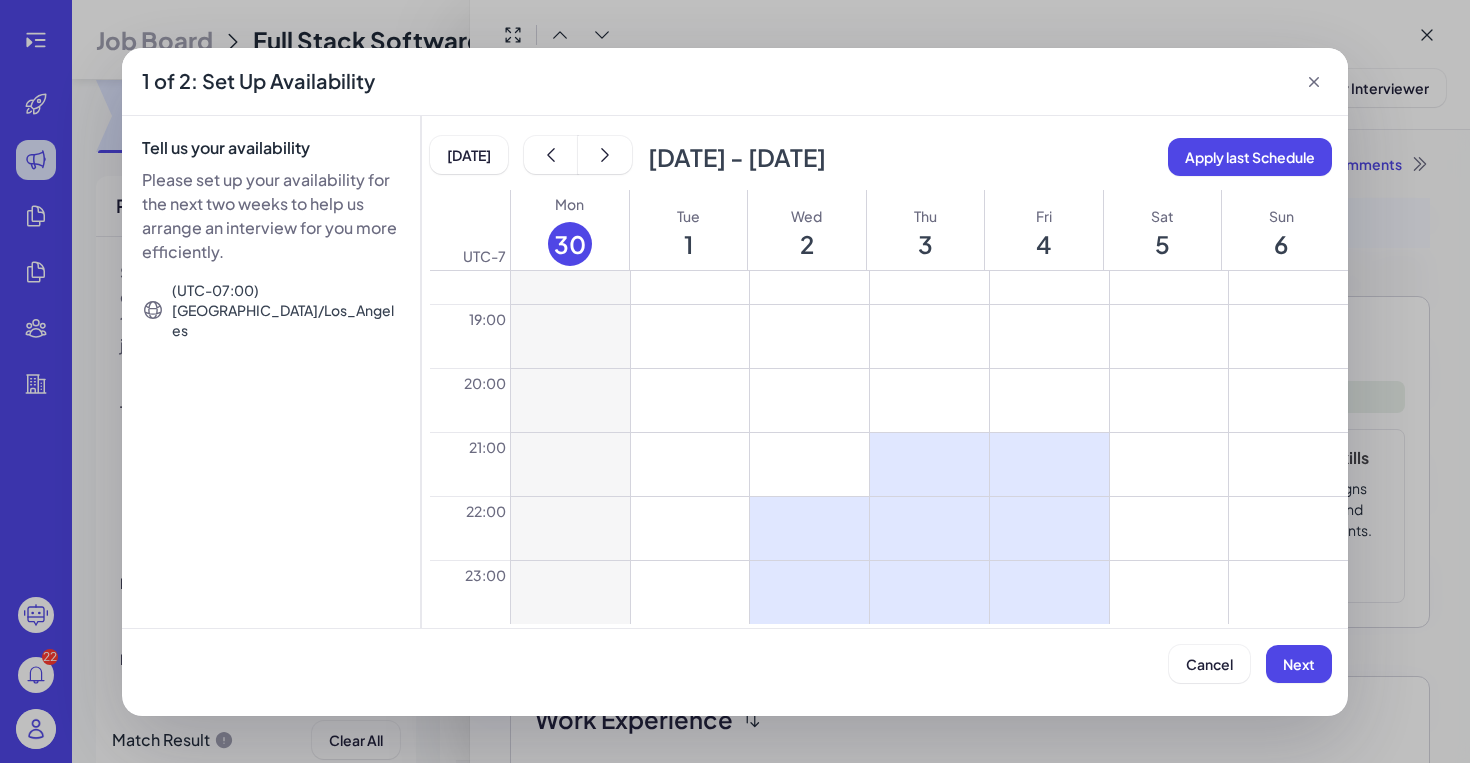click at bounding box center [690, 528] 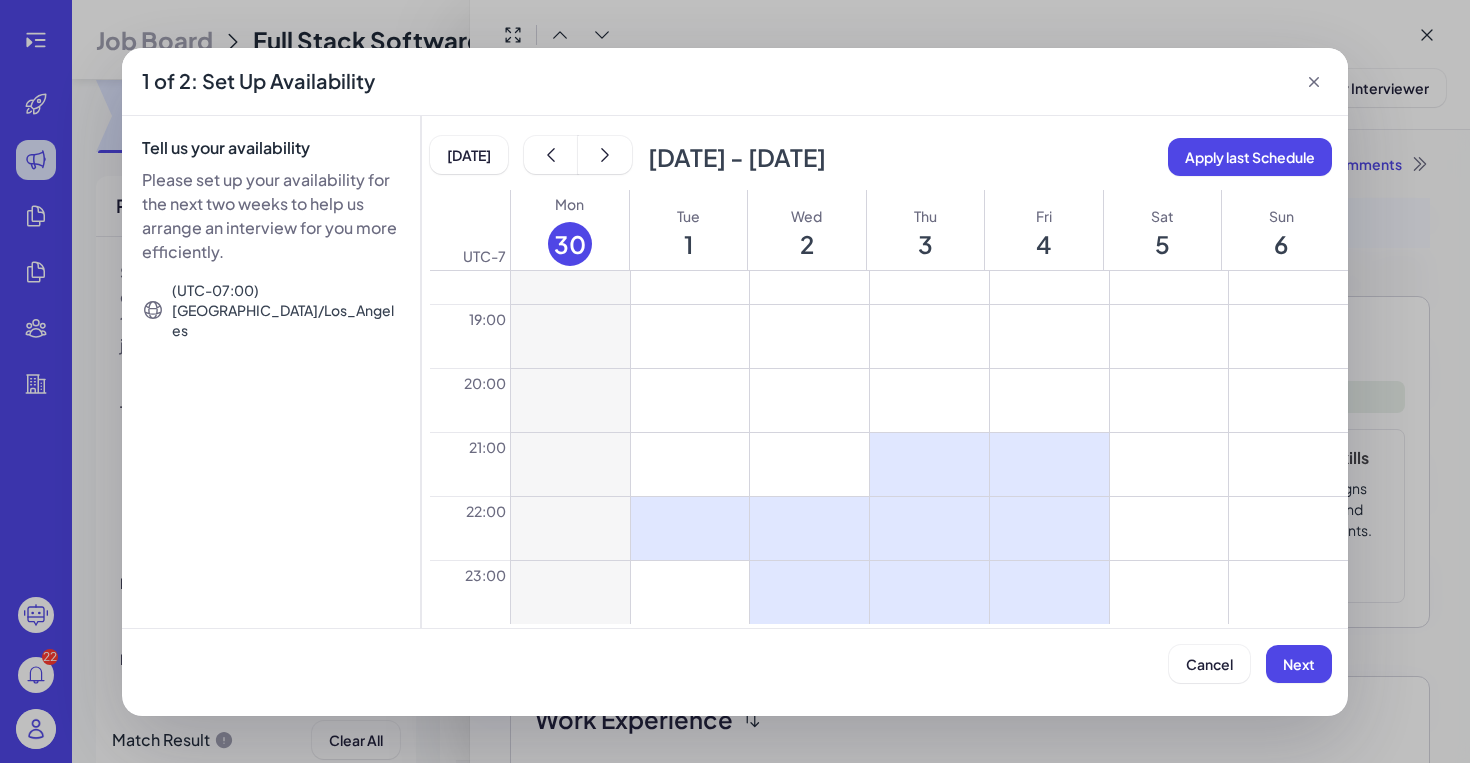 click at bounding box center [690, 592] 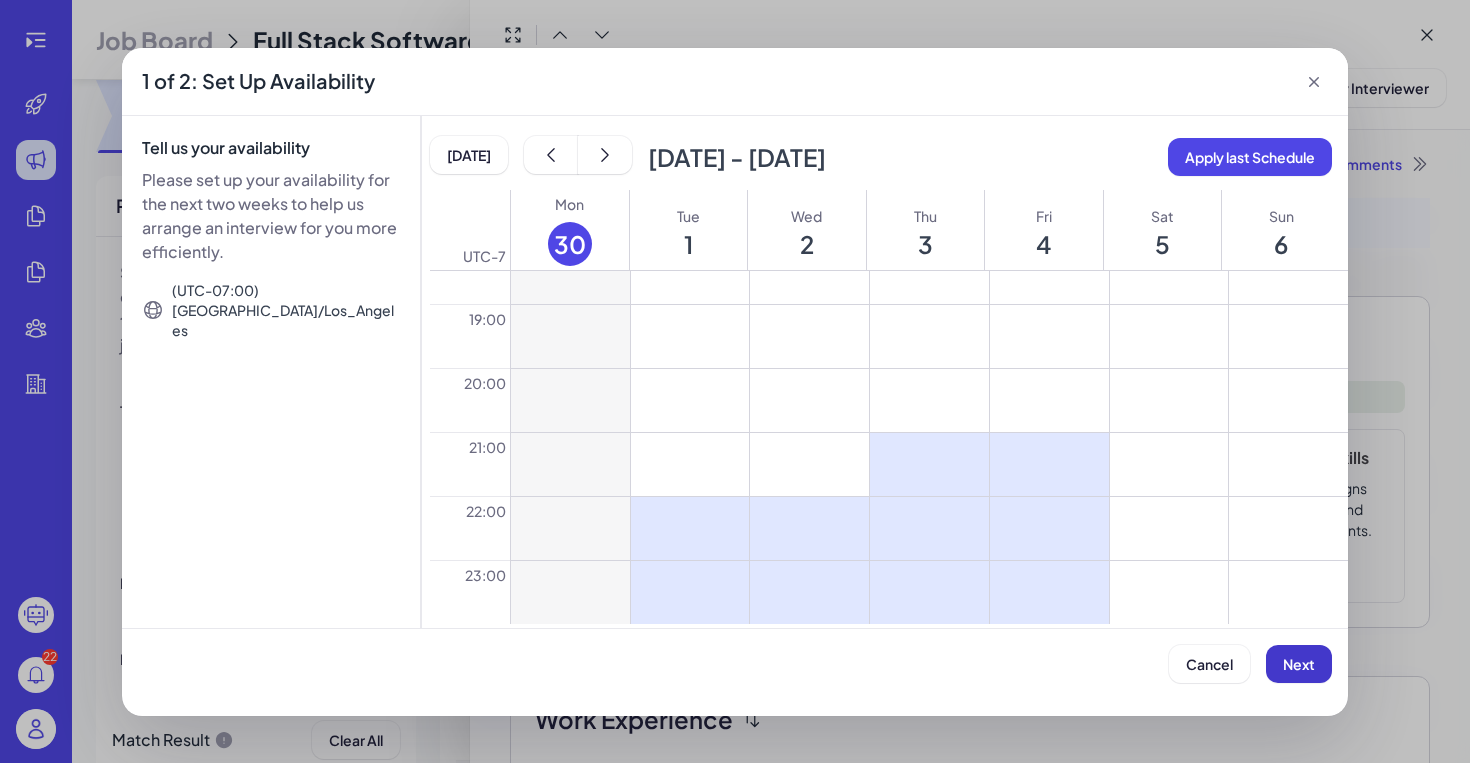 click on "Next" at bounding box center [1299, 664] 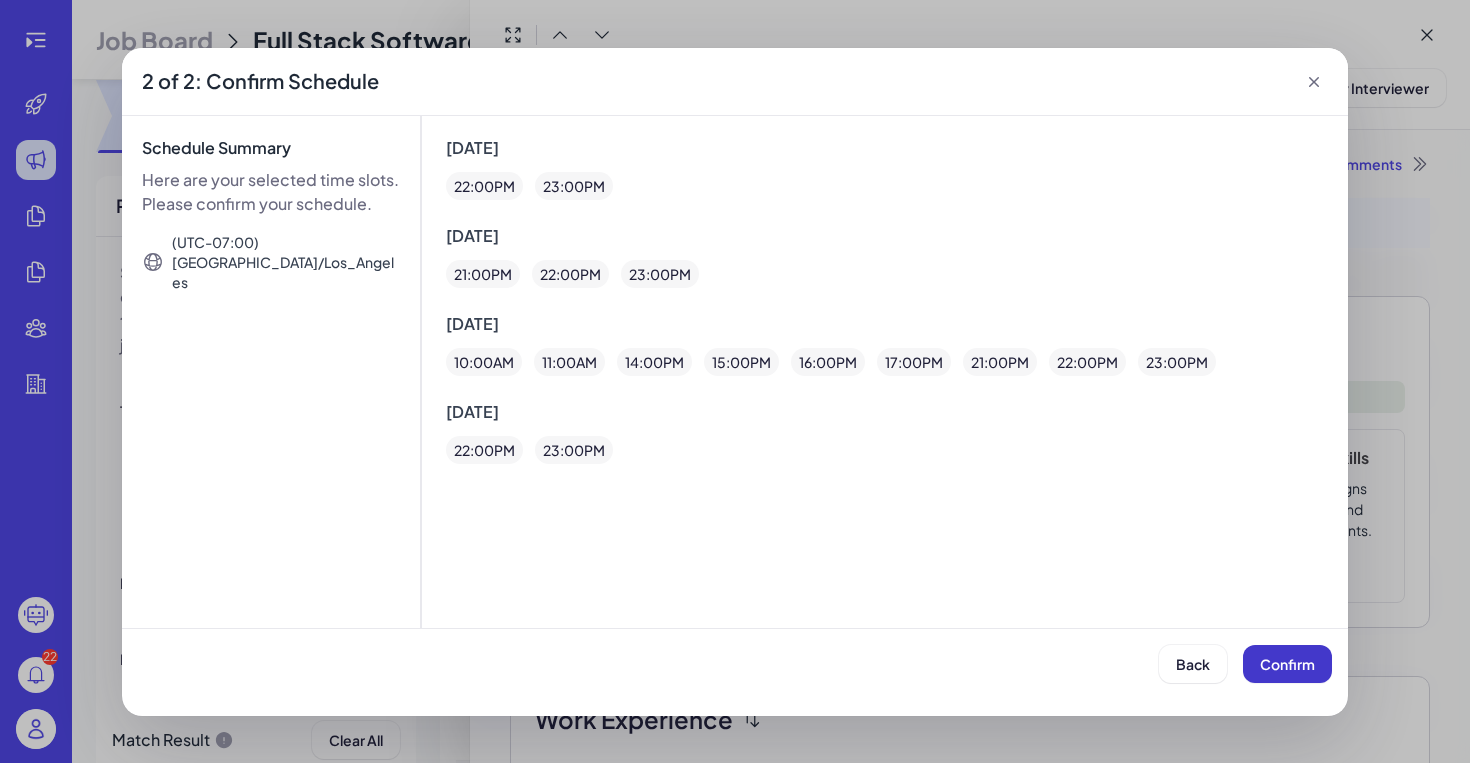click on "Confirm" at bounding box center (1287, 664) 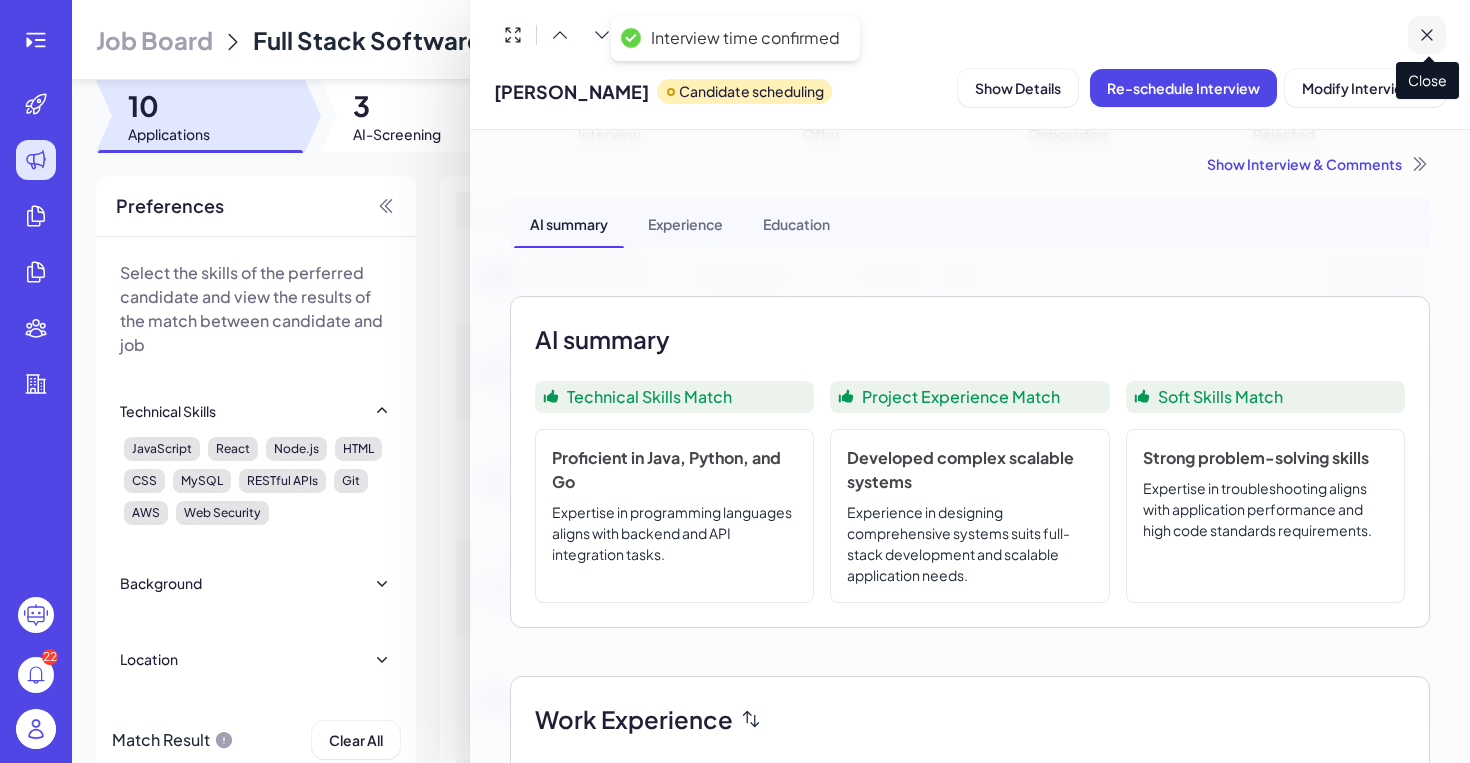 click 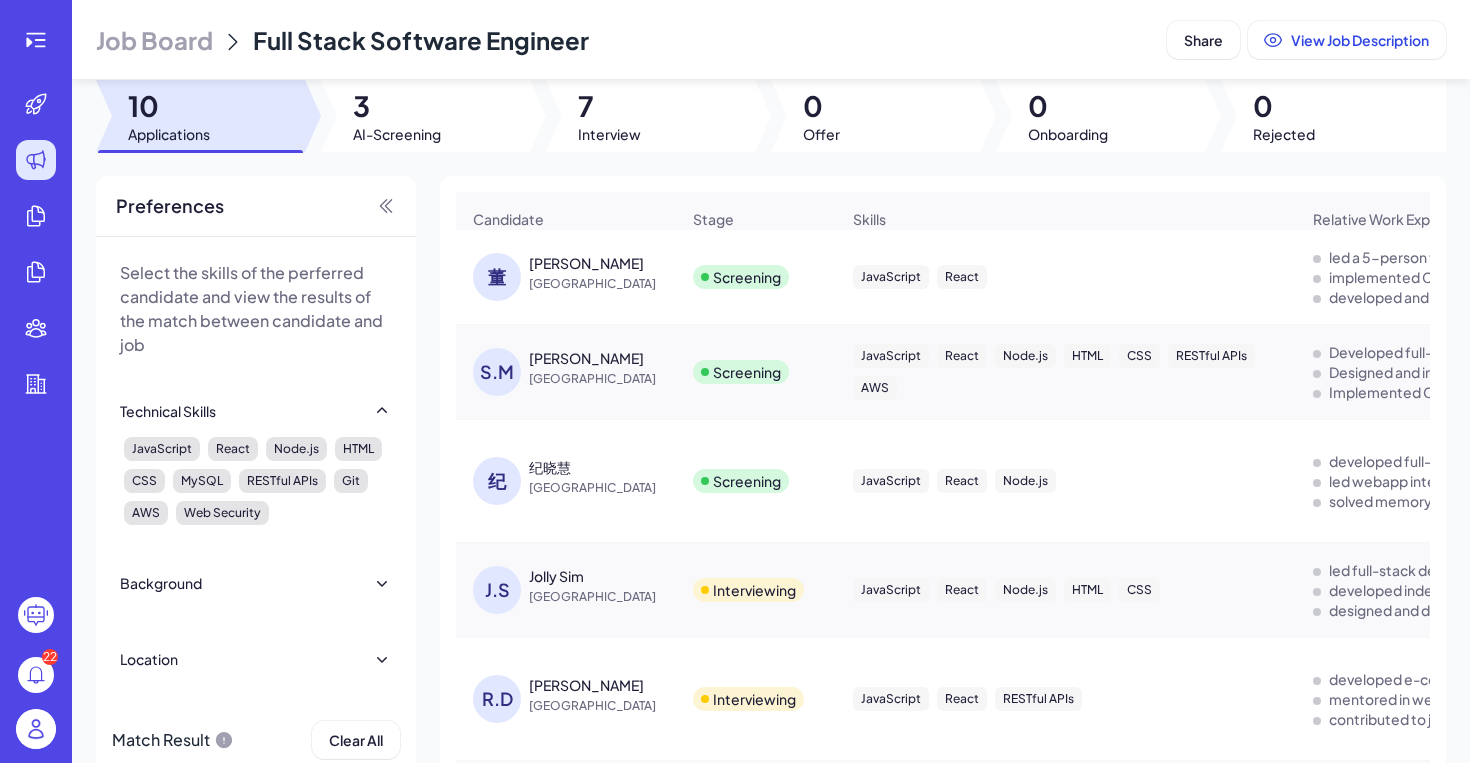 click on "Screening" at bounding box center [747, 277] 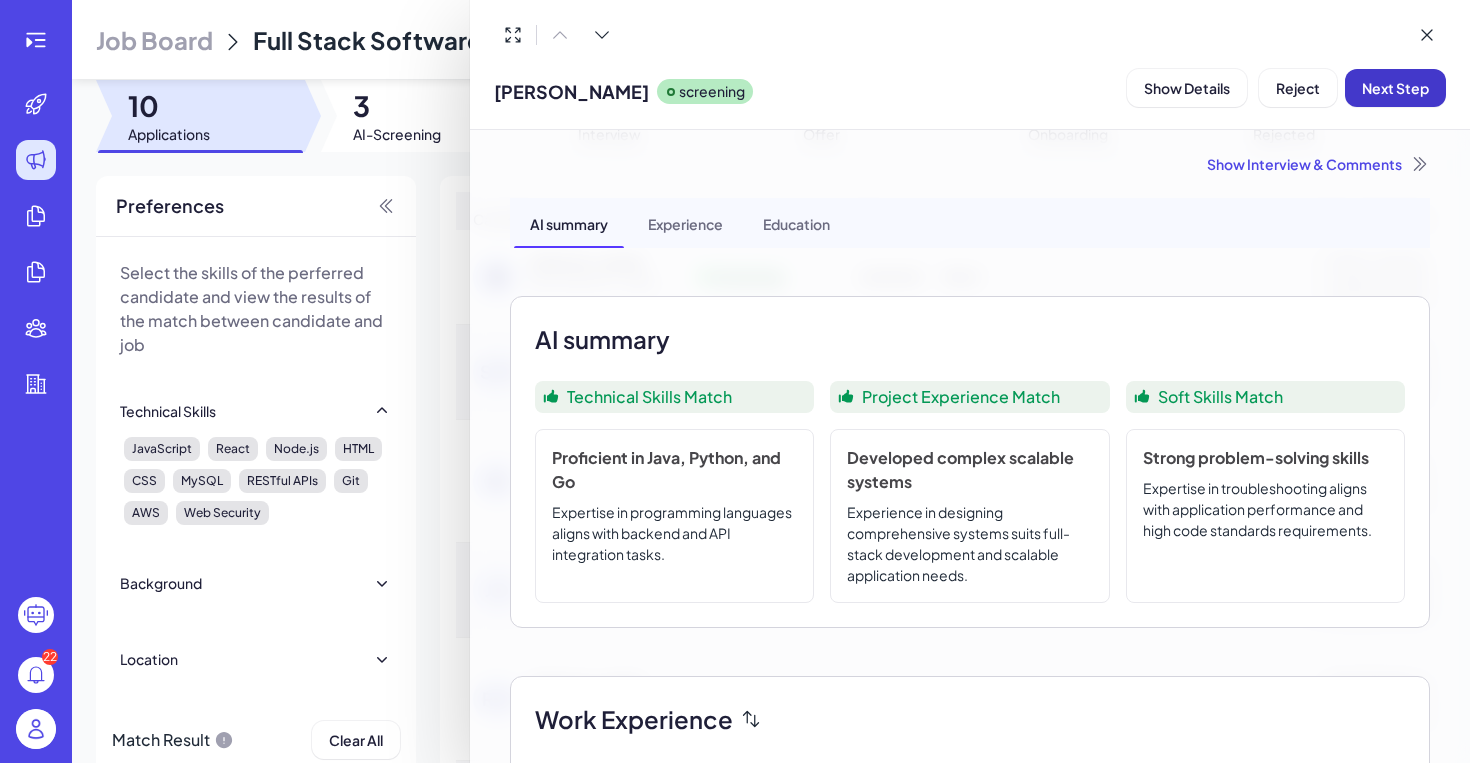 click on "Next Step" at bounding box center (1395, 88) 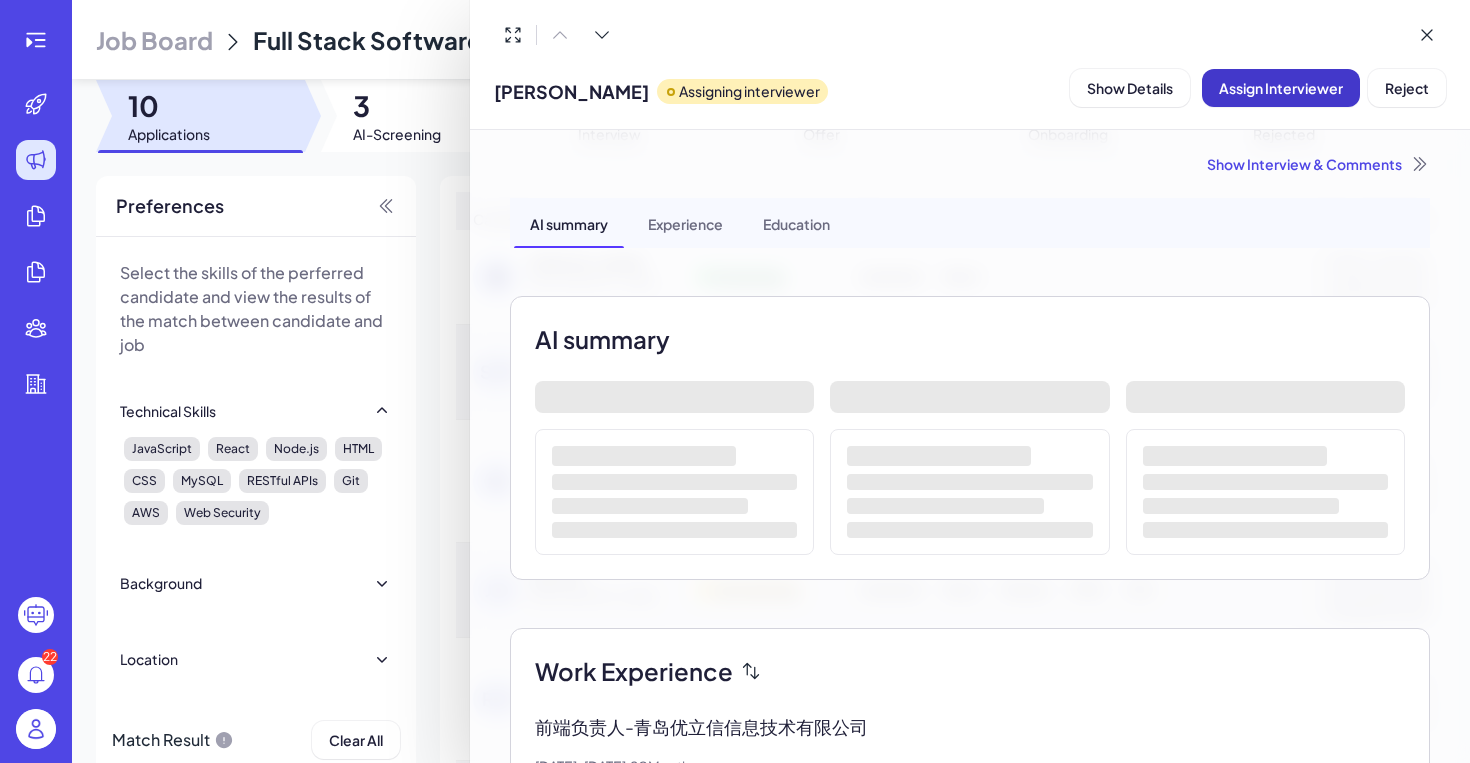 click on "Assign Interviewer" at bounding box center [1281, 88] 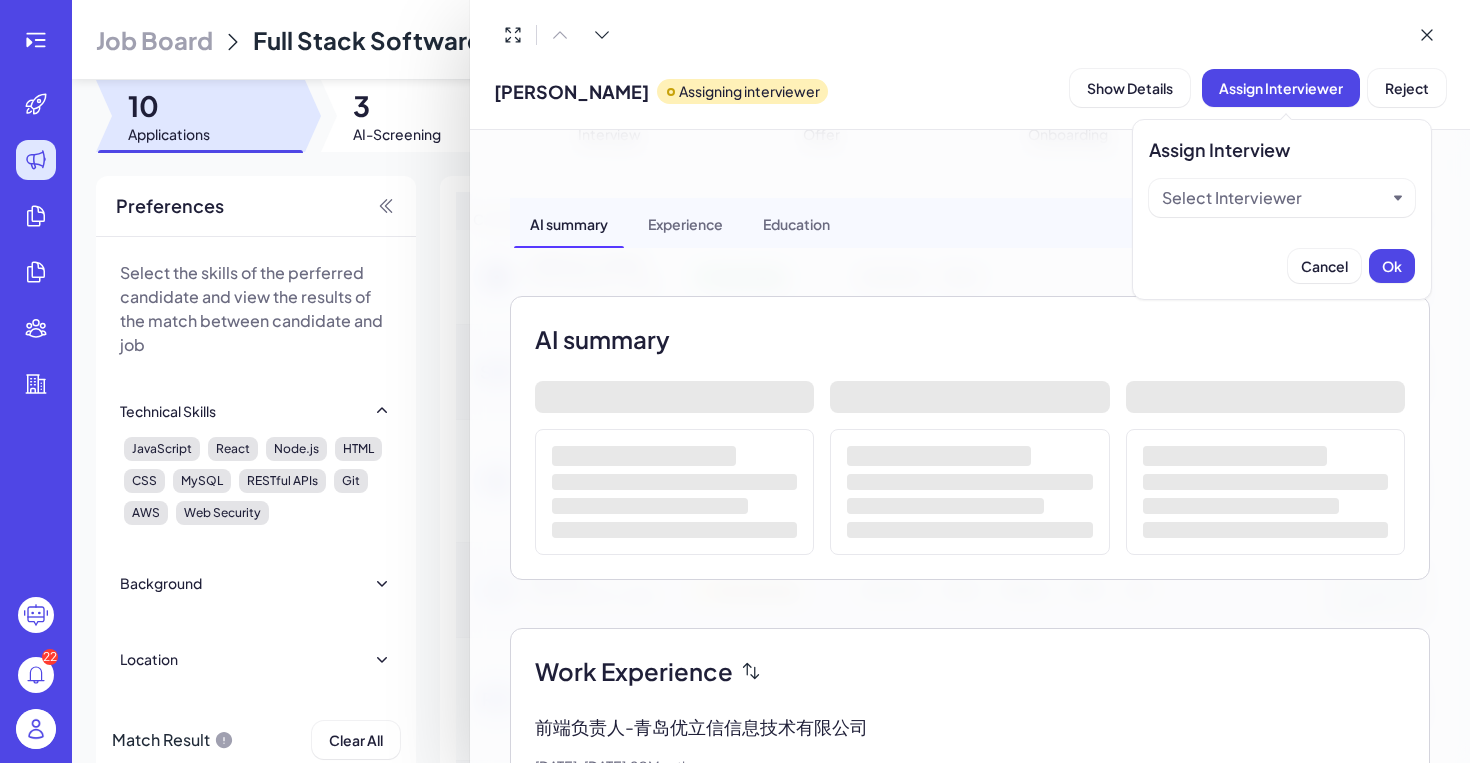 click on "Select Interviewer" at bounding box center [1274, 198] 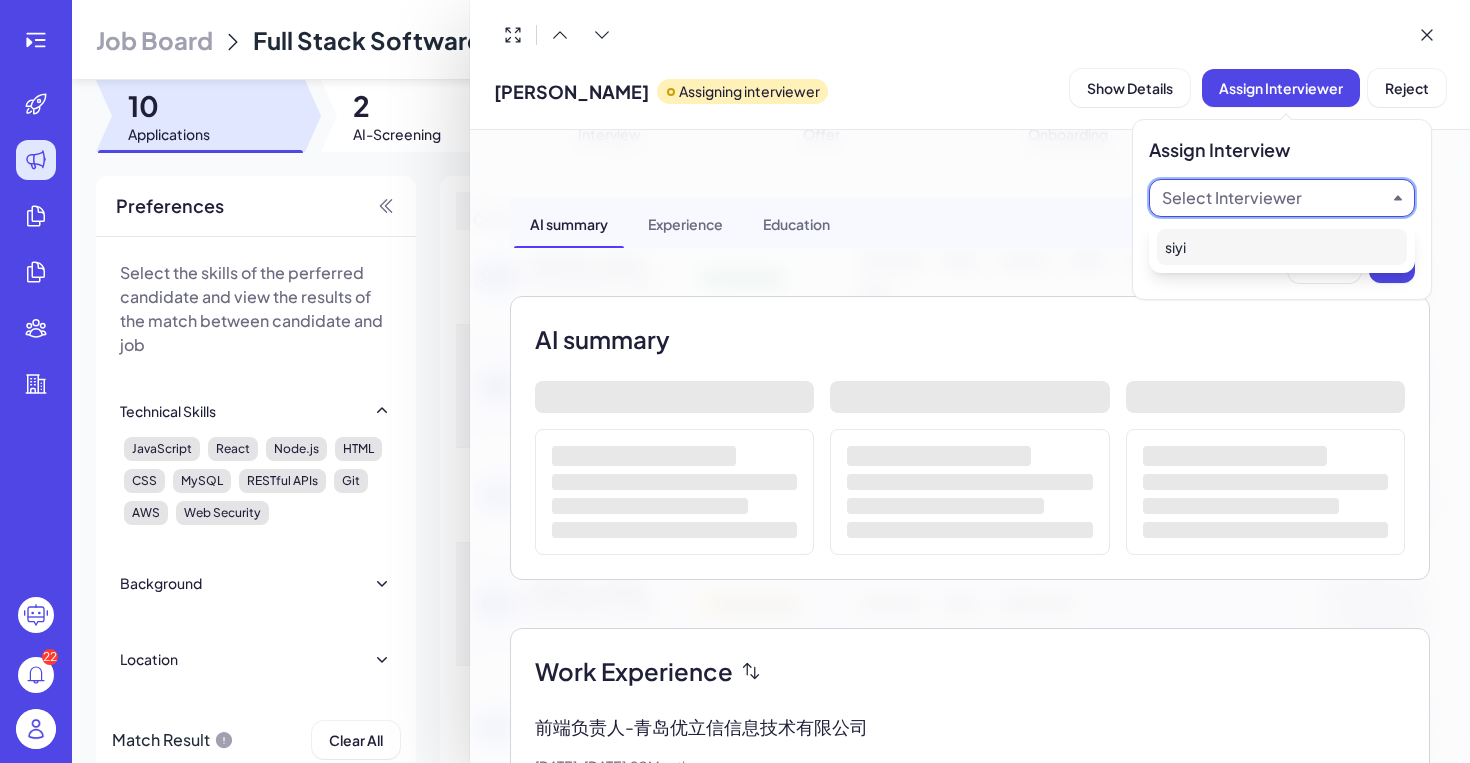 click on "siyi" at bounding box center (1282, 247) 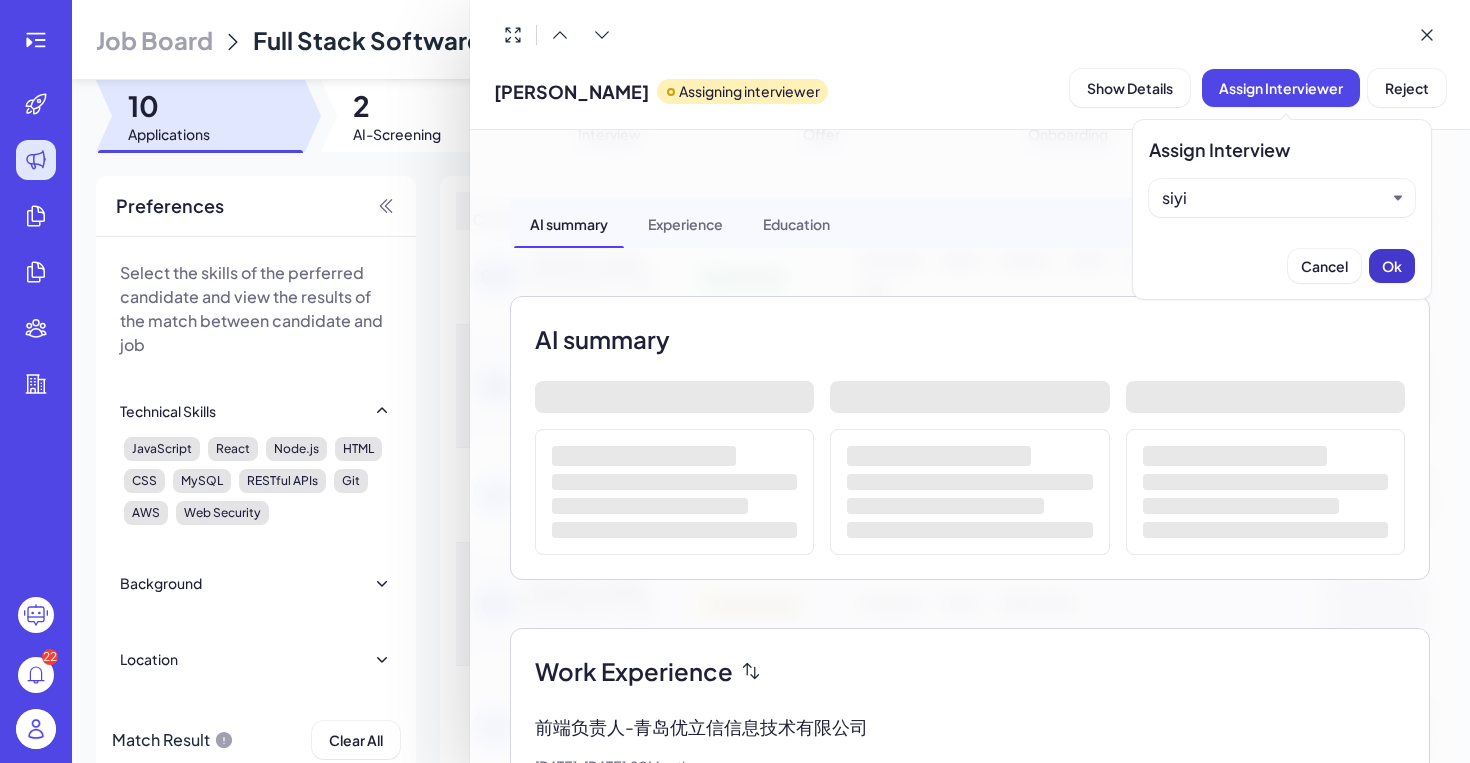 click on "Ok" at bounding box center [1392, 266] 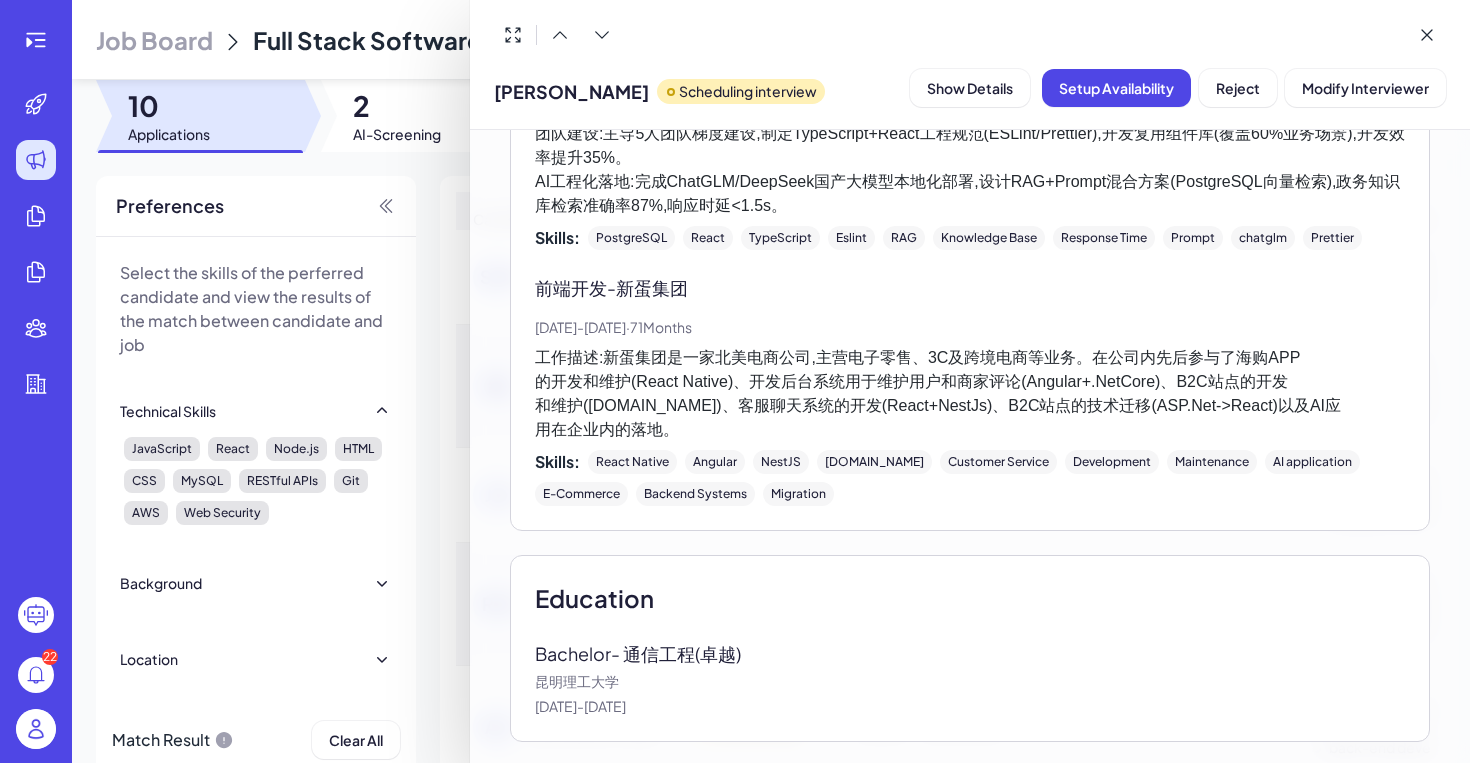 scroll, scrollTop: 669, scrollLeft: 0, axis: vertical 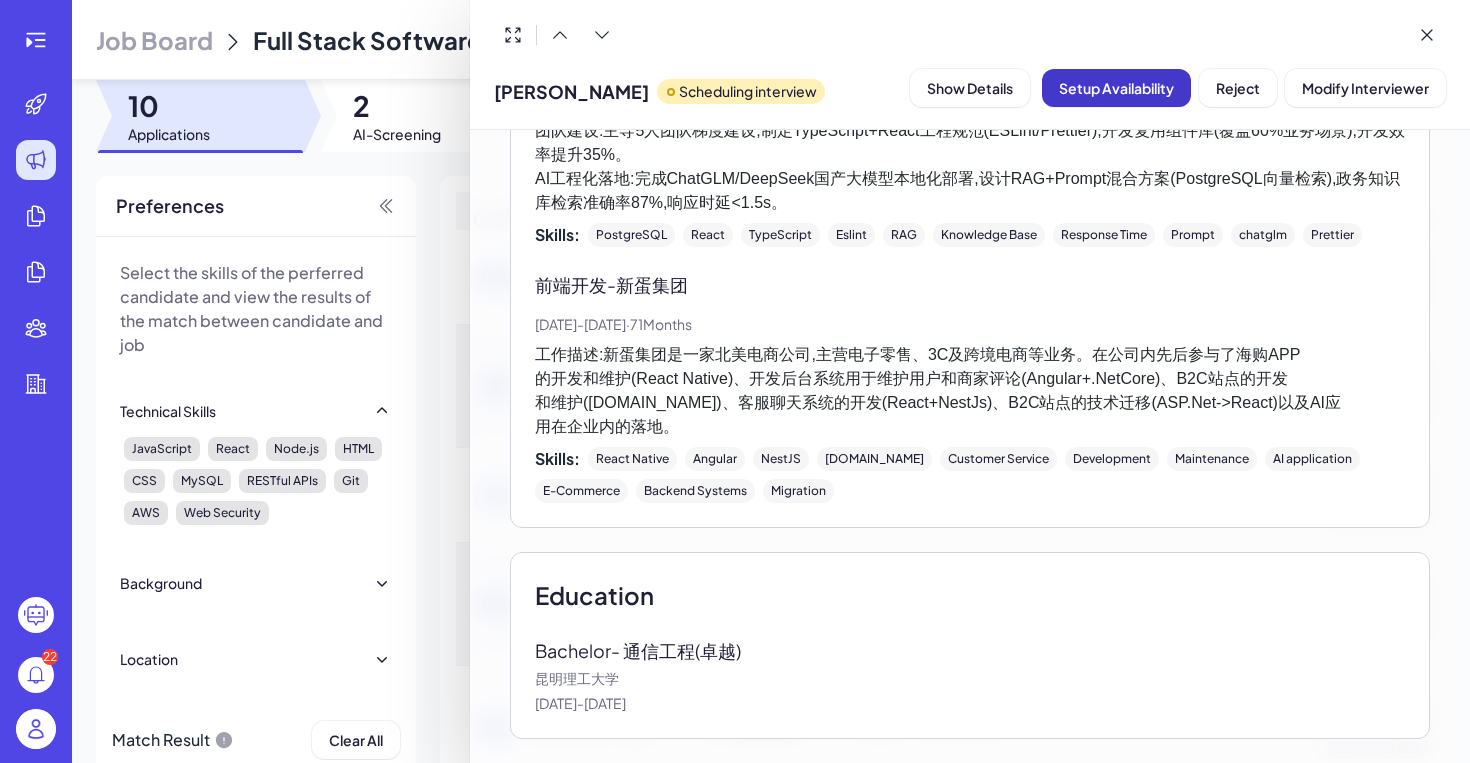 click on "Setup Availability" at bounding box center (1116, 88) 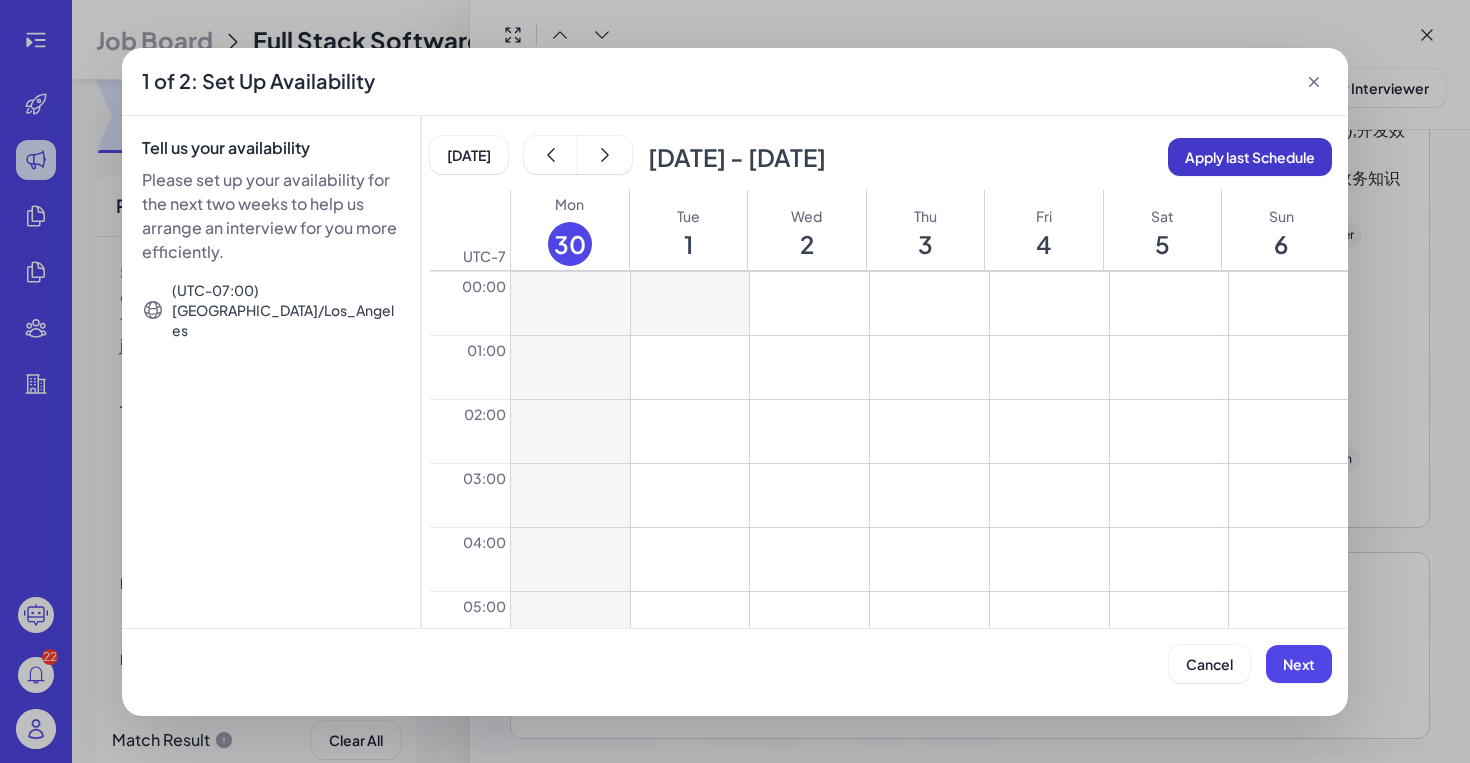 click on "Apply last Schedule" at bounding box center [1250, 157] 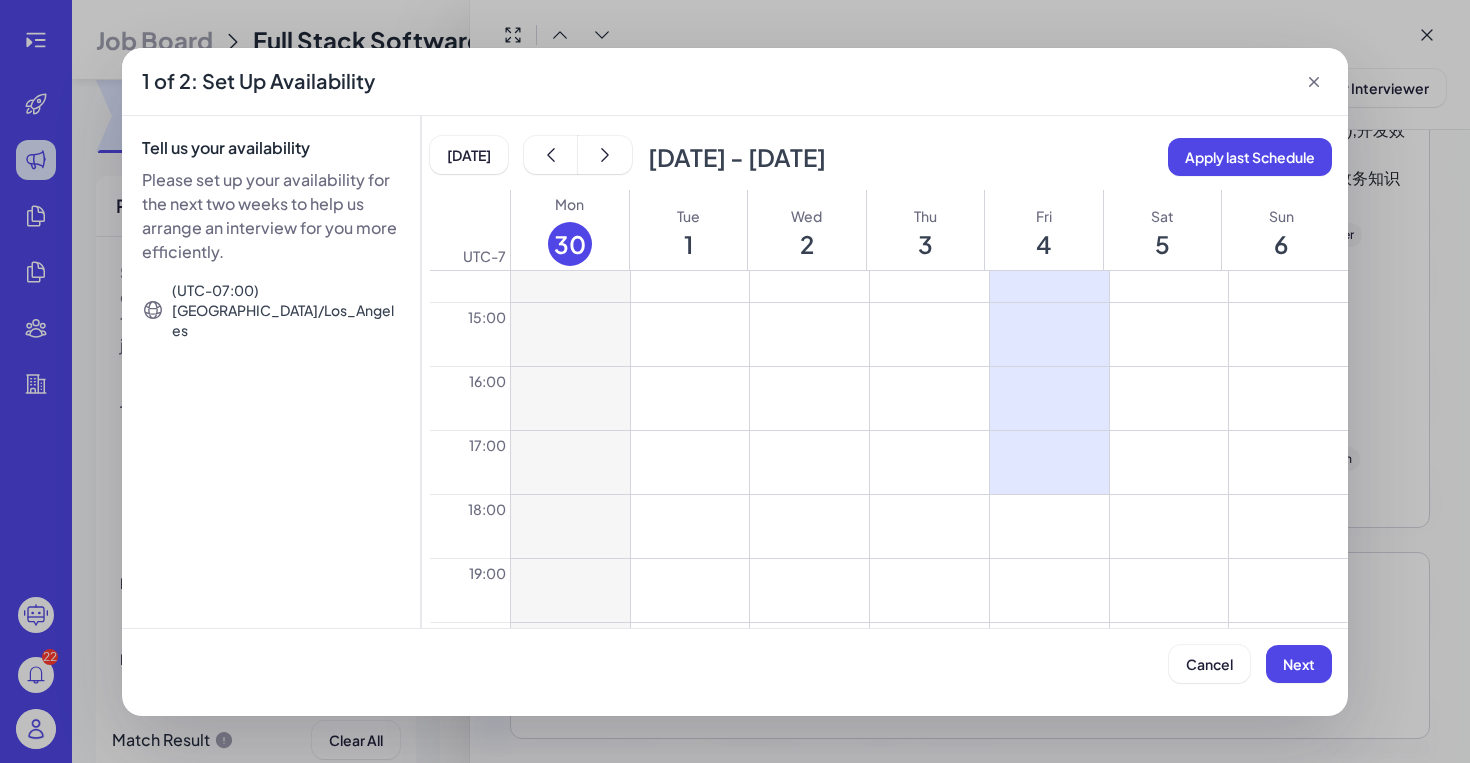 scroll, scrollTop: 987, scrollLeft: 0, axis: vertical 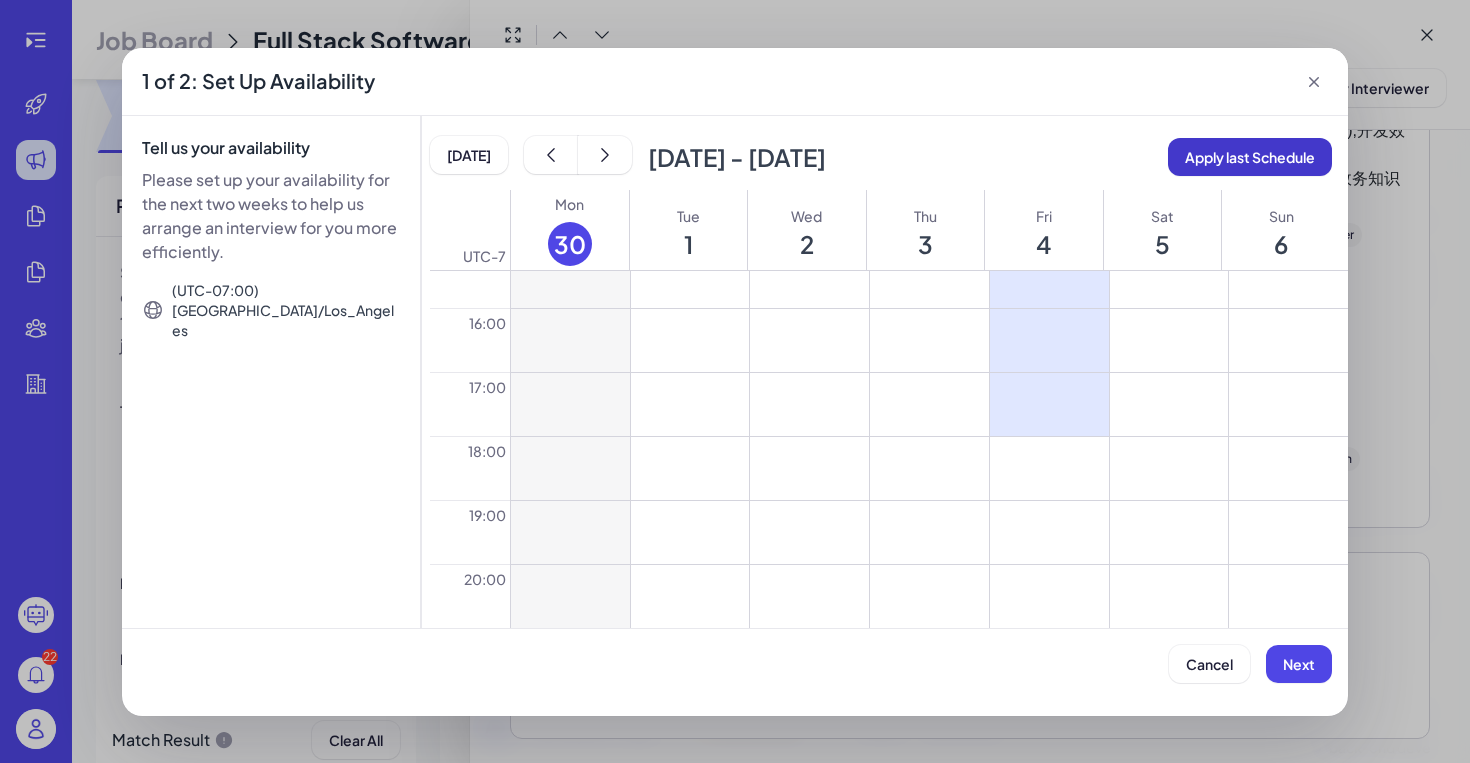 click on "Apply last Schedule" at bounding box center (1250, 157) 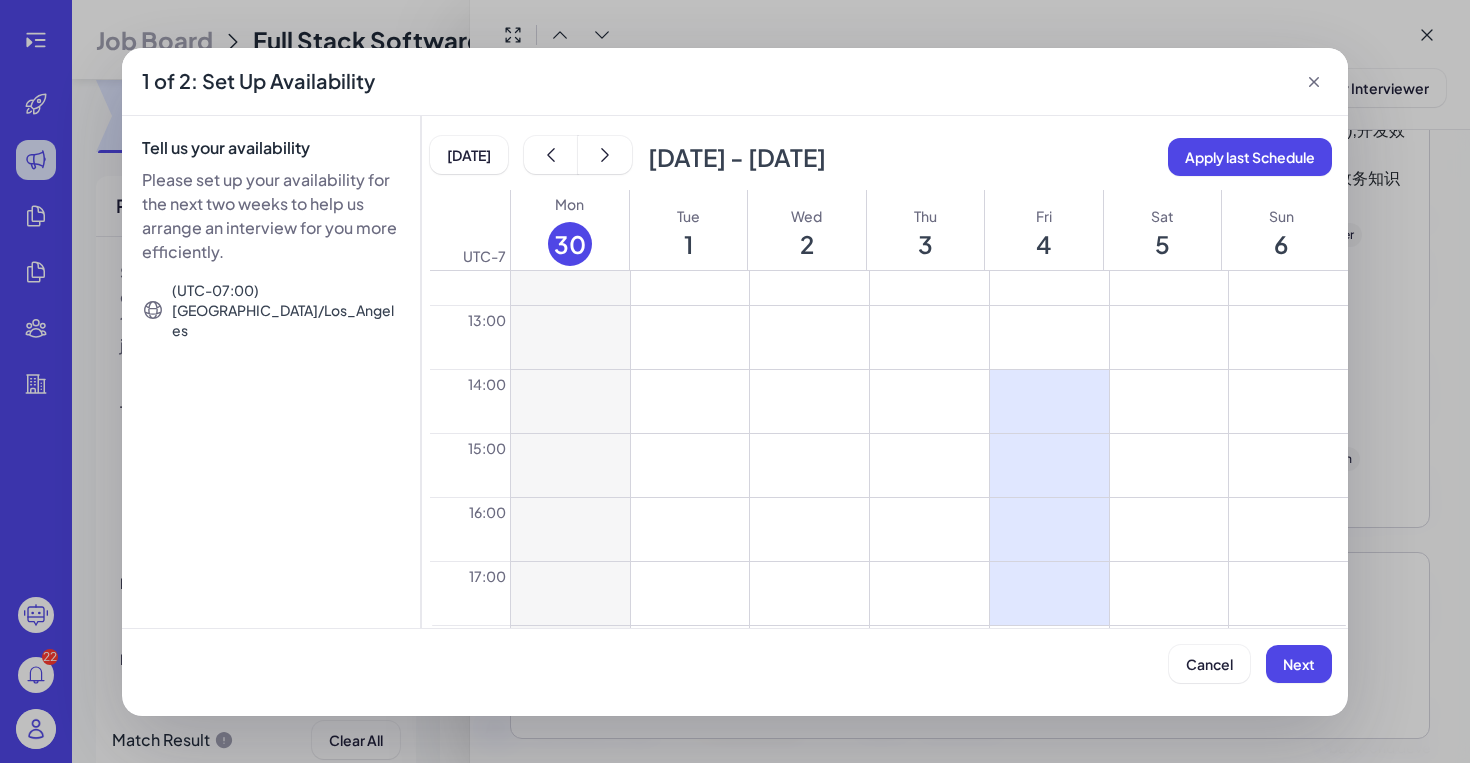 scroll, scrollTop: 1184, scrollLeft: 0, axis: vertical 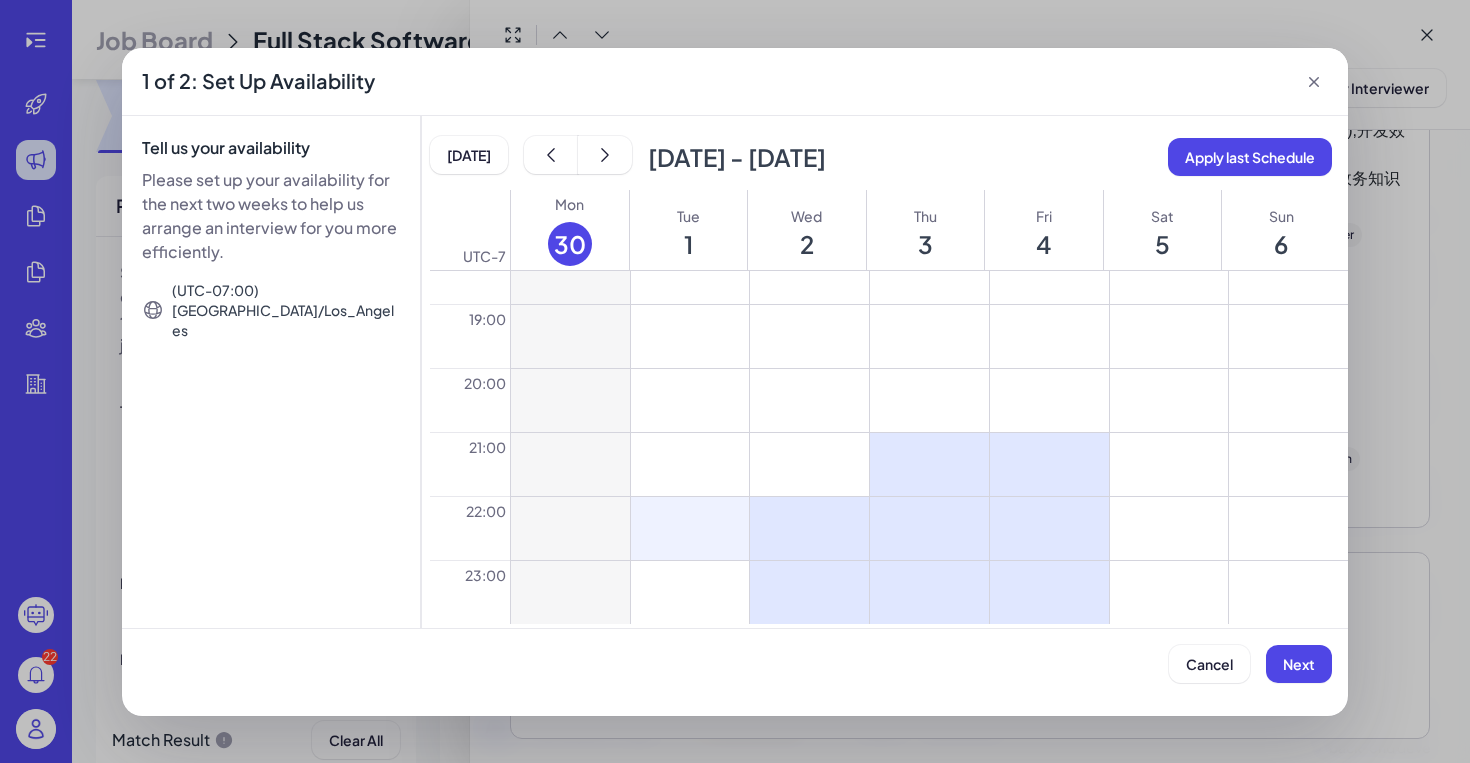 click at bounding box center (690, 528) 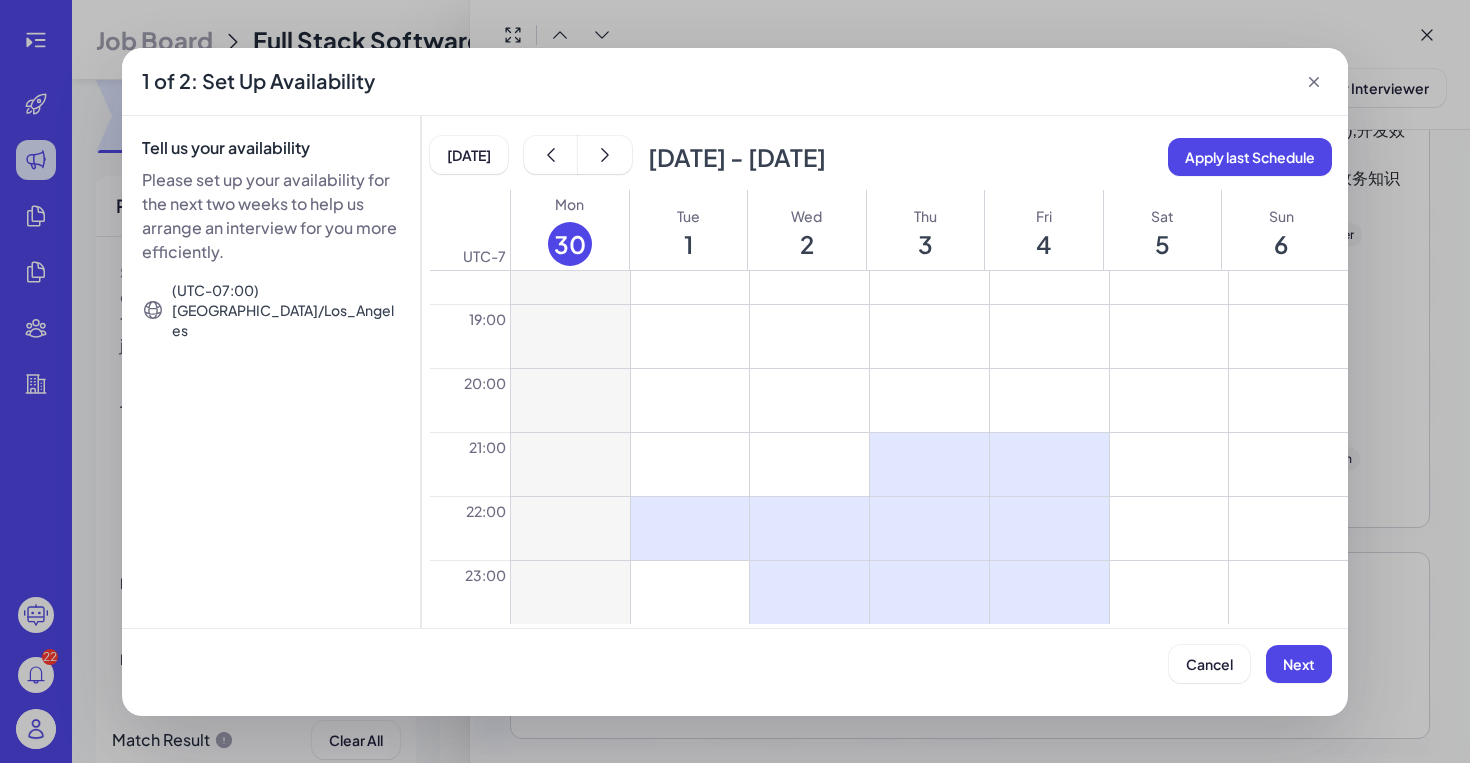 click at bounding box center (690, 592) 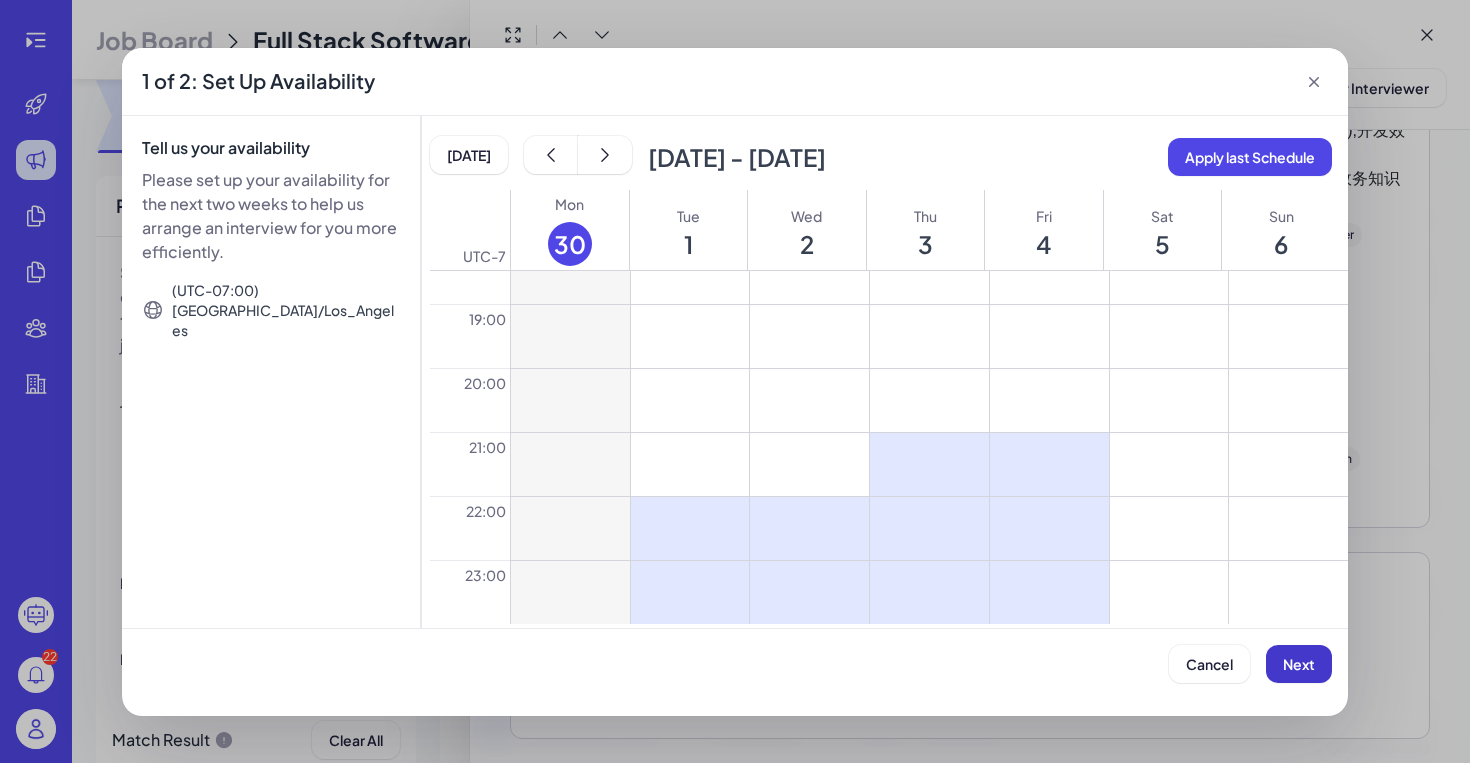 click on "Next" at bounding box center [1299, 664] 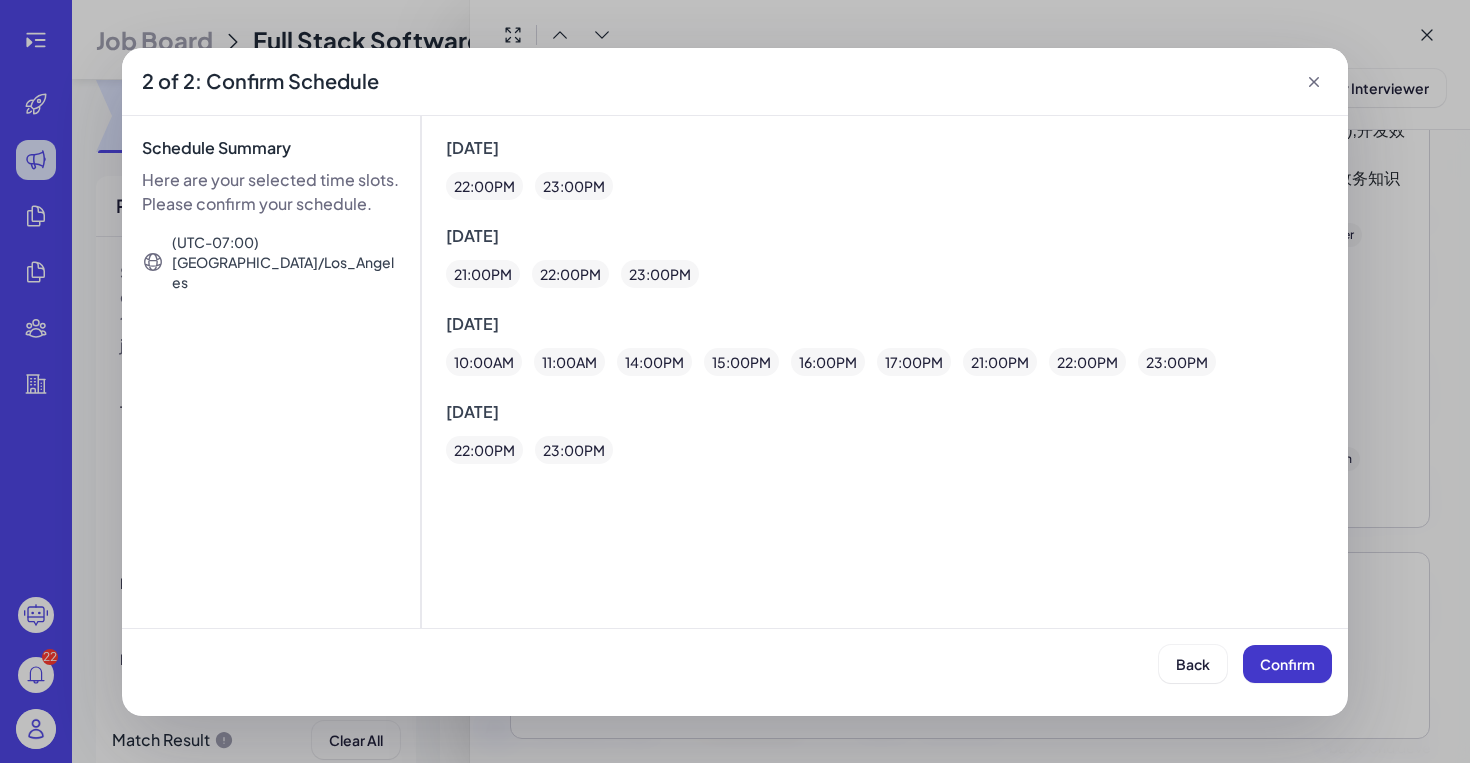 click on "Confirm" at bounding box center (1287, 664) 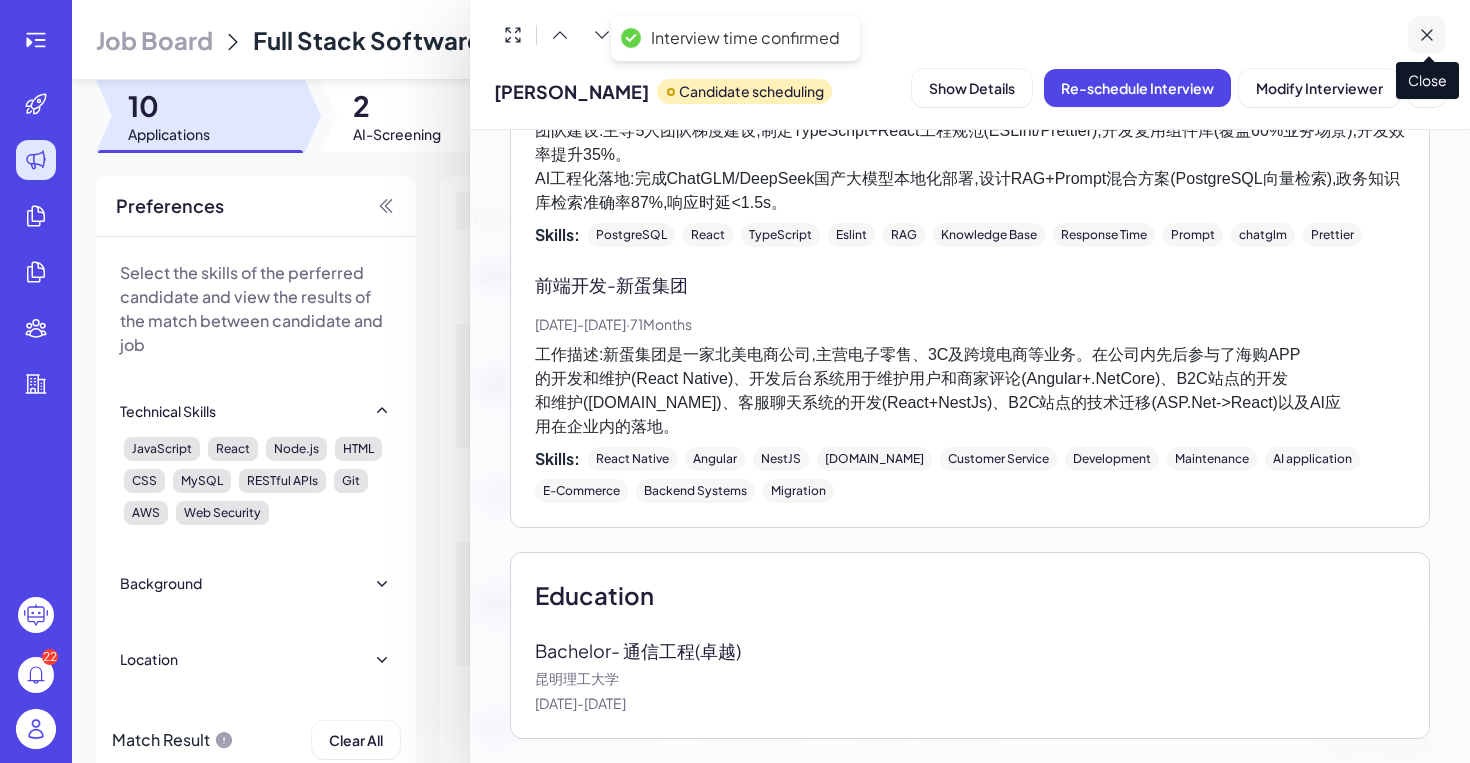 click at bounding box center (1427, 35) 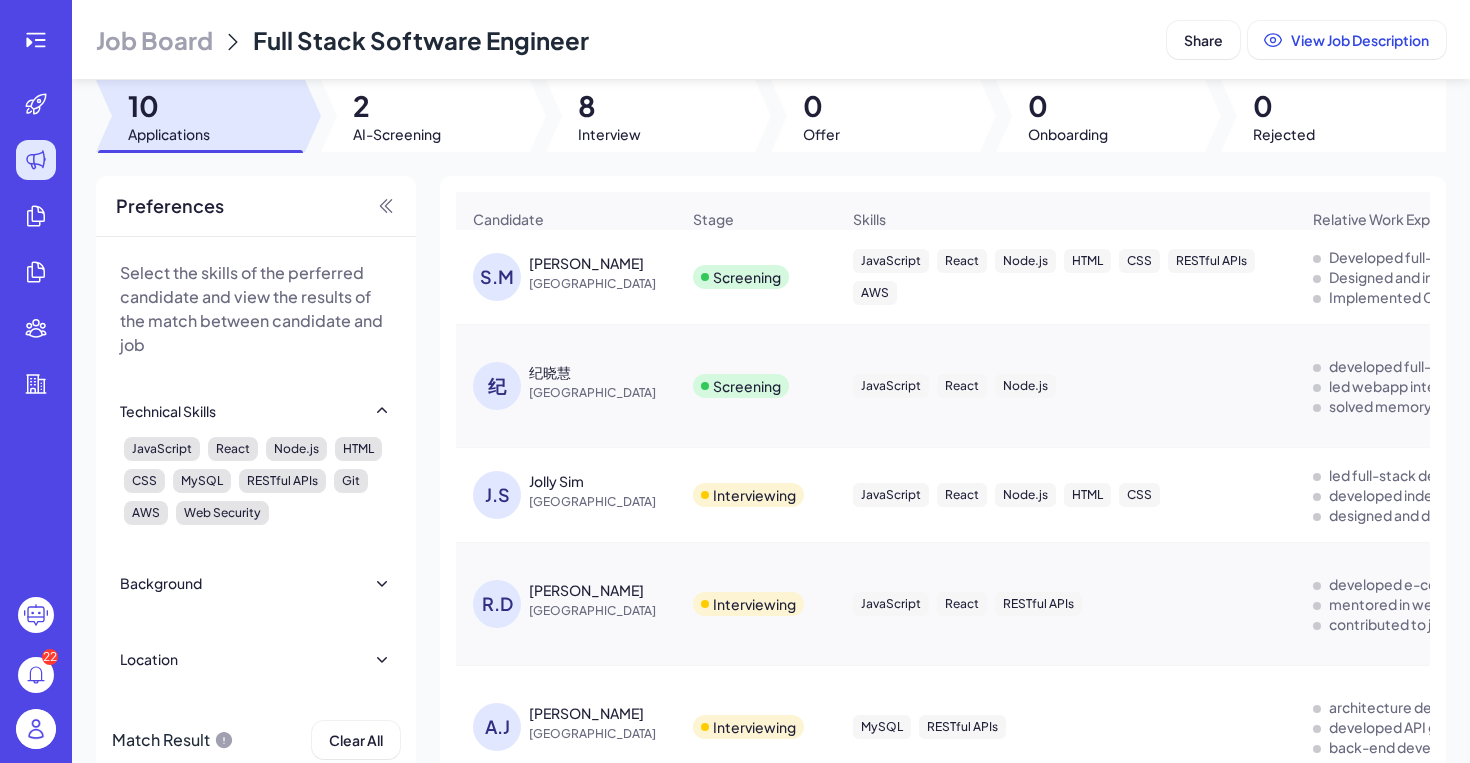 click on "Screening" at bounding box center (747, 277) 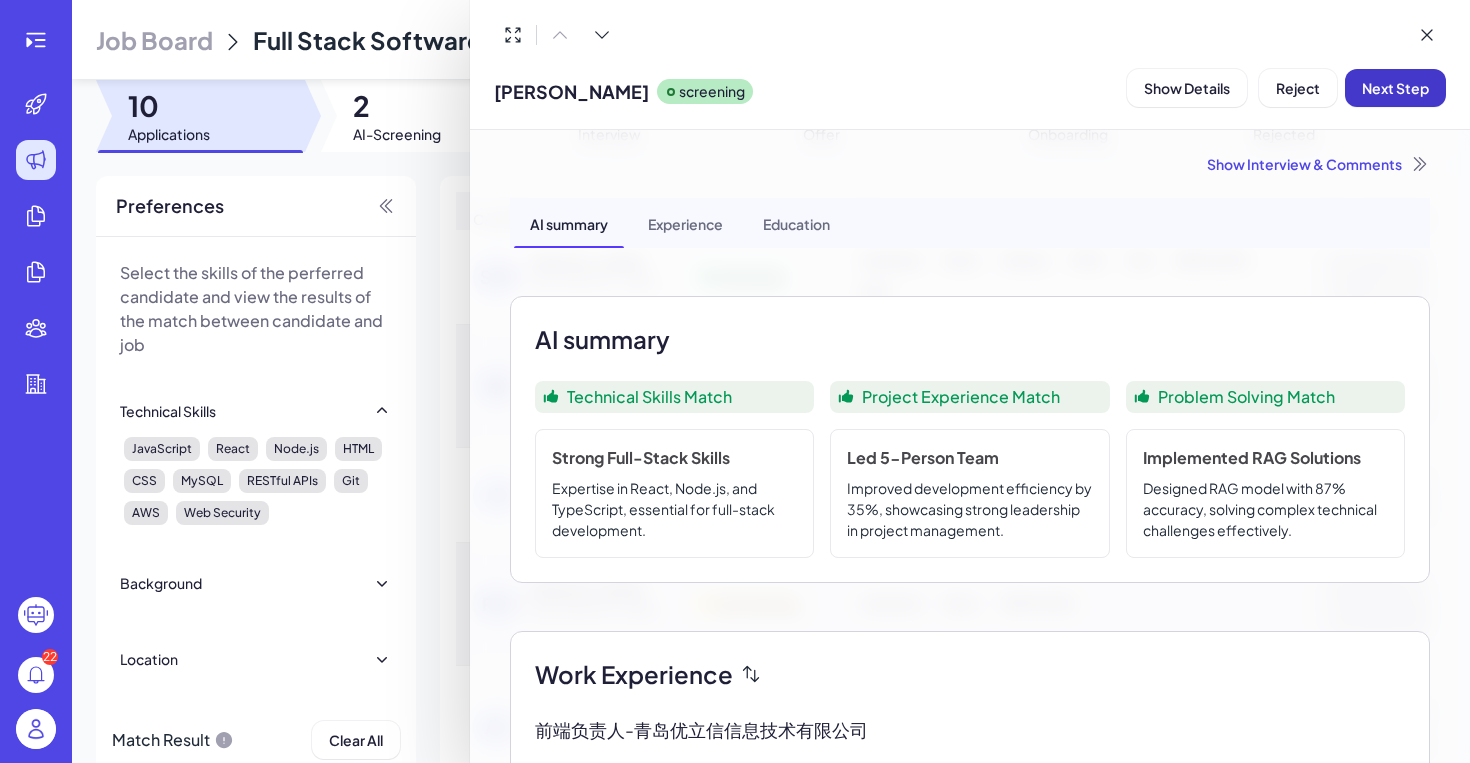 click on "Next Step" at bounding box center [1395, 88] 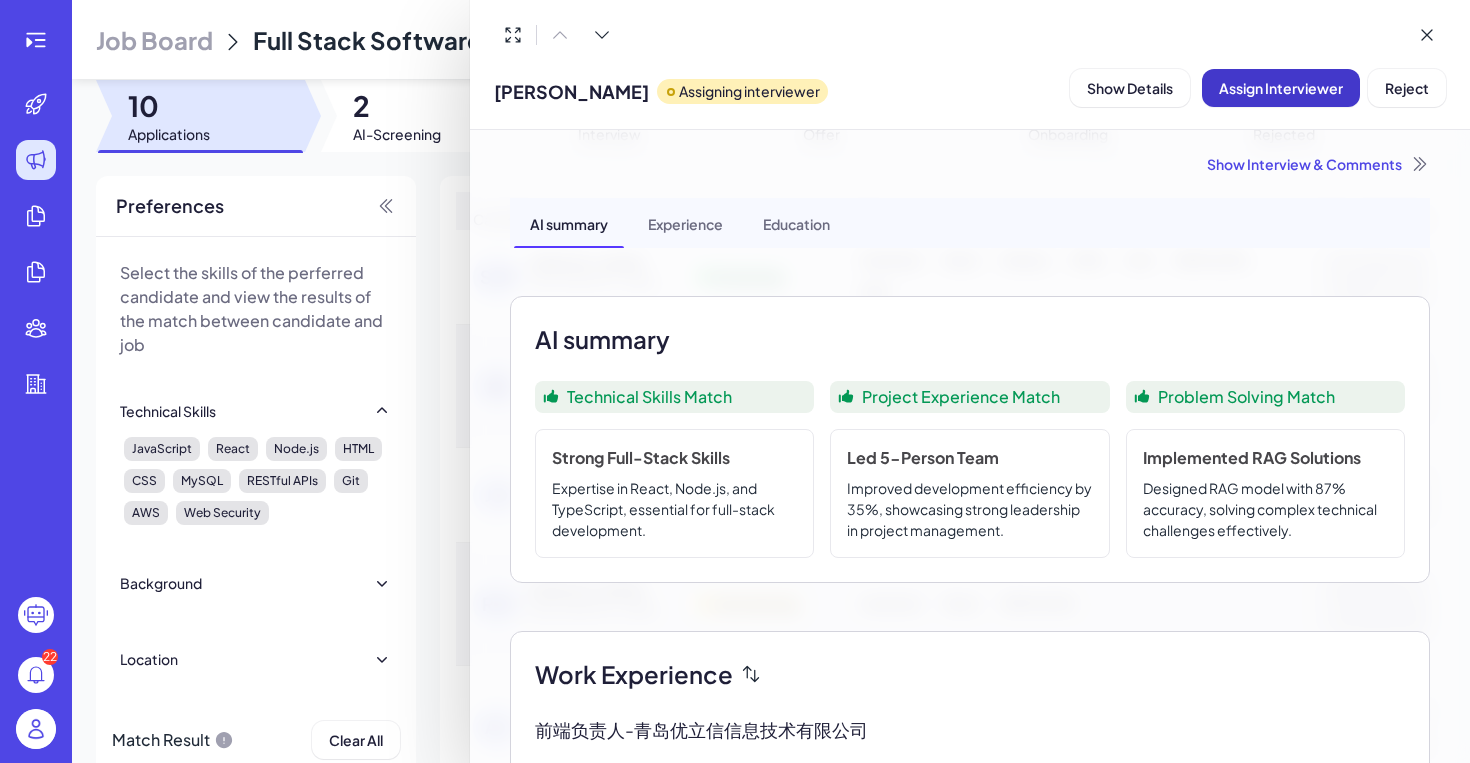 click on "Assign Interviewer" at bounding box center (1281, 88) 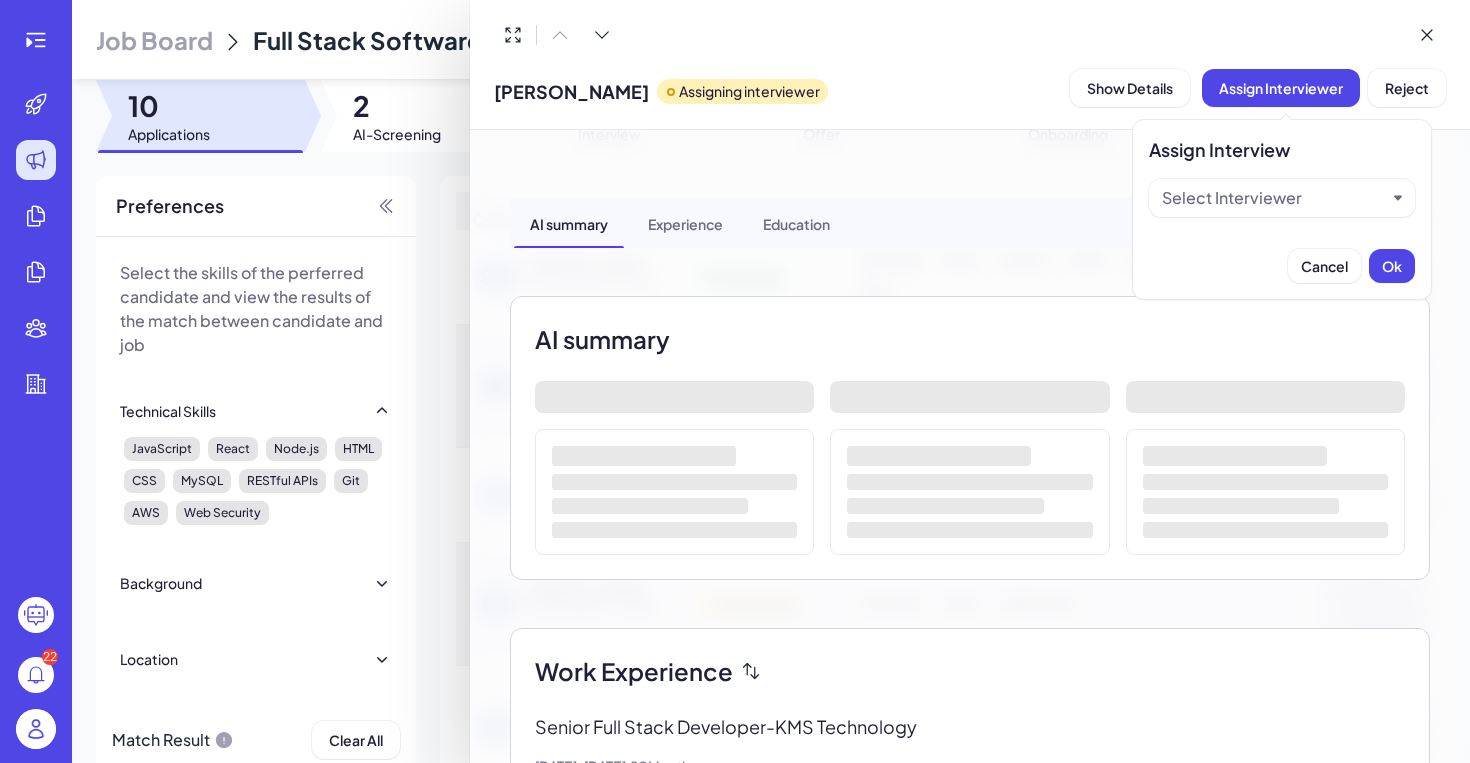 click on "Select Interviewer" at bounding box center [1274, 198] 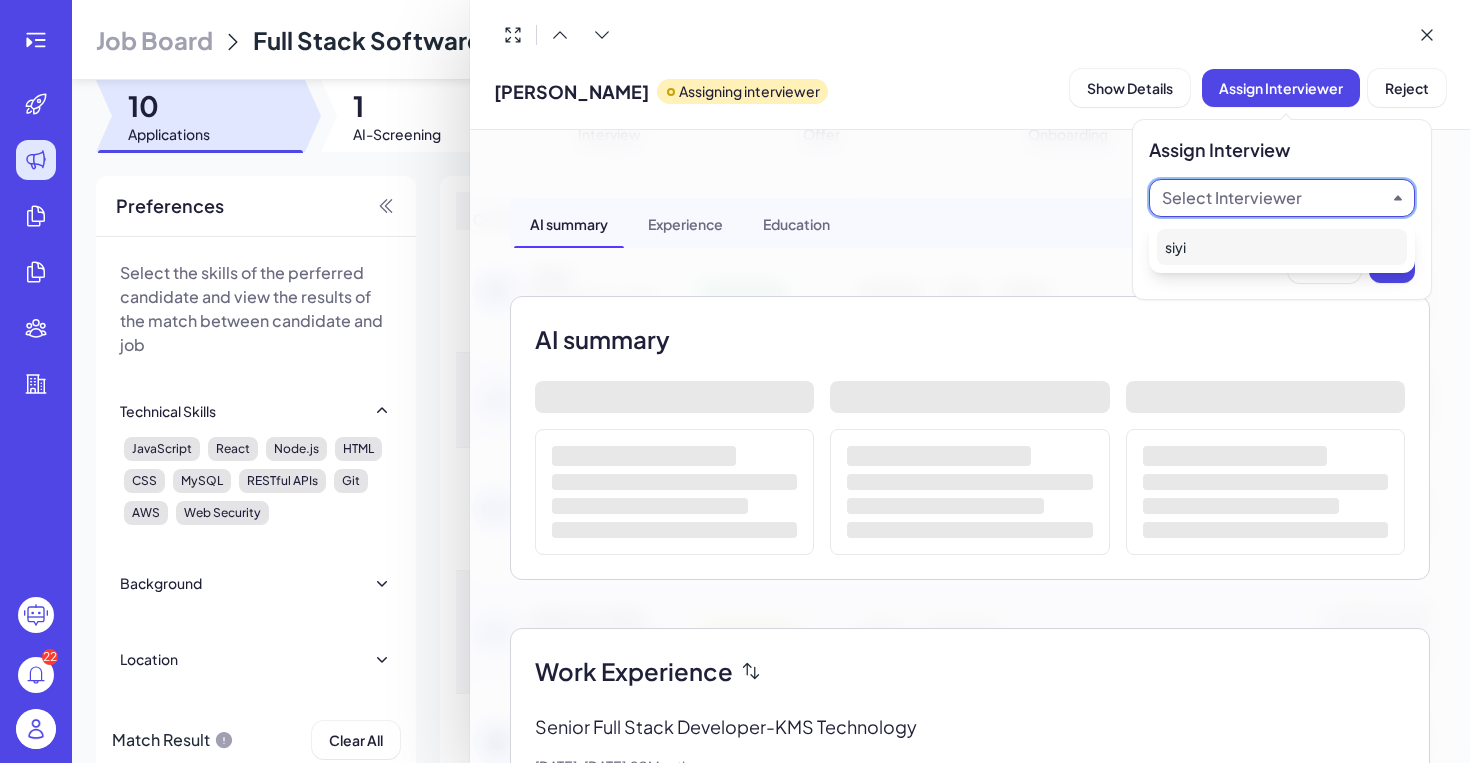 click on "siyi" at bounding box center (1282, 247) 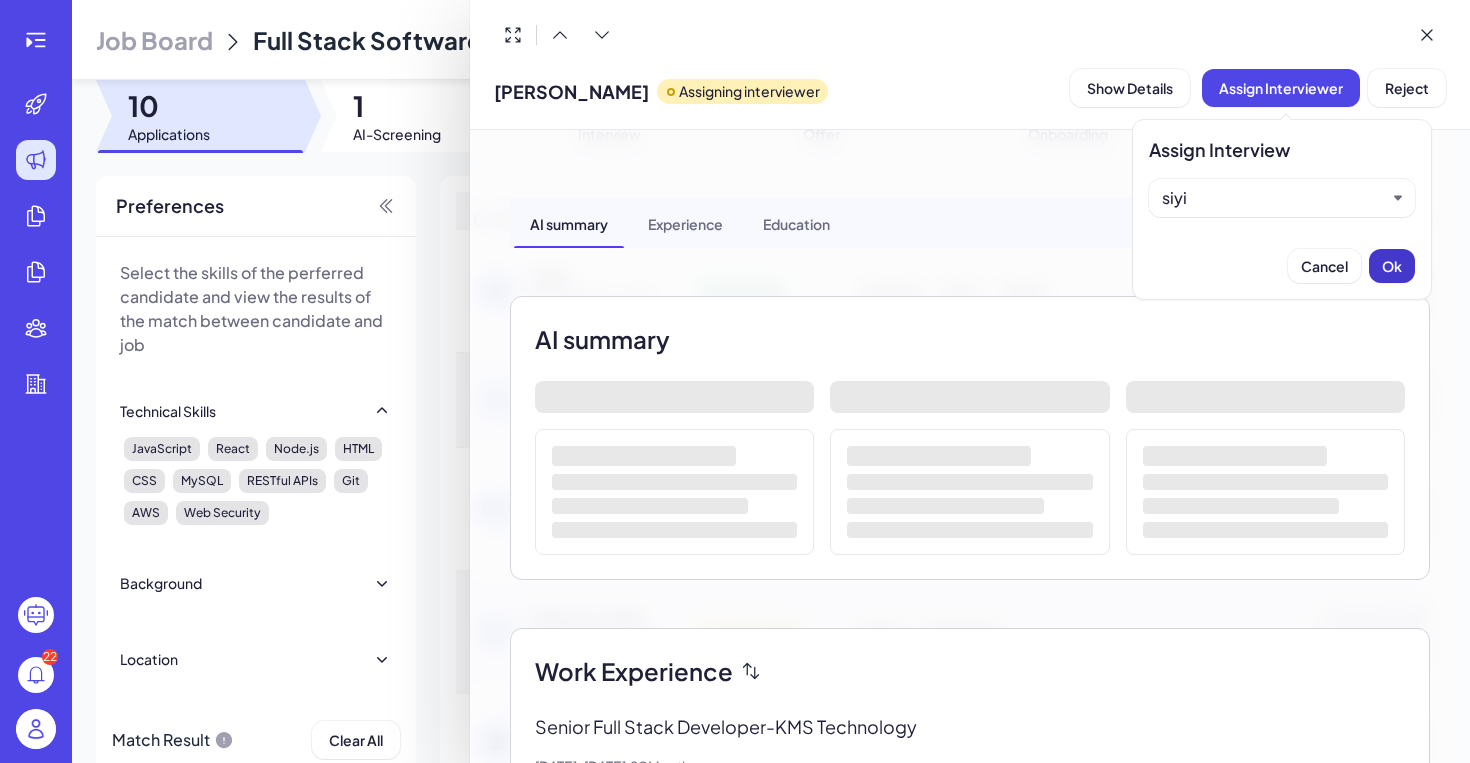 click on "Ok" at bounding box center (1392, 266) 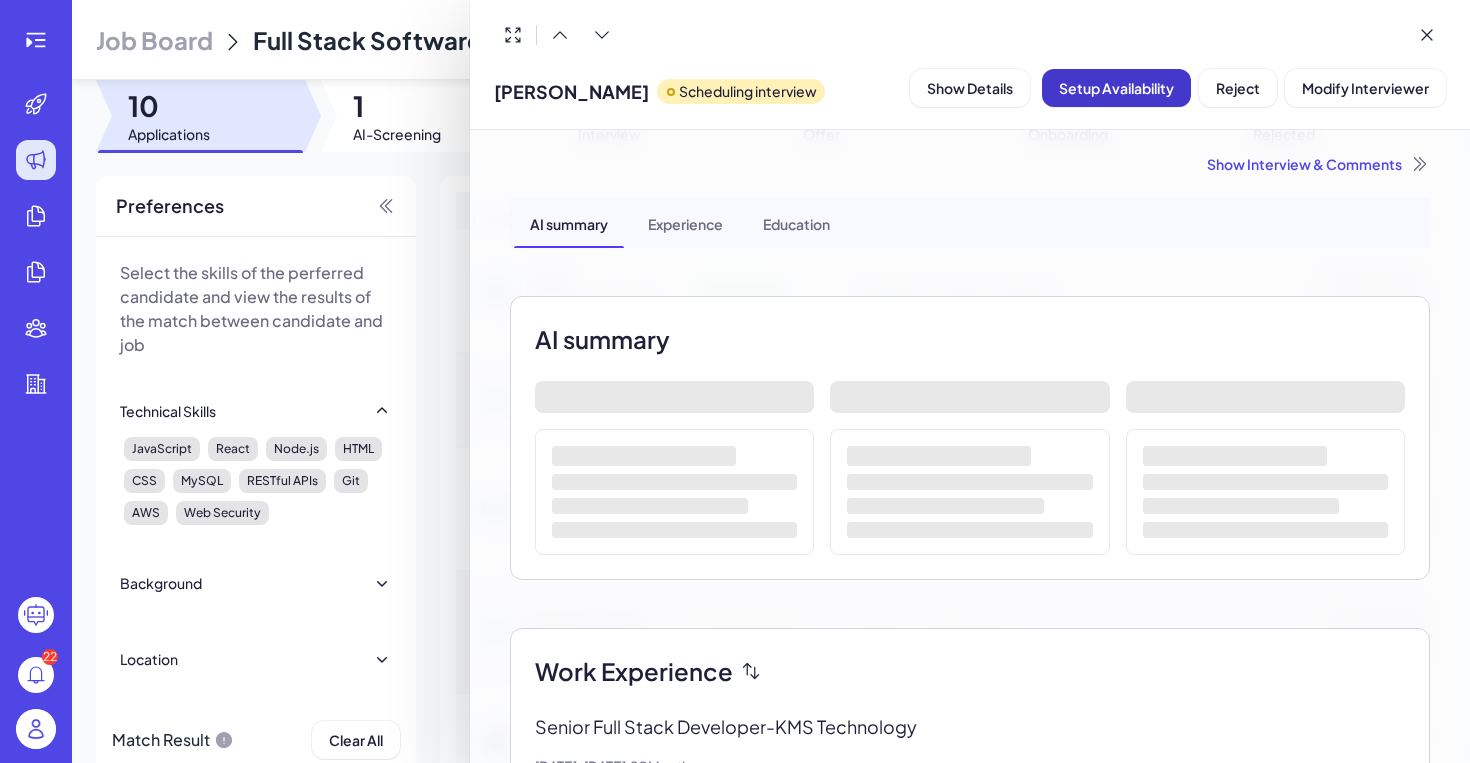 click on "Setup Availability" at bounding box center (1116, 88) 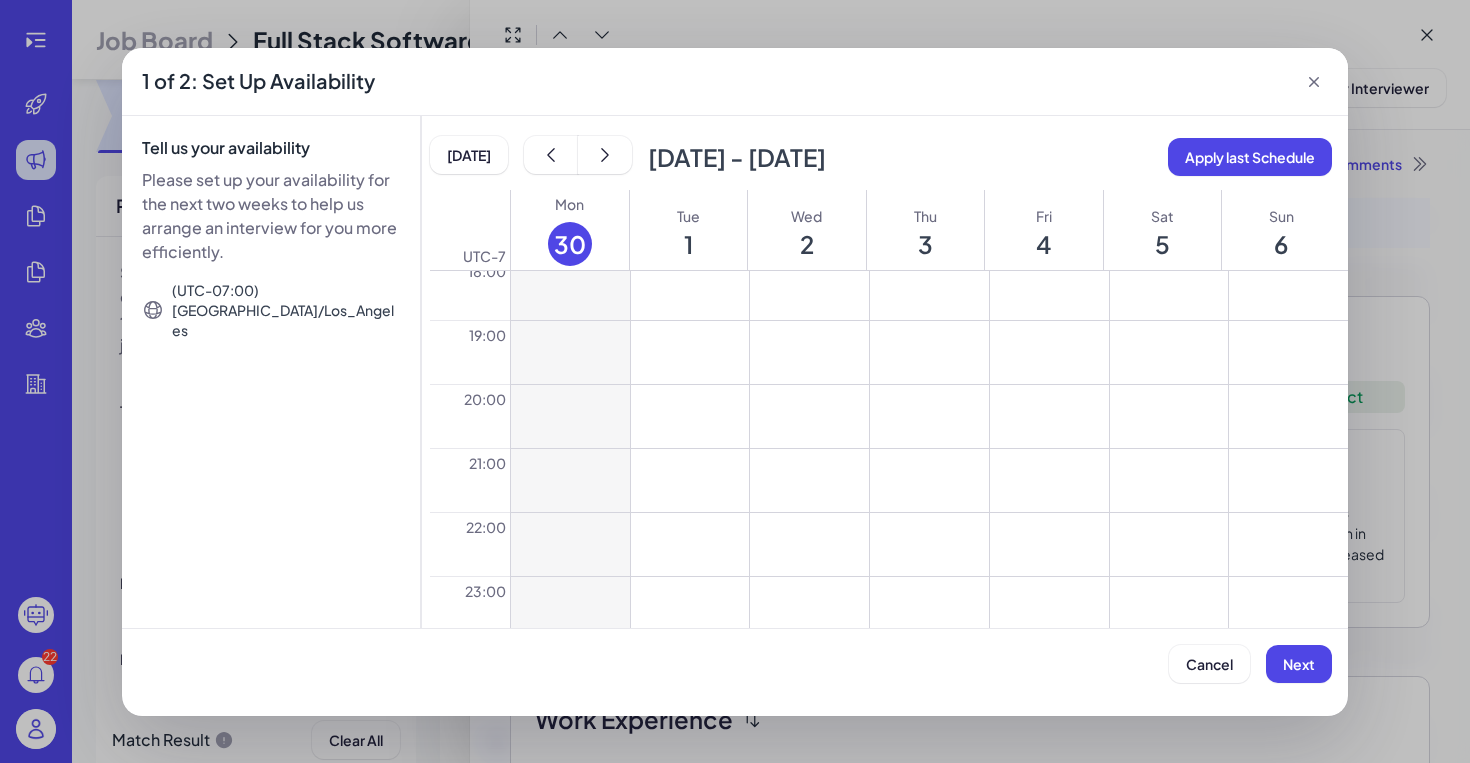 scroll, scrollTop: 1184, scrollLeft: 0, axis: vertical 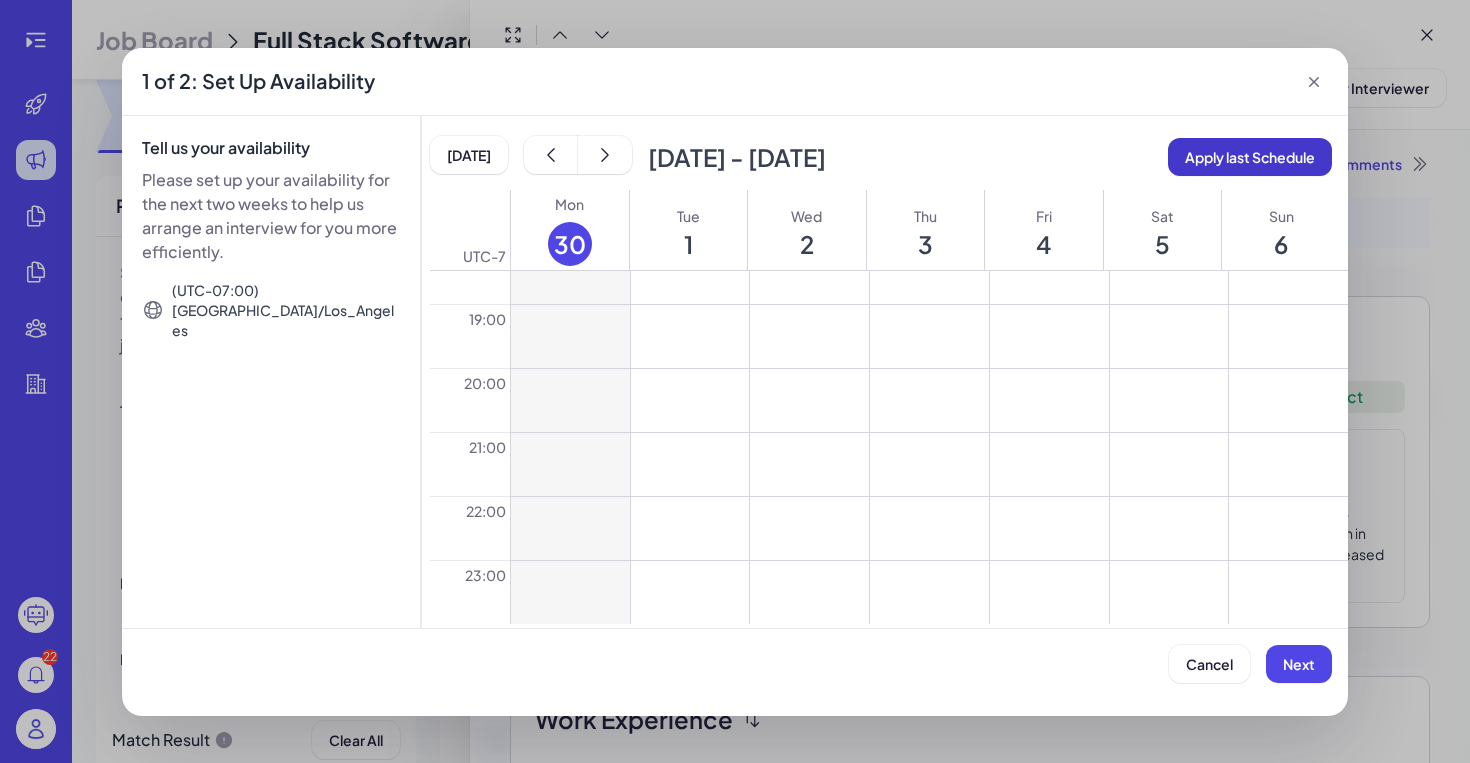 click on "Apply last Schedule" at bounding box center (1250, 157) 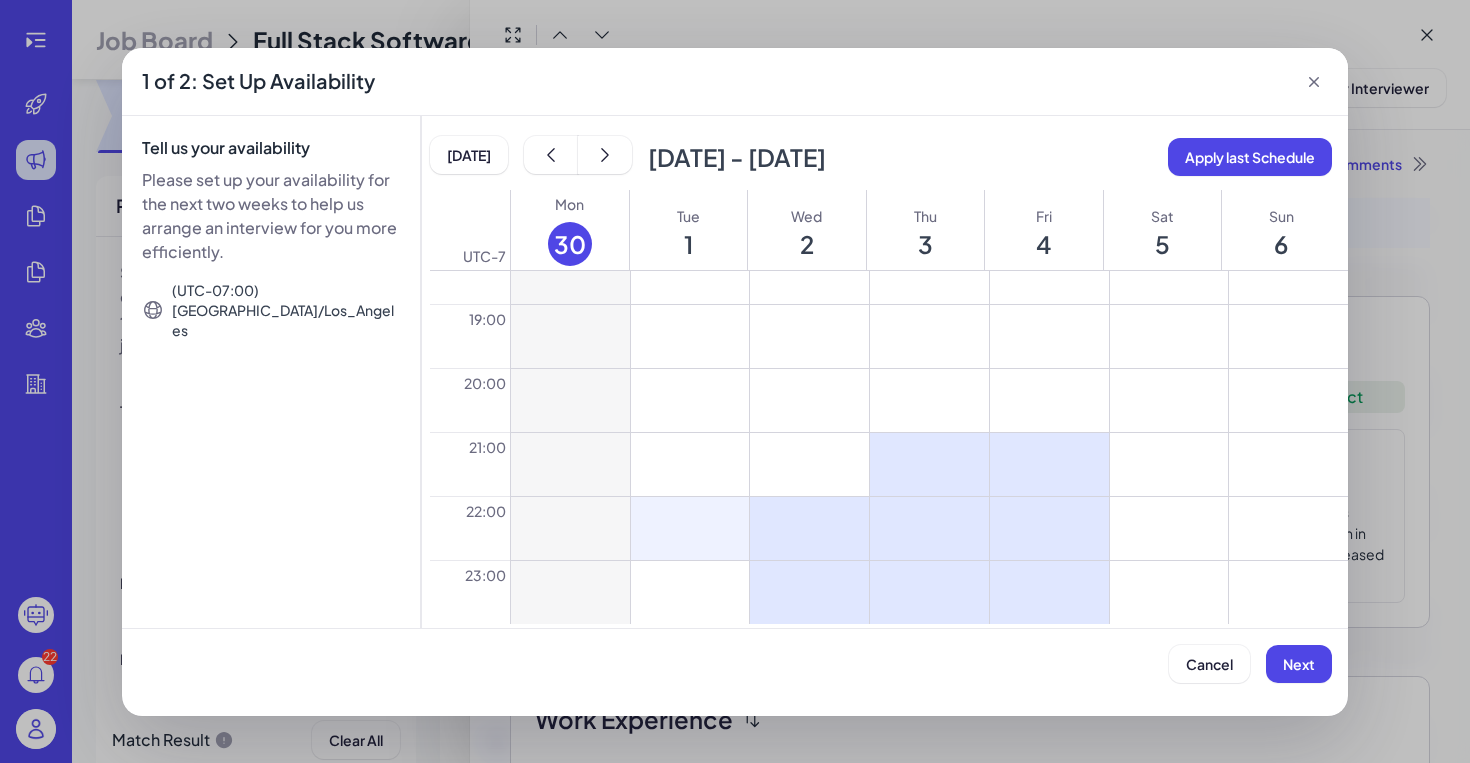 click at bounding box center (690, 528) 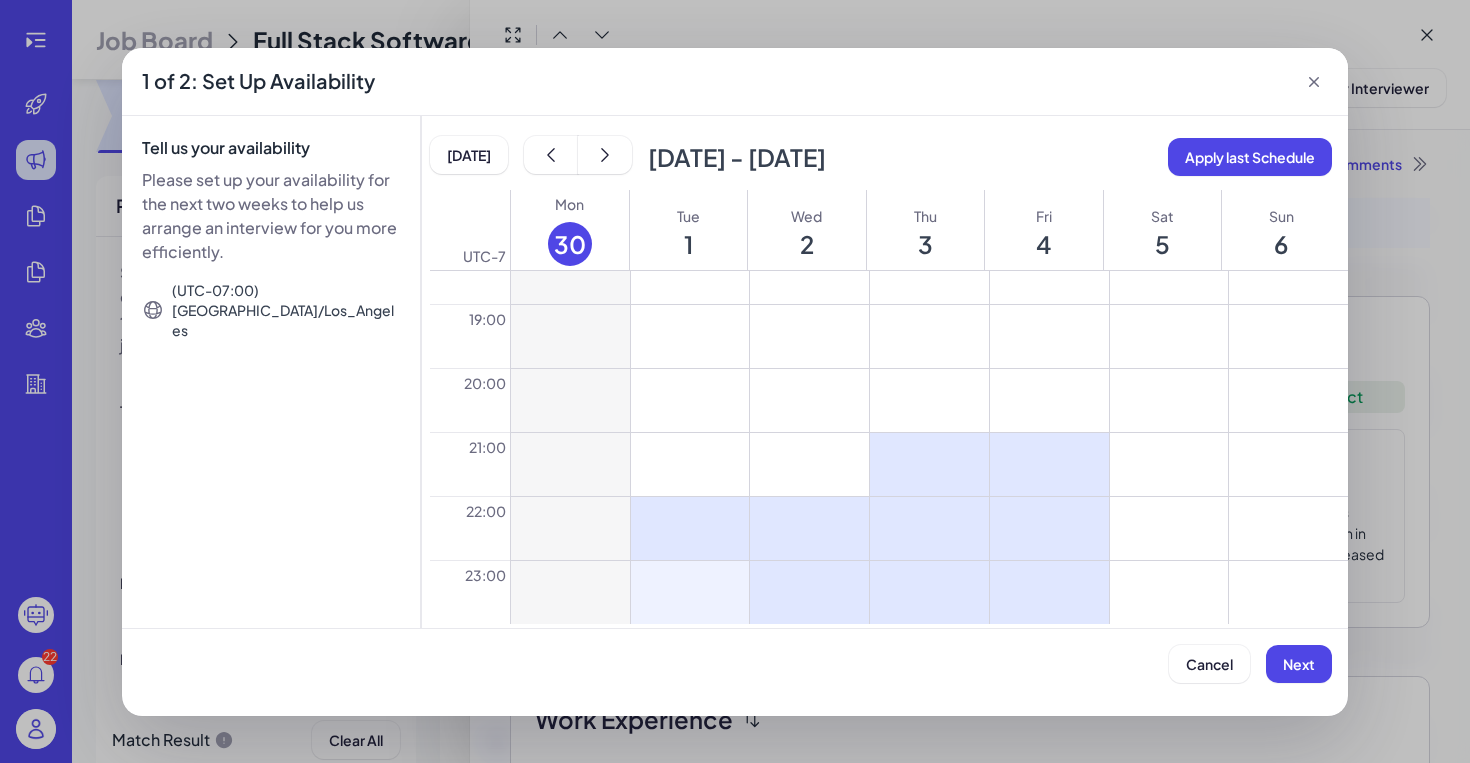 click at bounding box center (690, 592) 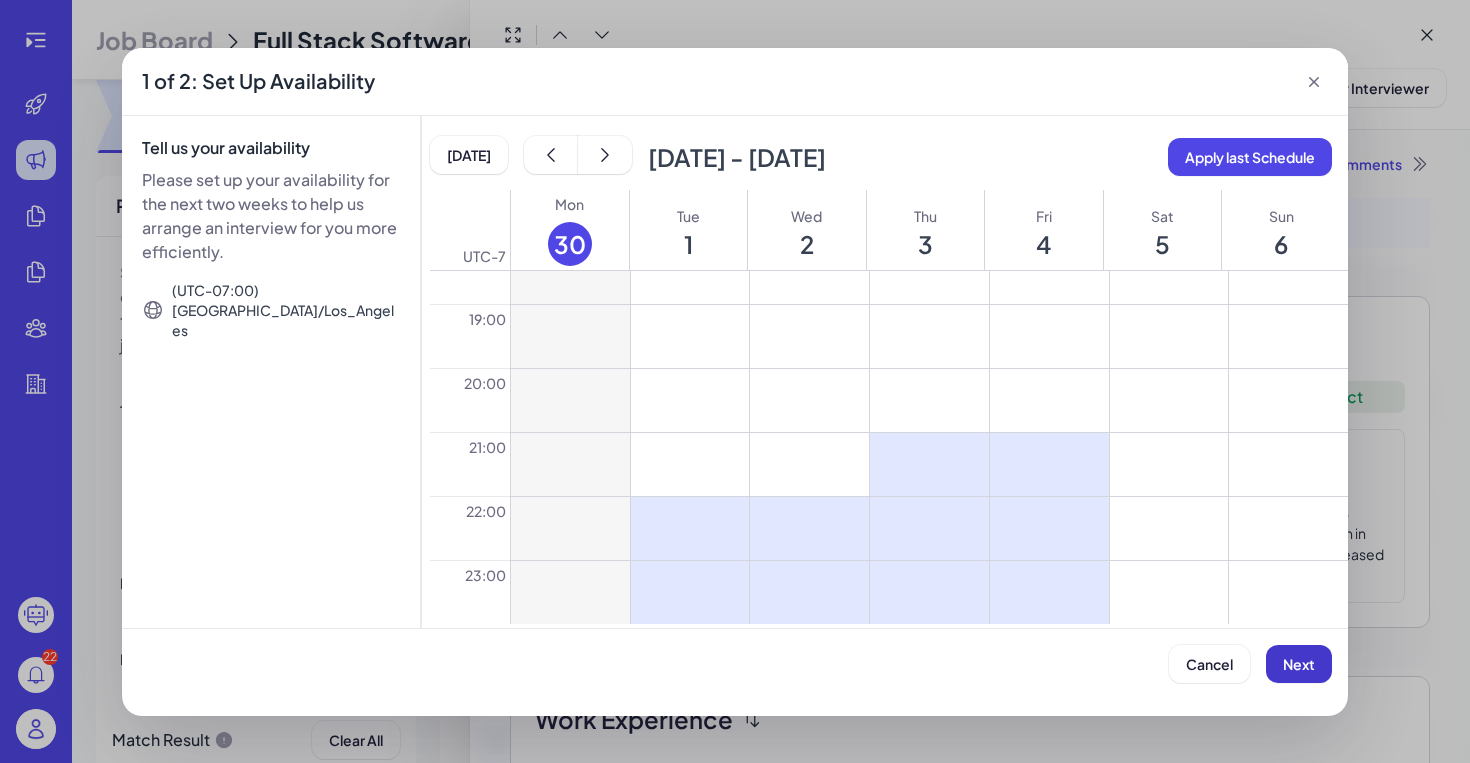 click on "Next" at bounding box center (1299, 664) 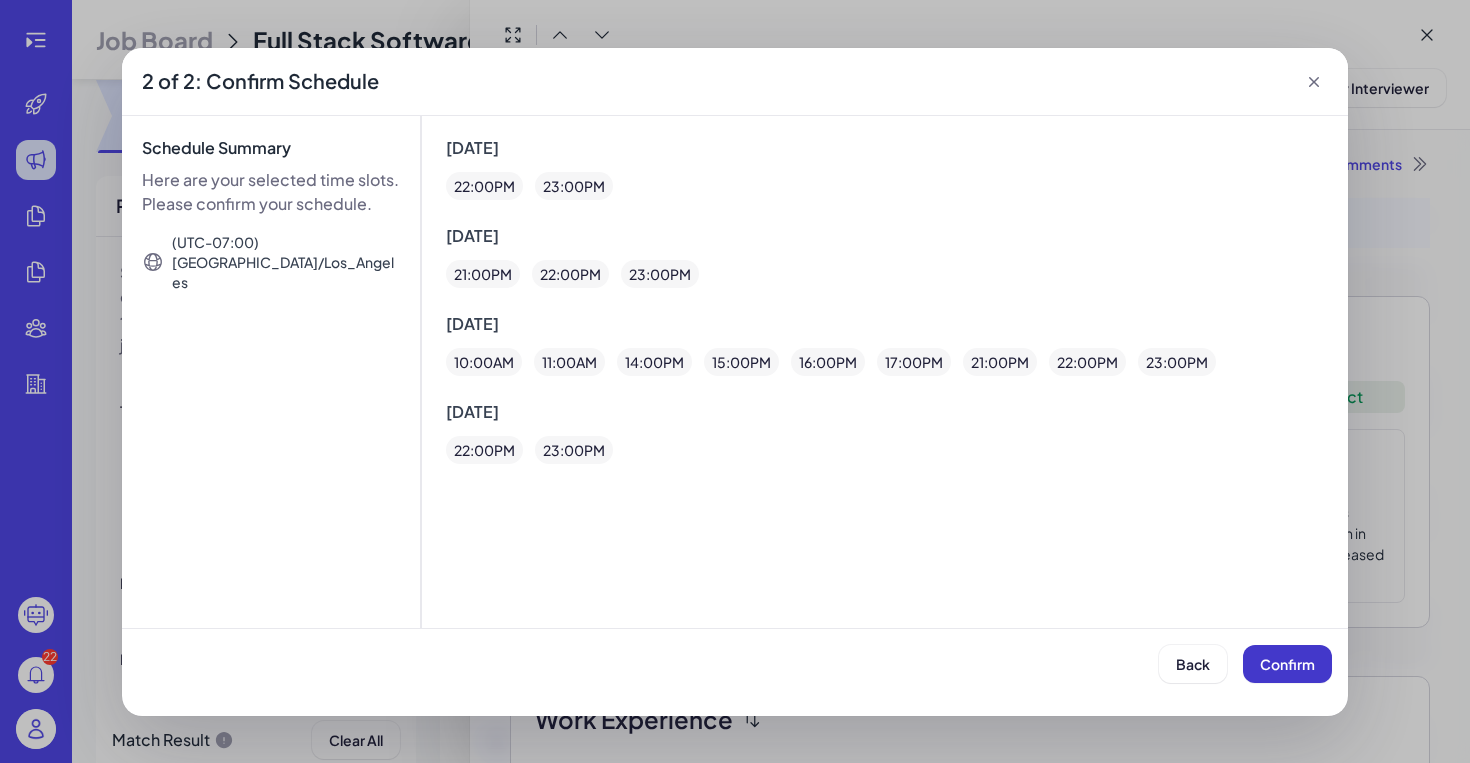 click on "Confirm" at bounding box center (1287, 664) 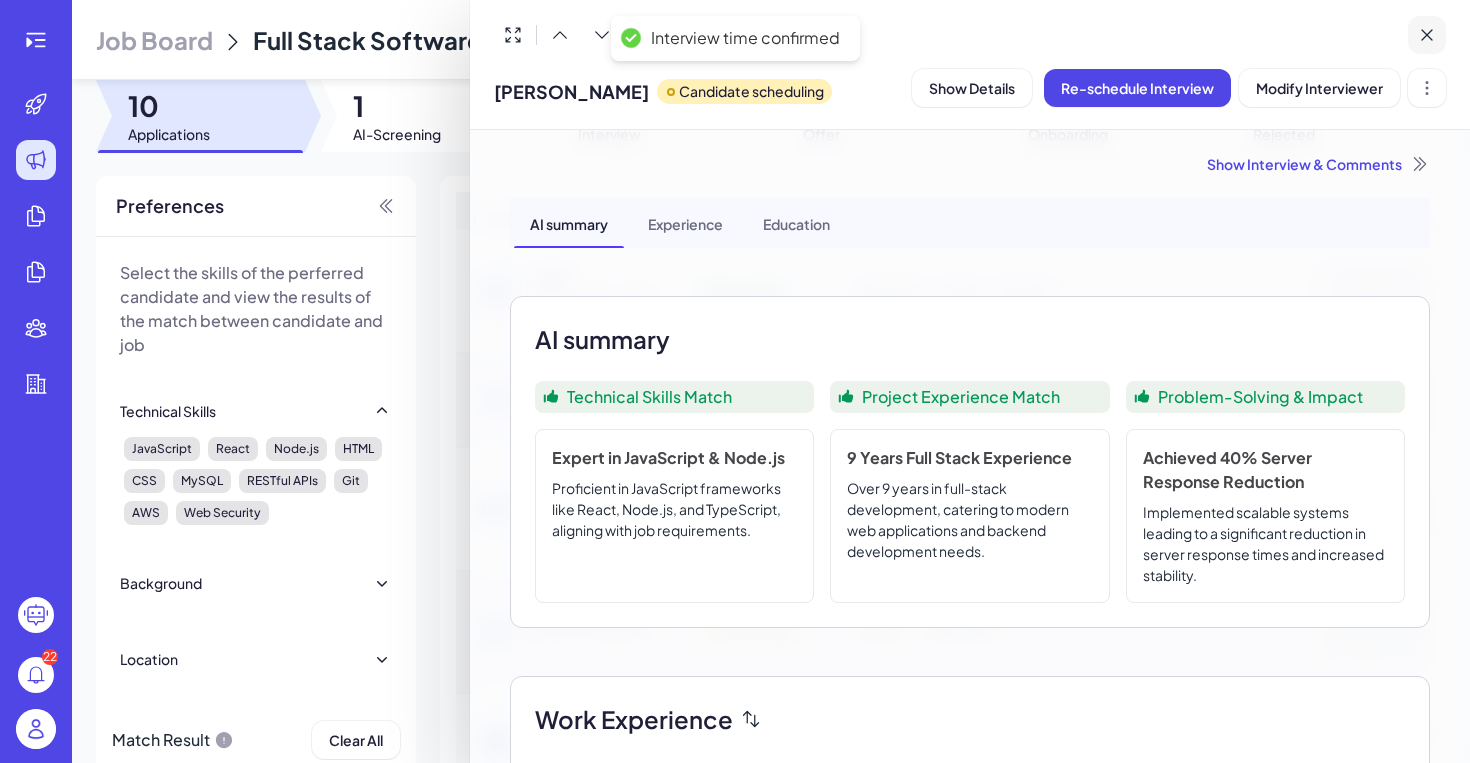 click 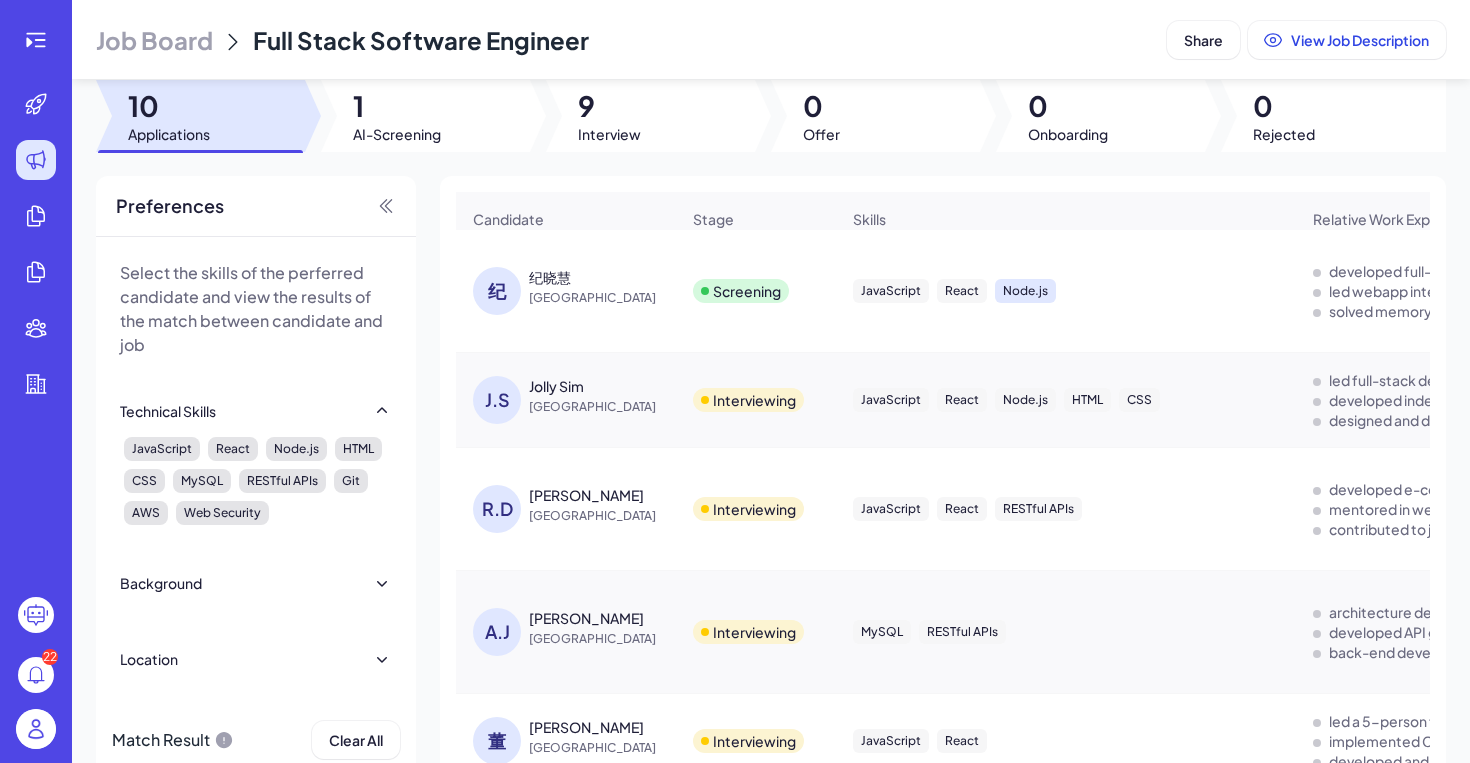 scroll, scrollTop: 0, scrollLeft: 0, axis: both 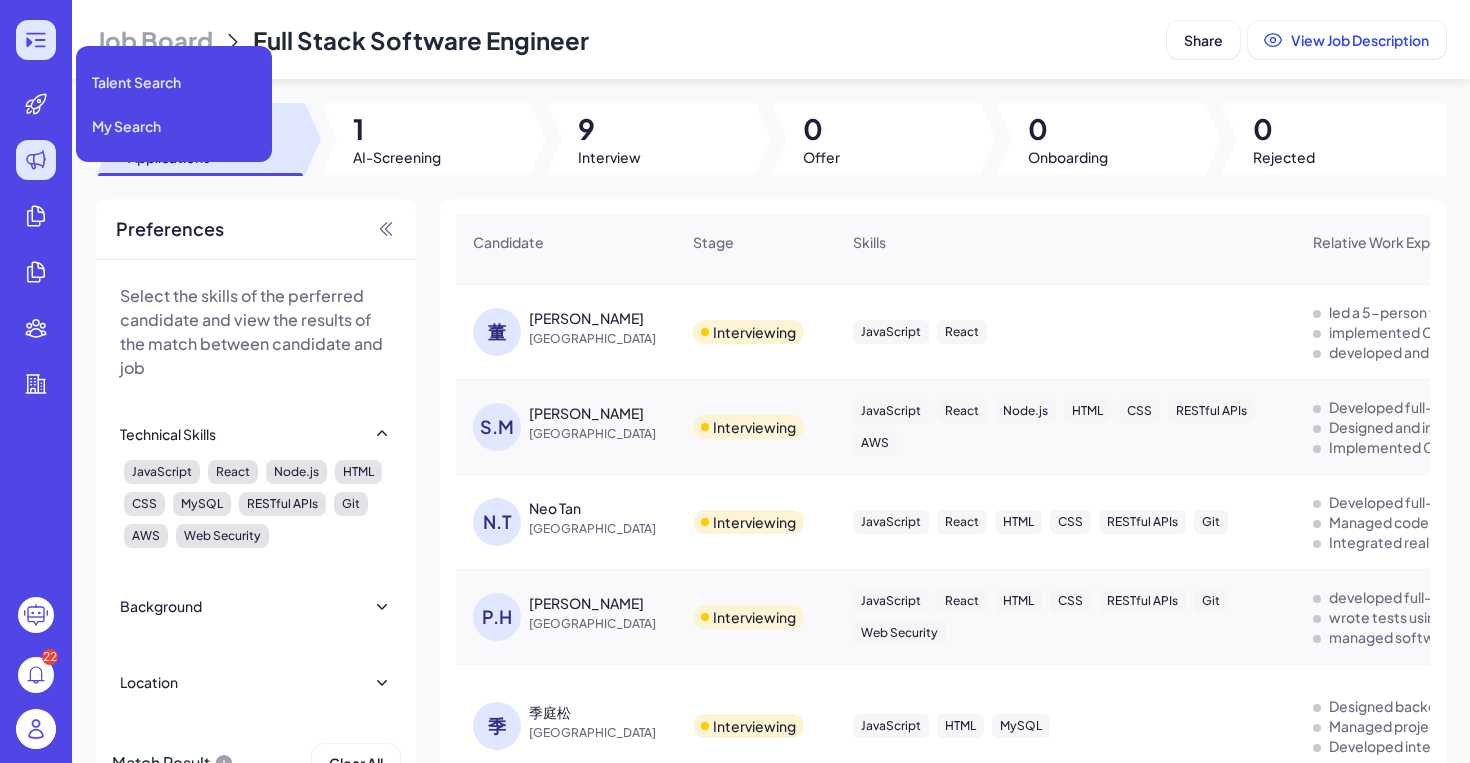 click at bounding box center (36, 40) 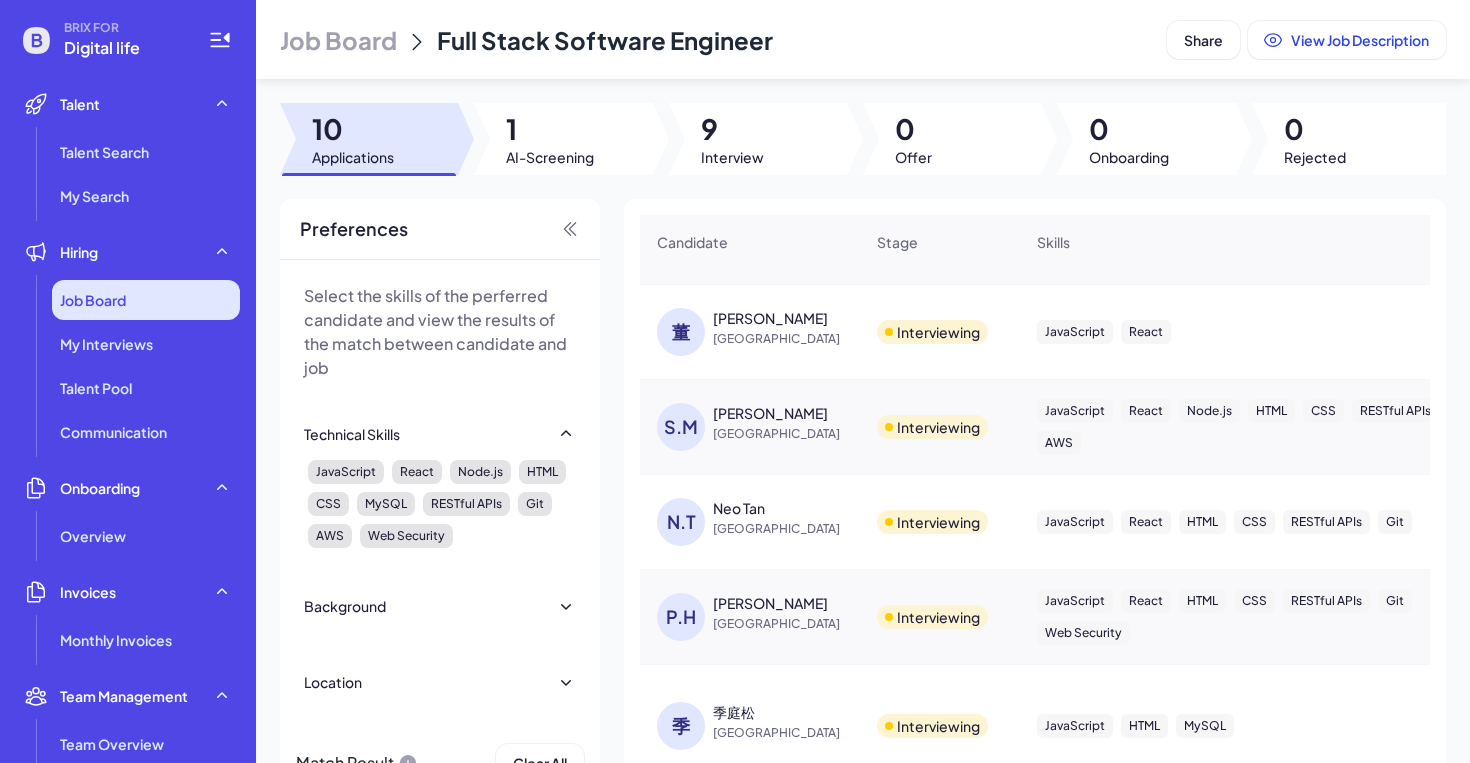 click on "Job Board" at bounding box center [146, 300] 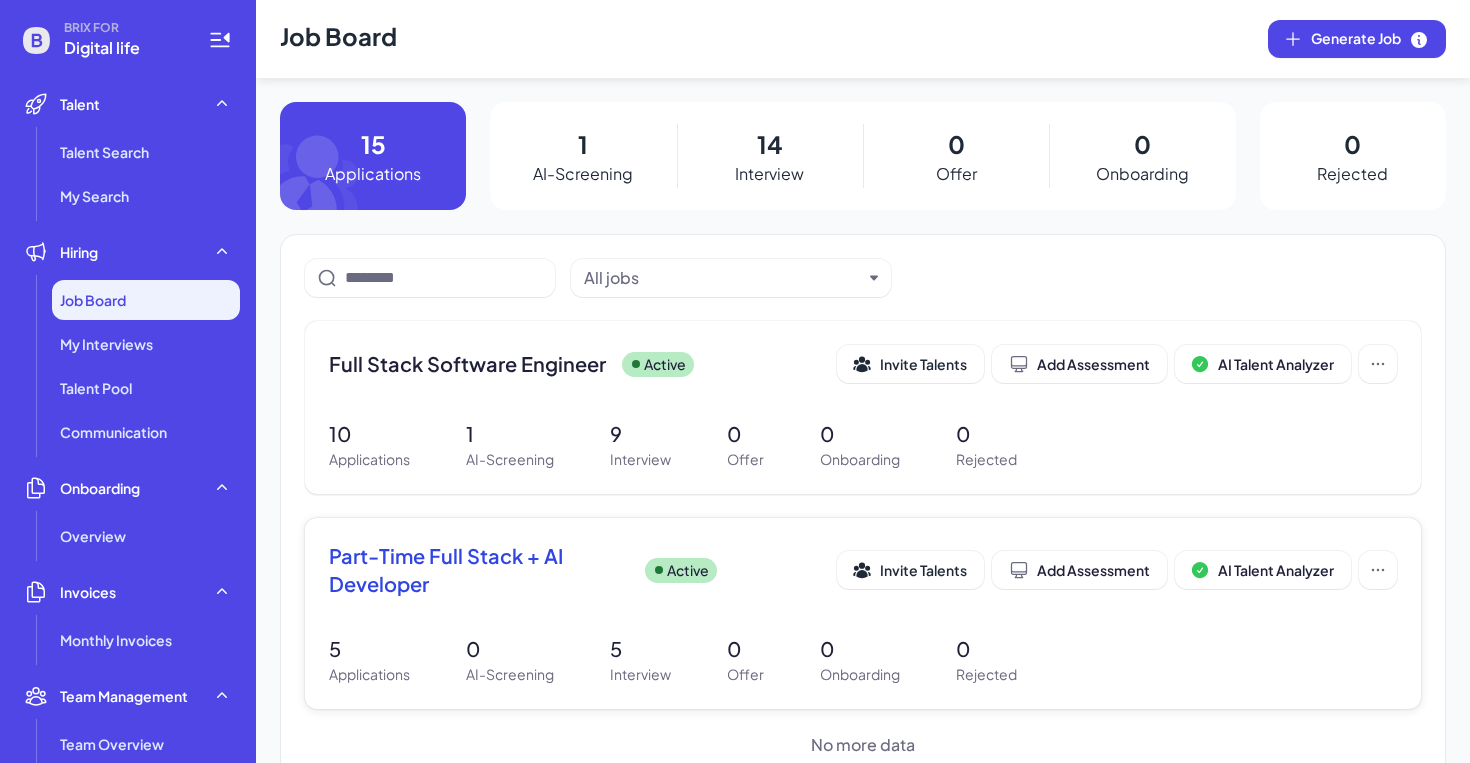 click on "Part-Time Full Stack + AI Developer" at bounding box center [479, 570] 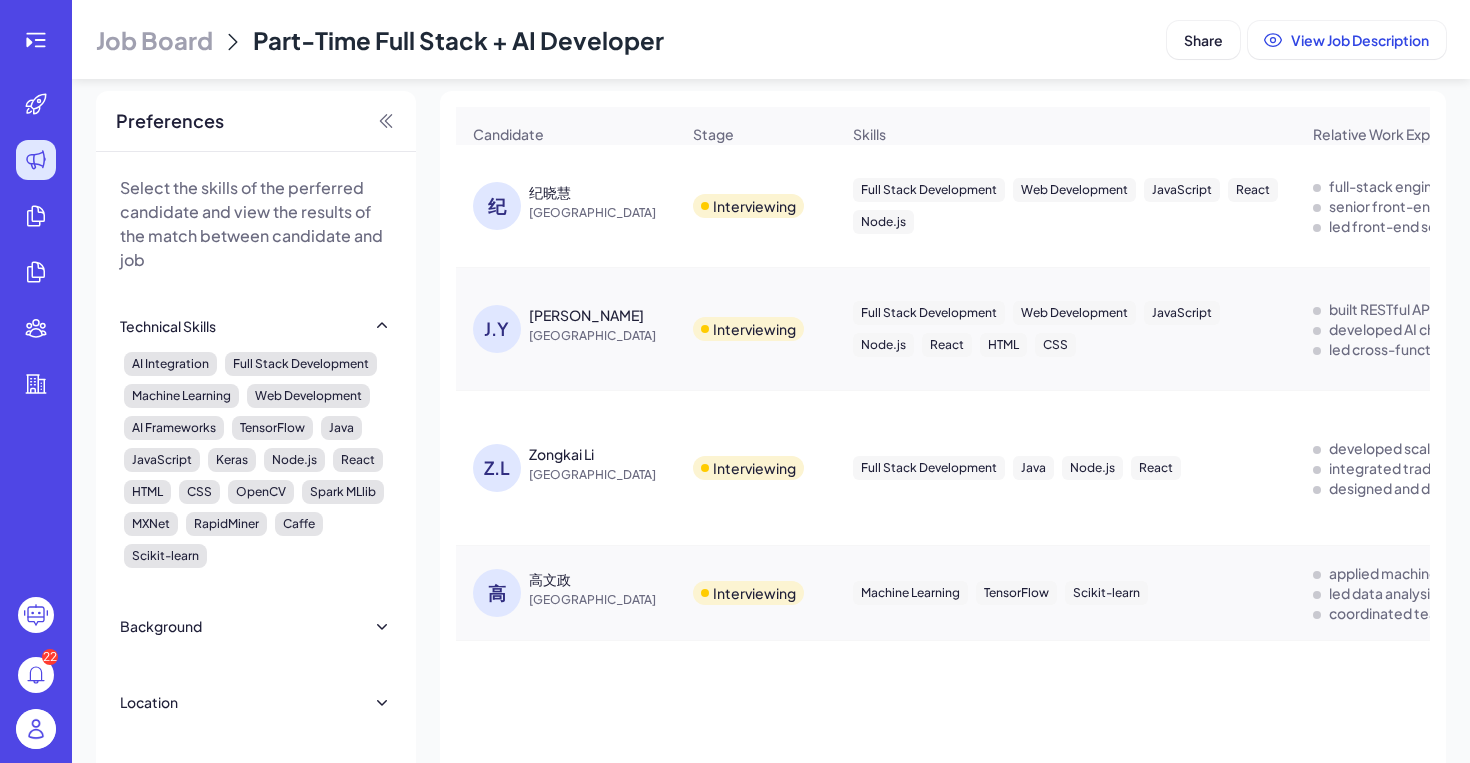 scroll, scrollTop: 0, scrollLeft: 0, axis: both 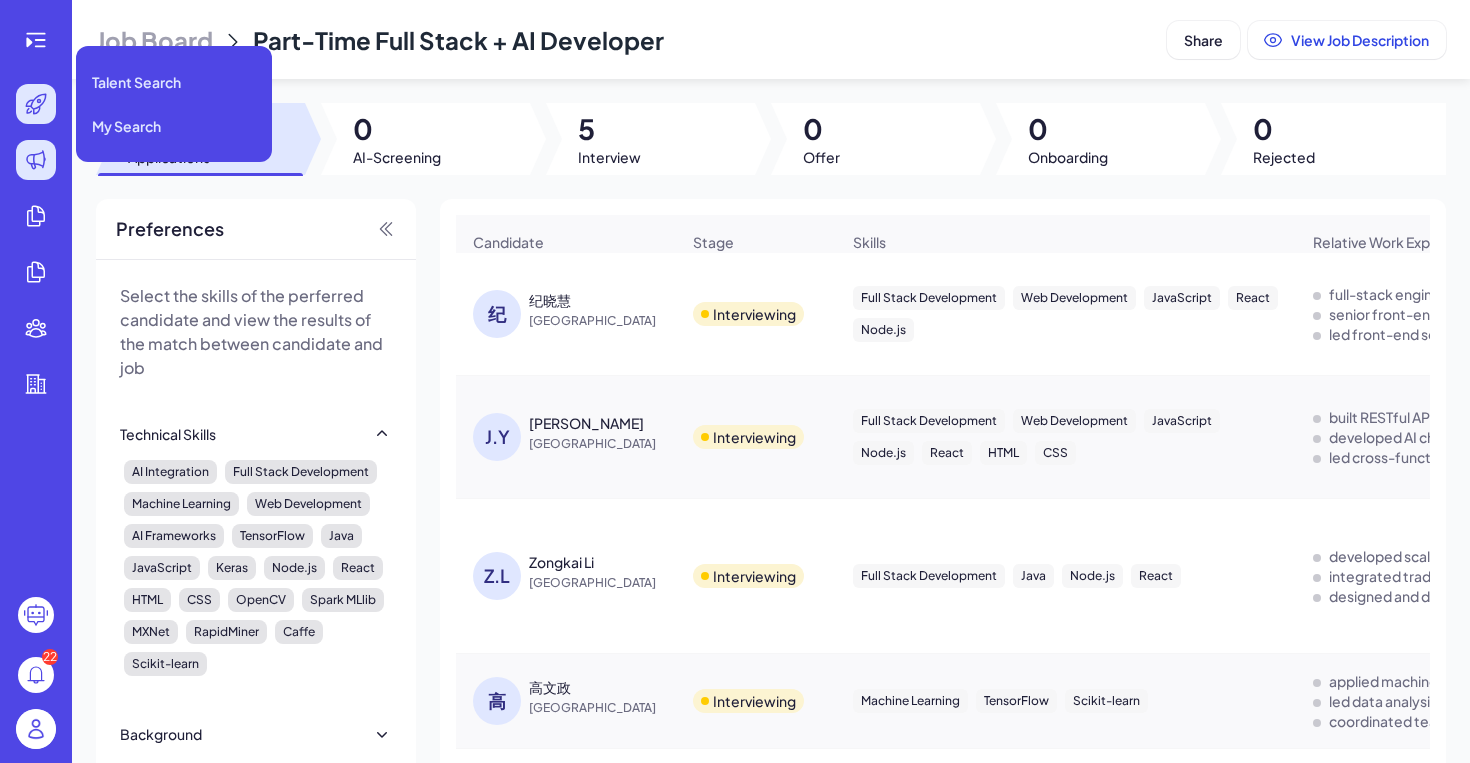 click 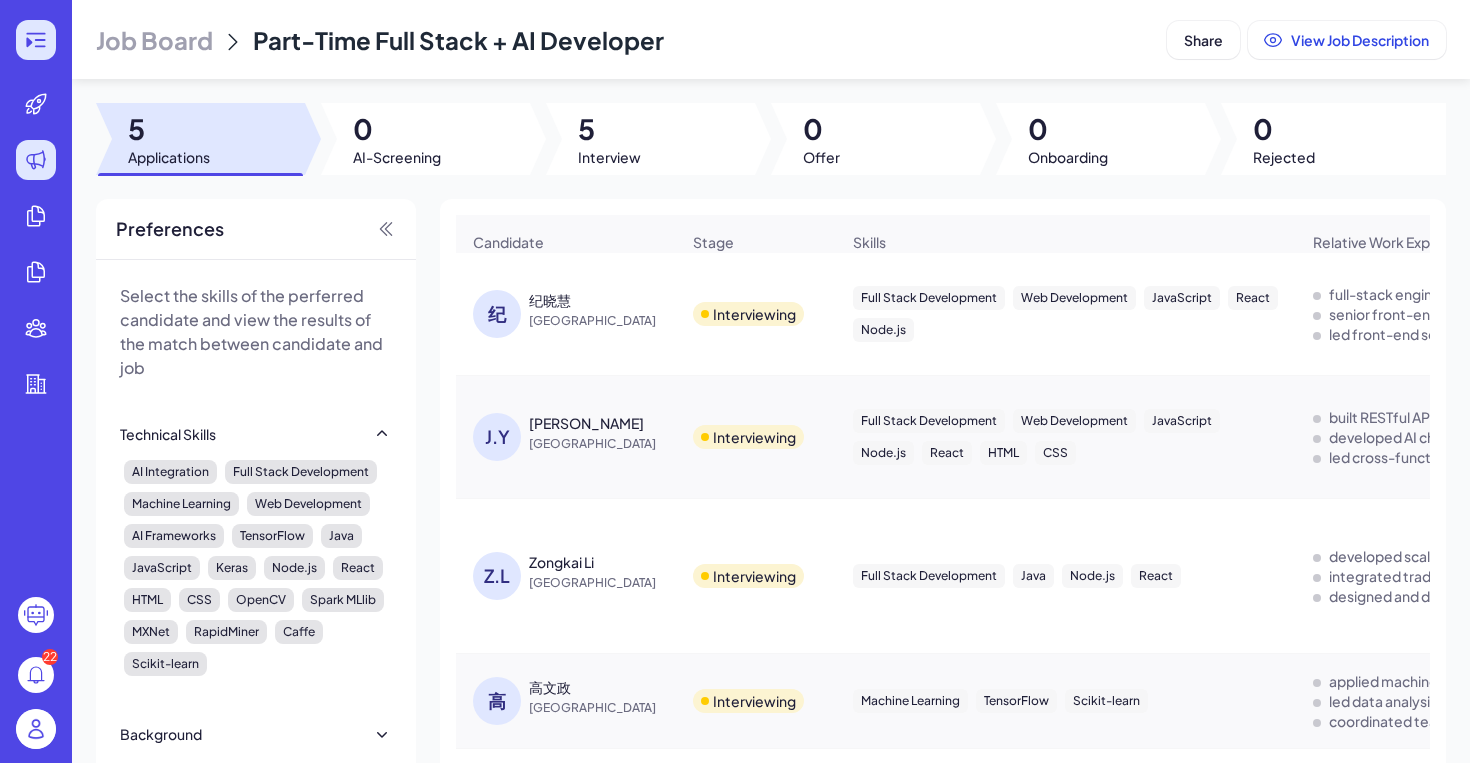 click 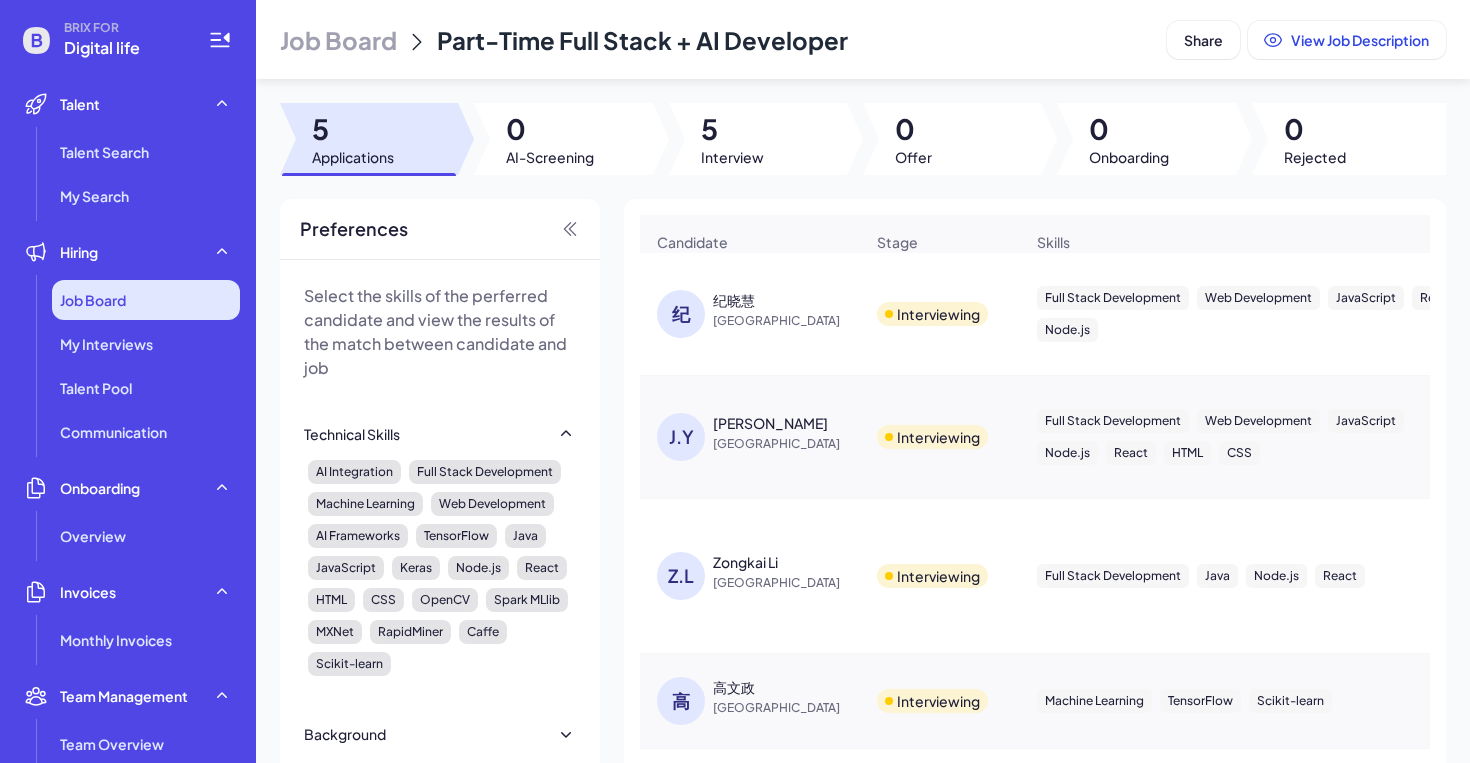 click on "Job Board" at bounding box center (146, 300) 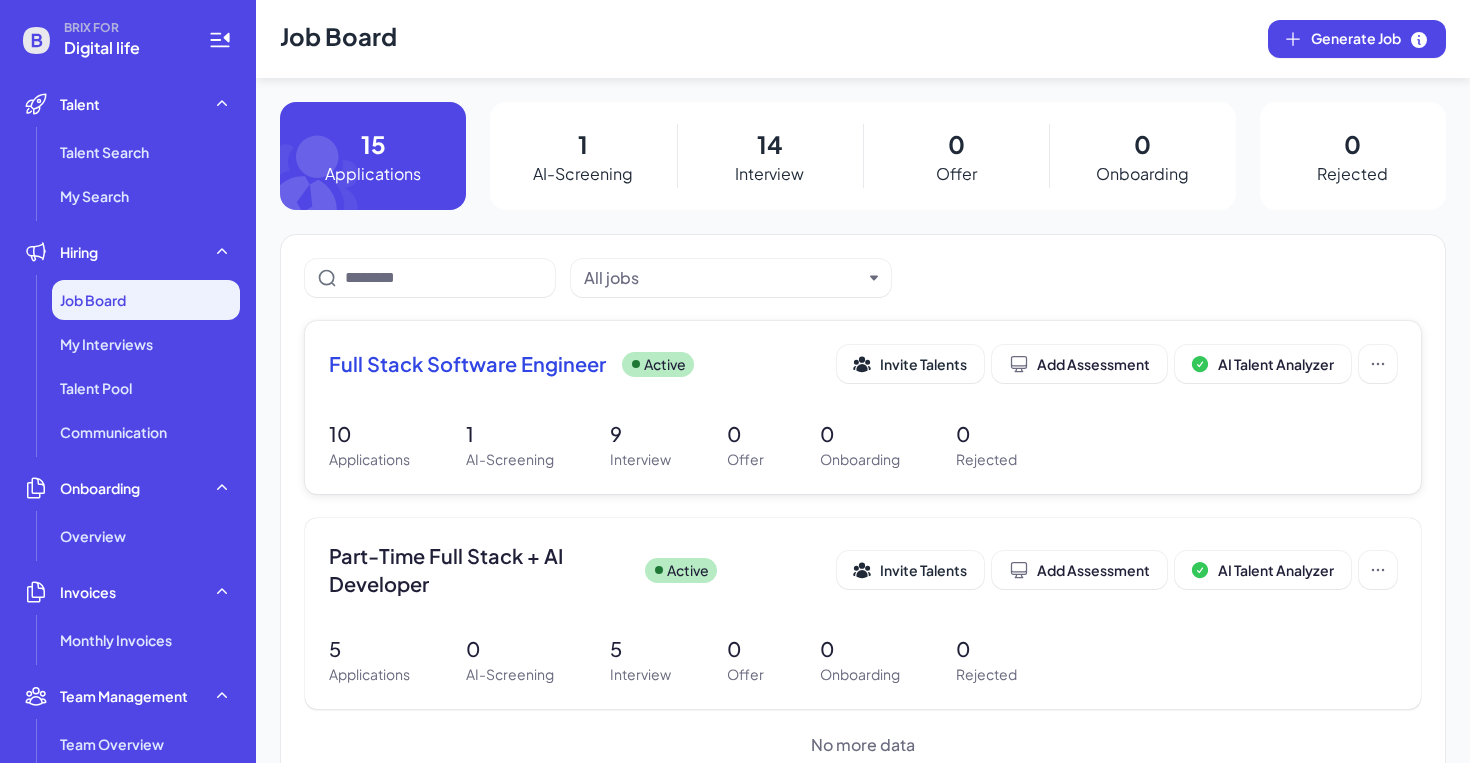 click on "Full Stack Software Engineer" at bounding box center (467, 364) 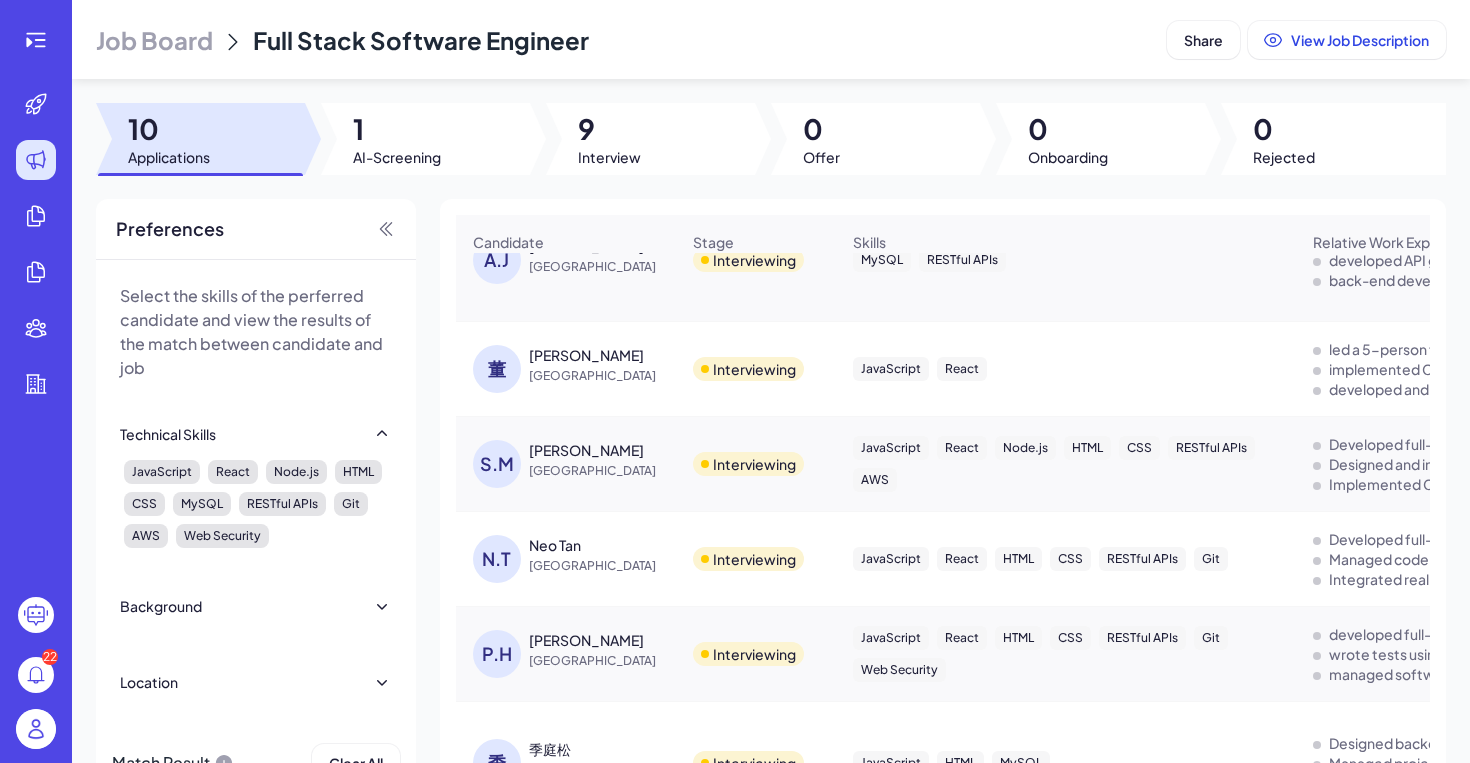 scroll, scrollTop: 432, scrollLeft: 0, axis: vertical 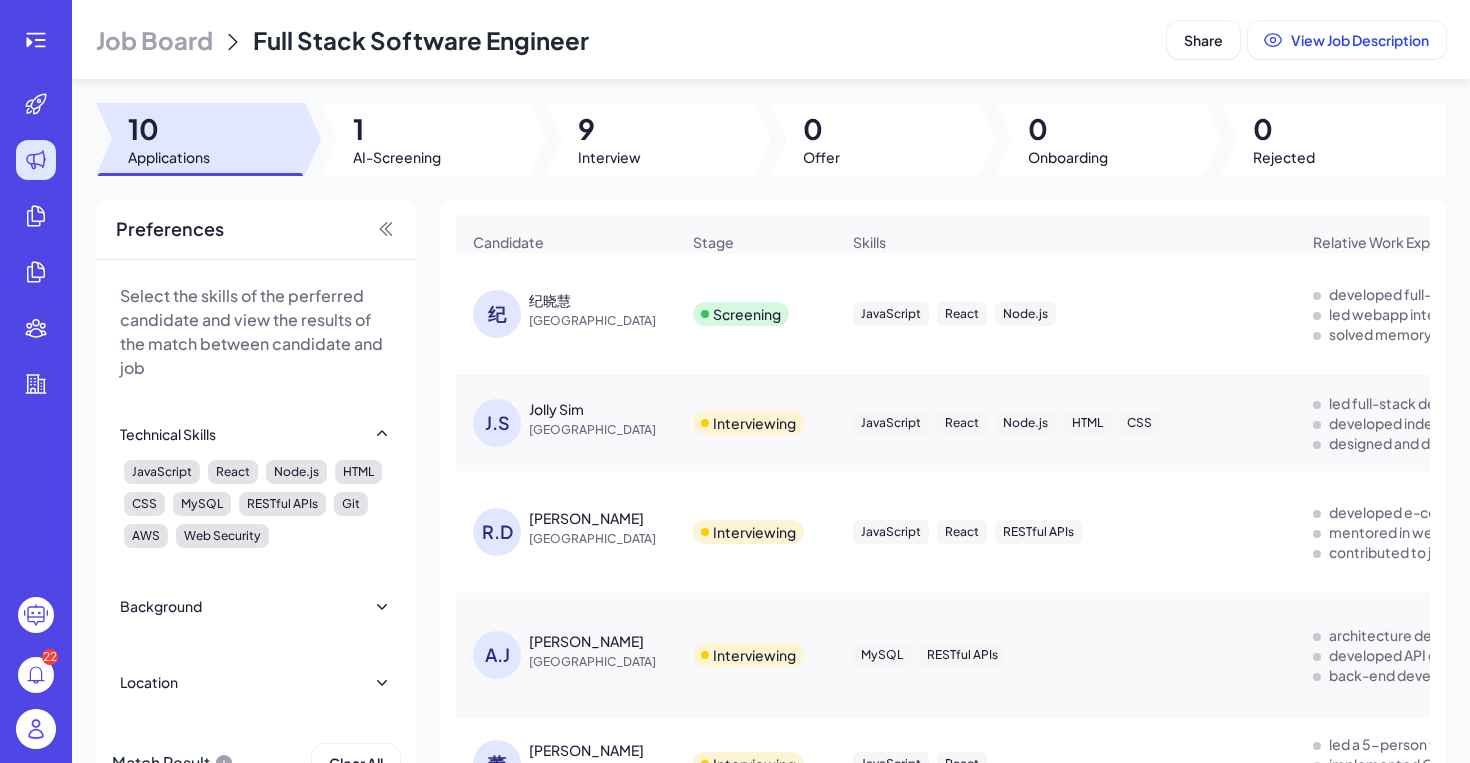 click 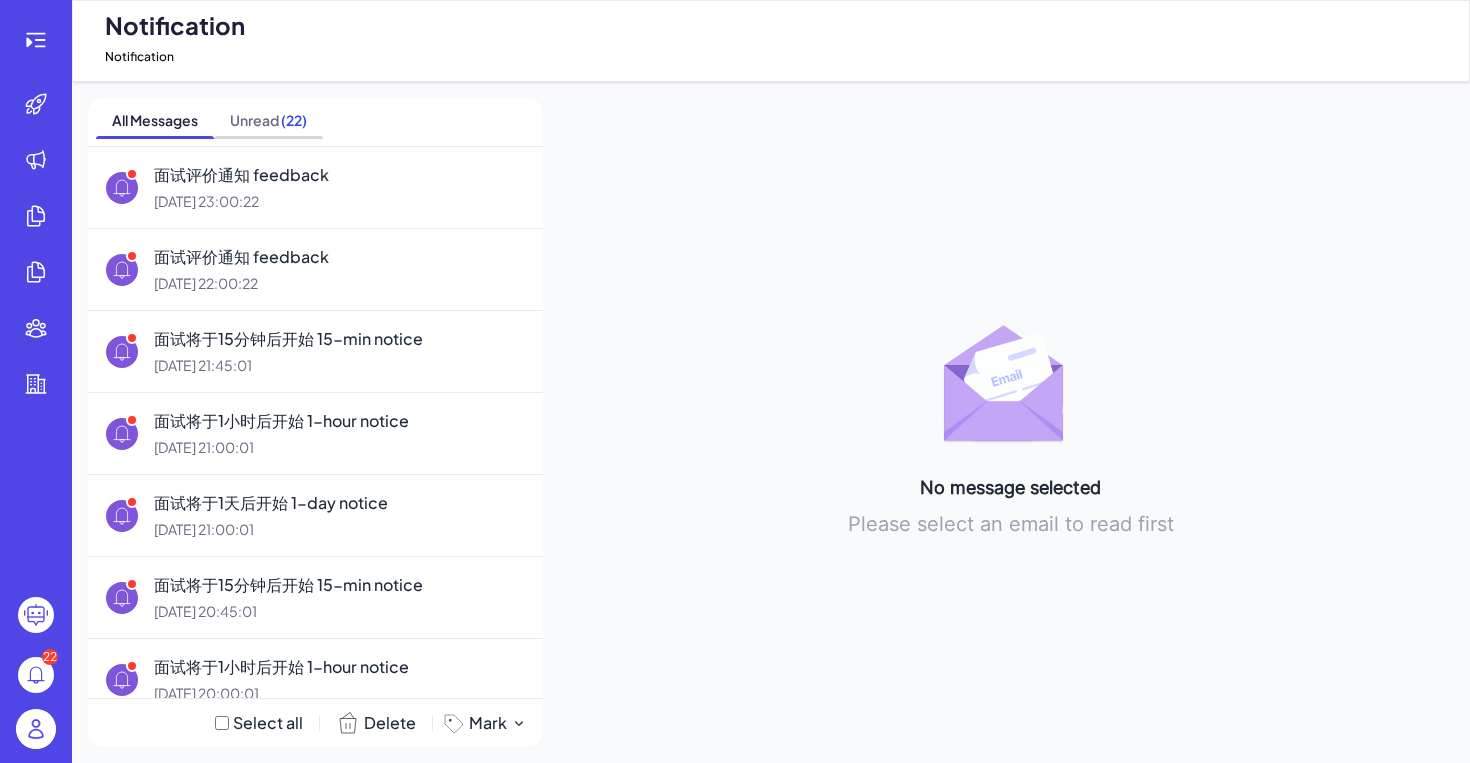click on "Unread ( 22 )" at bounding box center (268, 120) 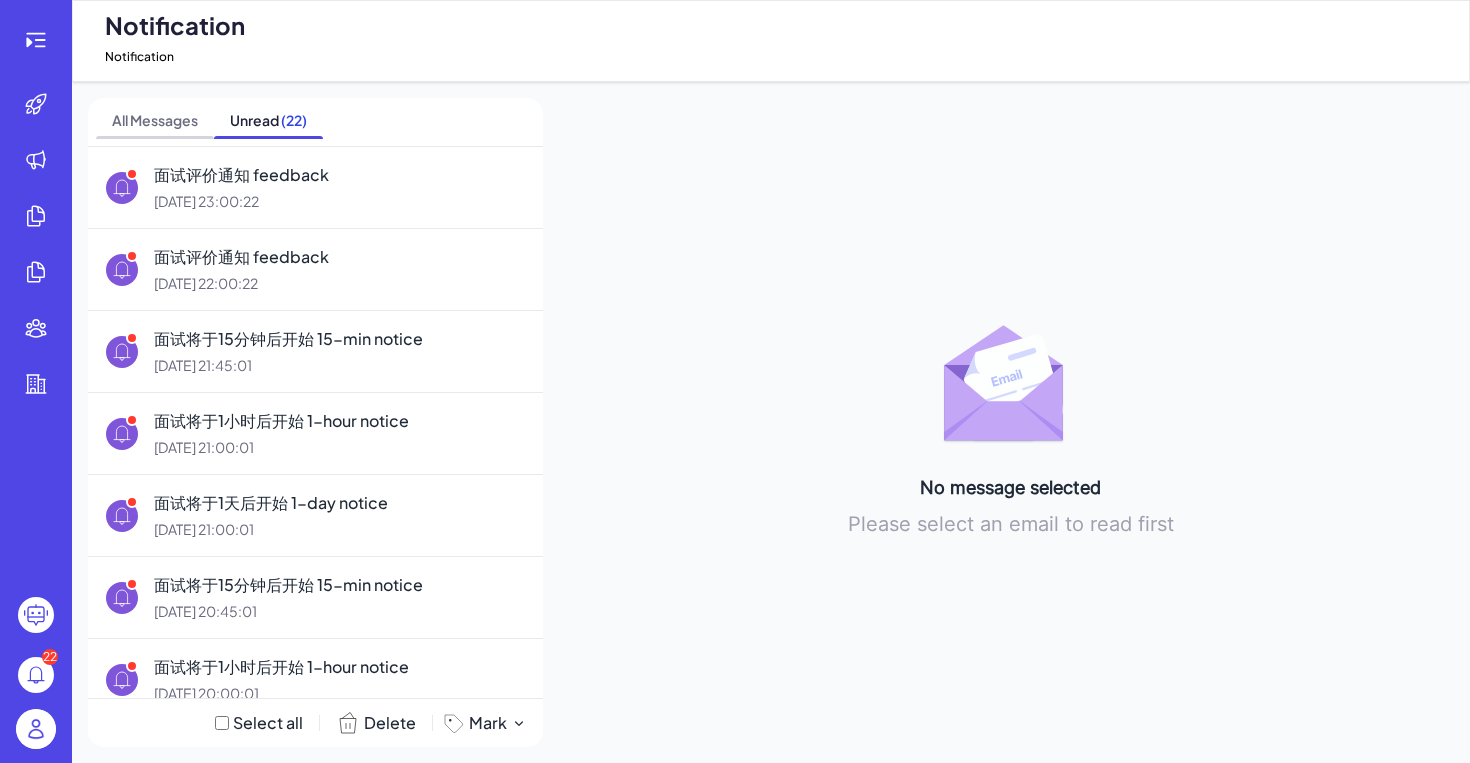 click on "All Messages" at bounding box center [155, 122] 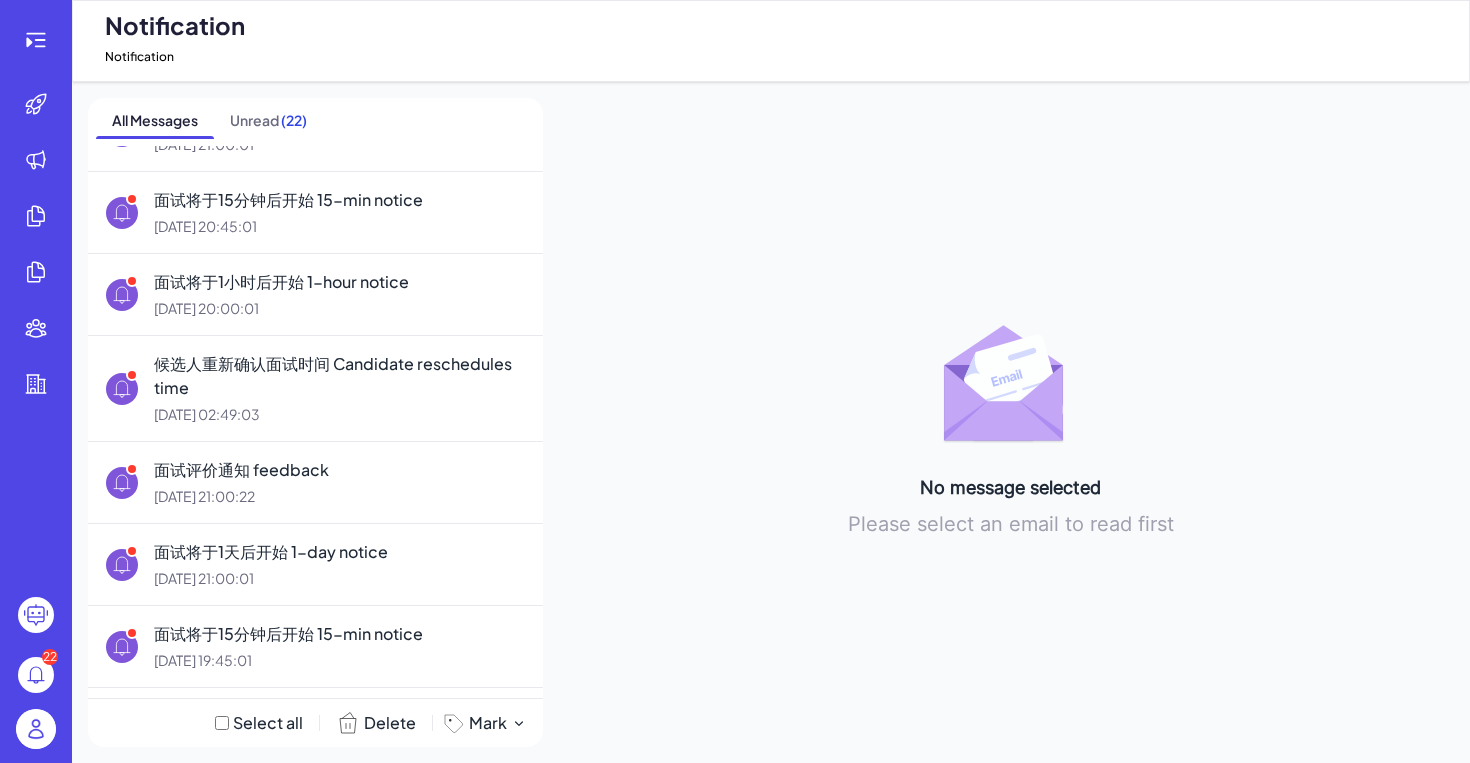 scroll, scrollTop: 0, scrollLeft: 0, axis: both 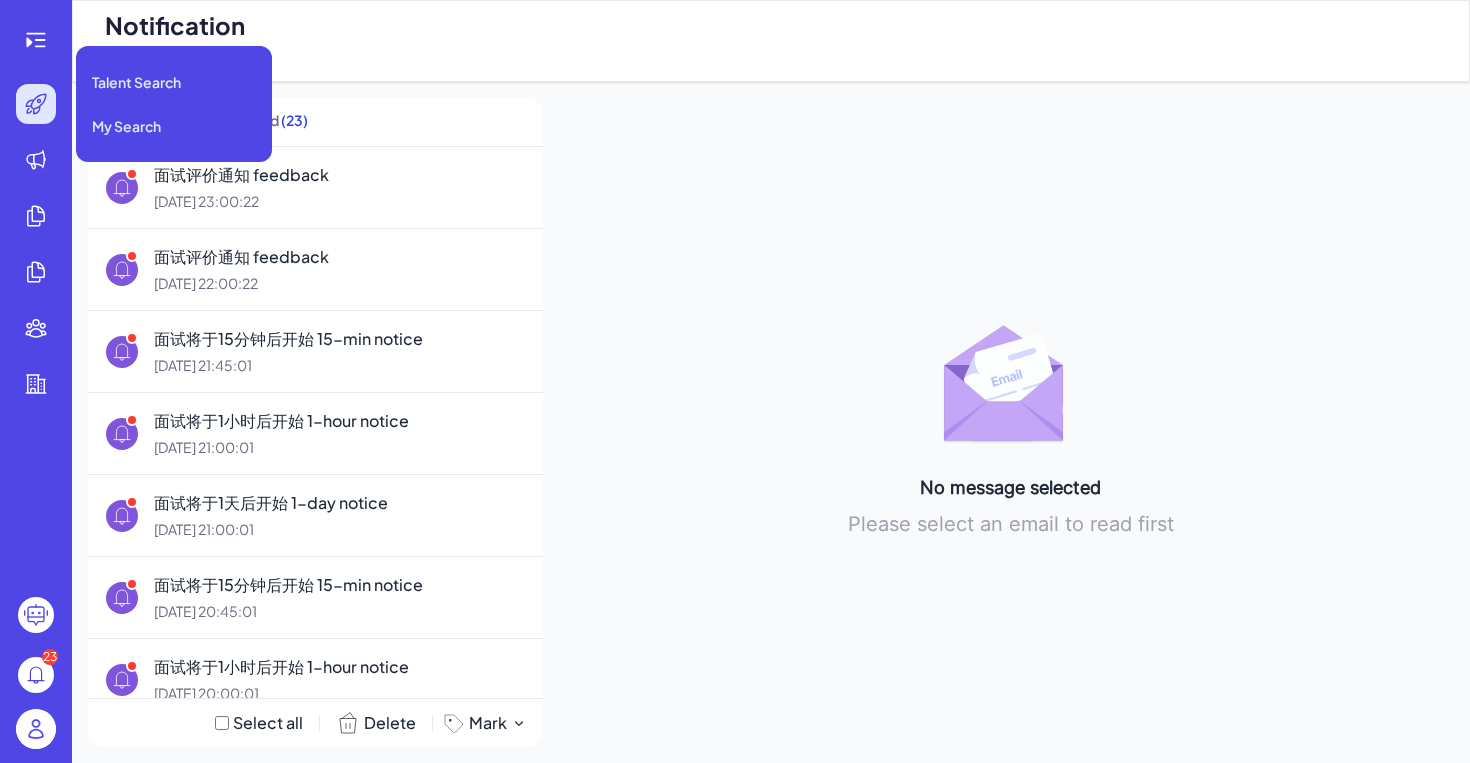 click at bounding box center [36, 104] 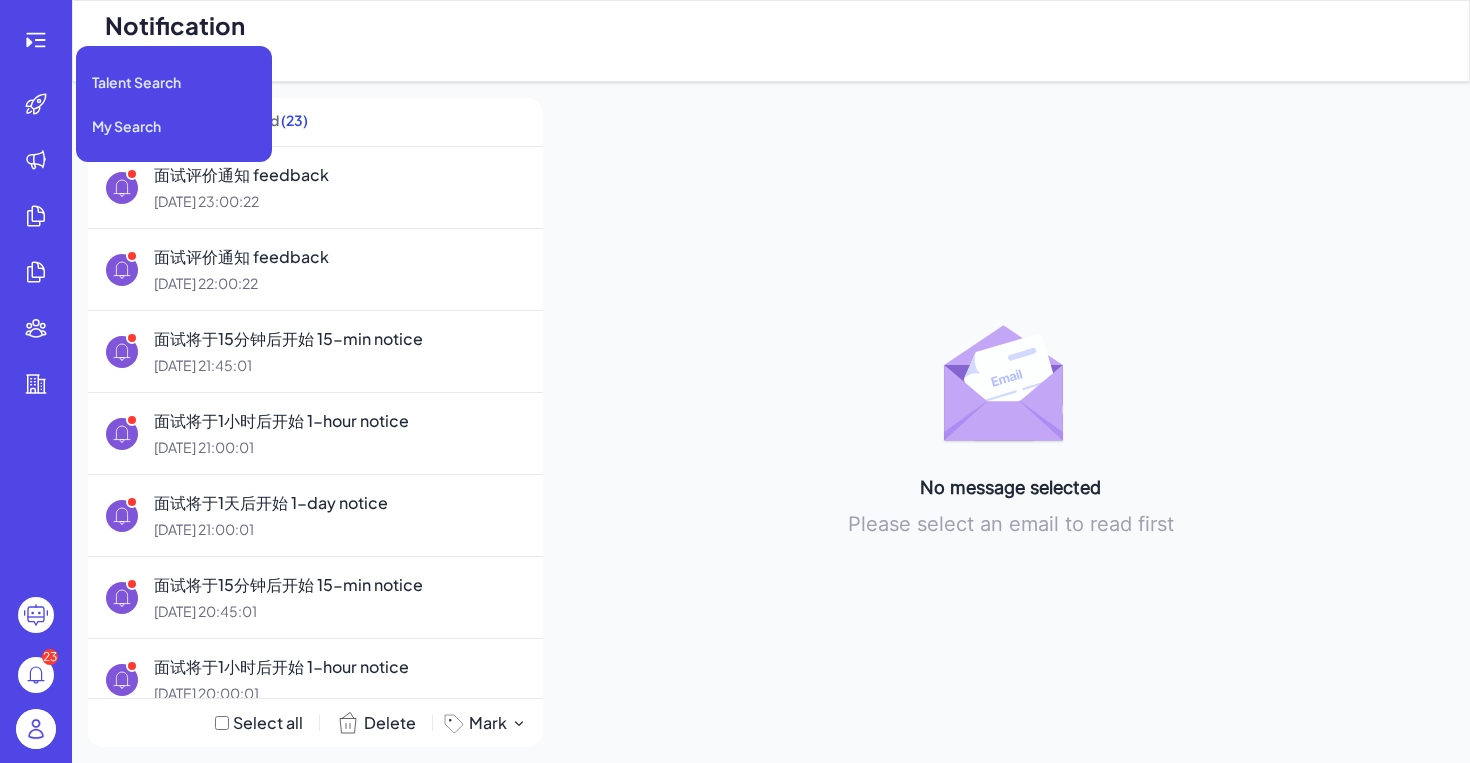 click on "23" at bounding box center (36, 381) 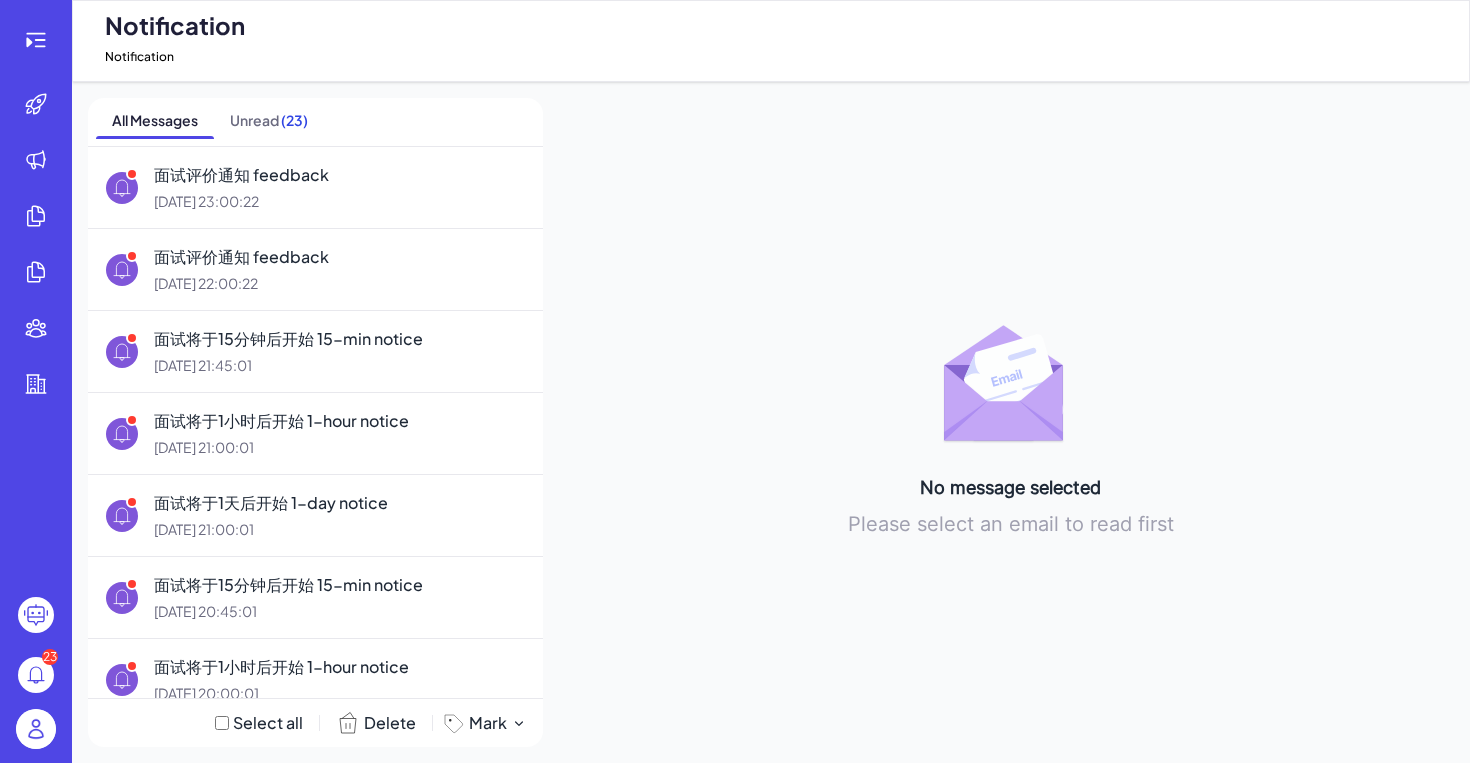 click on "23" at bounding box center [36, 381] 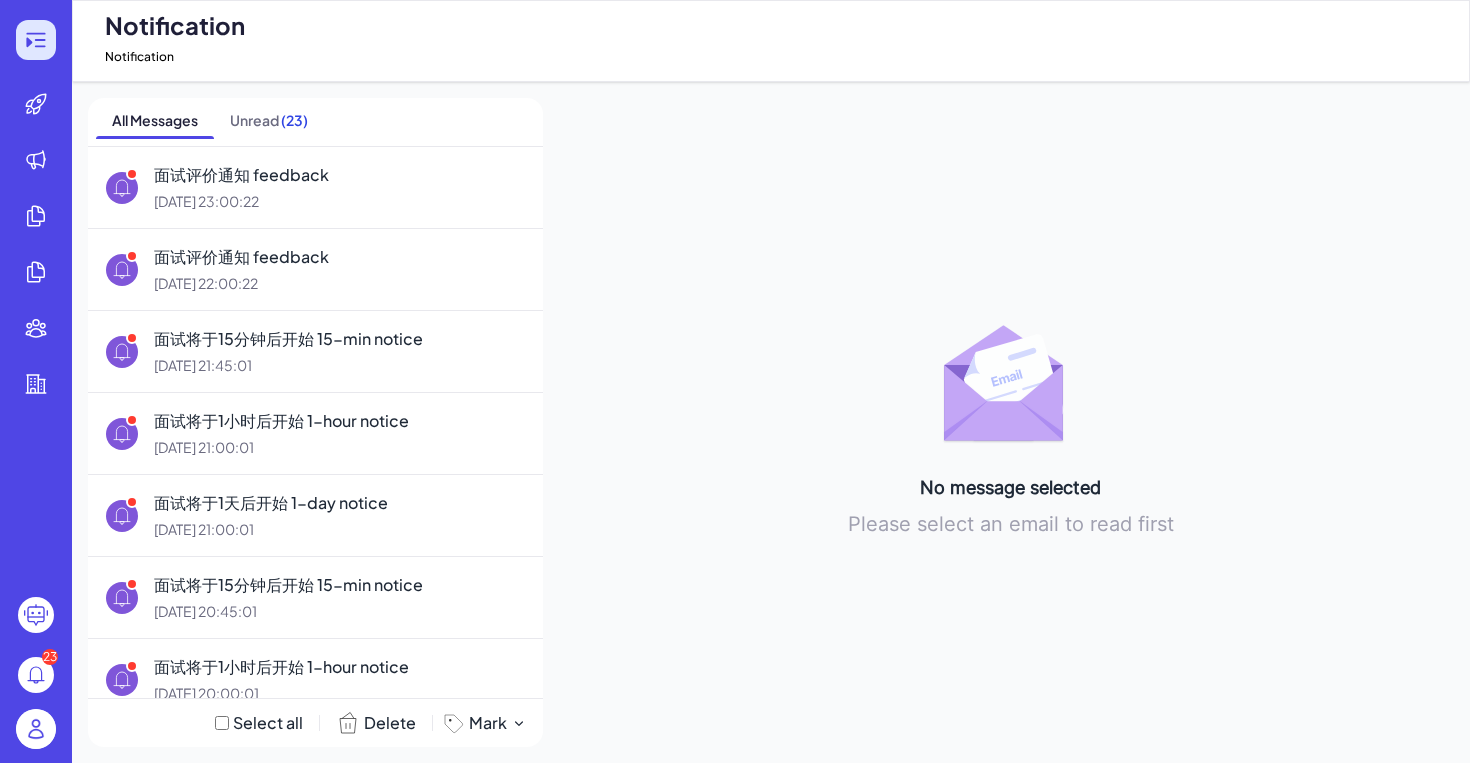 click at bounding box center [36, 40] 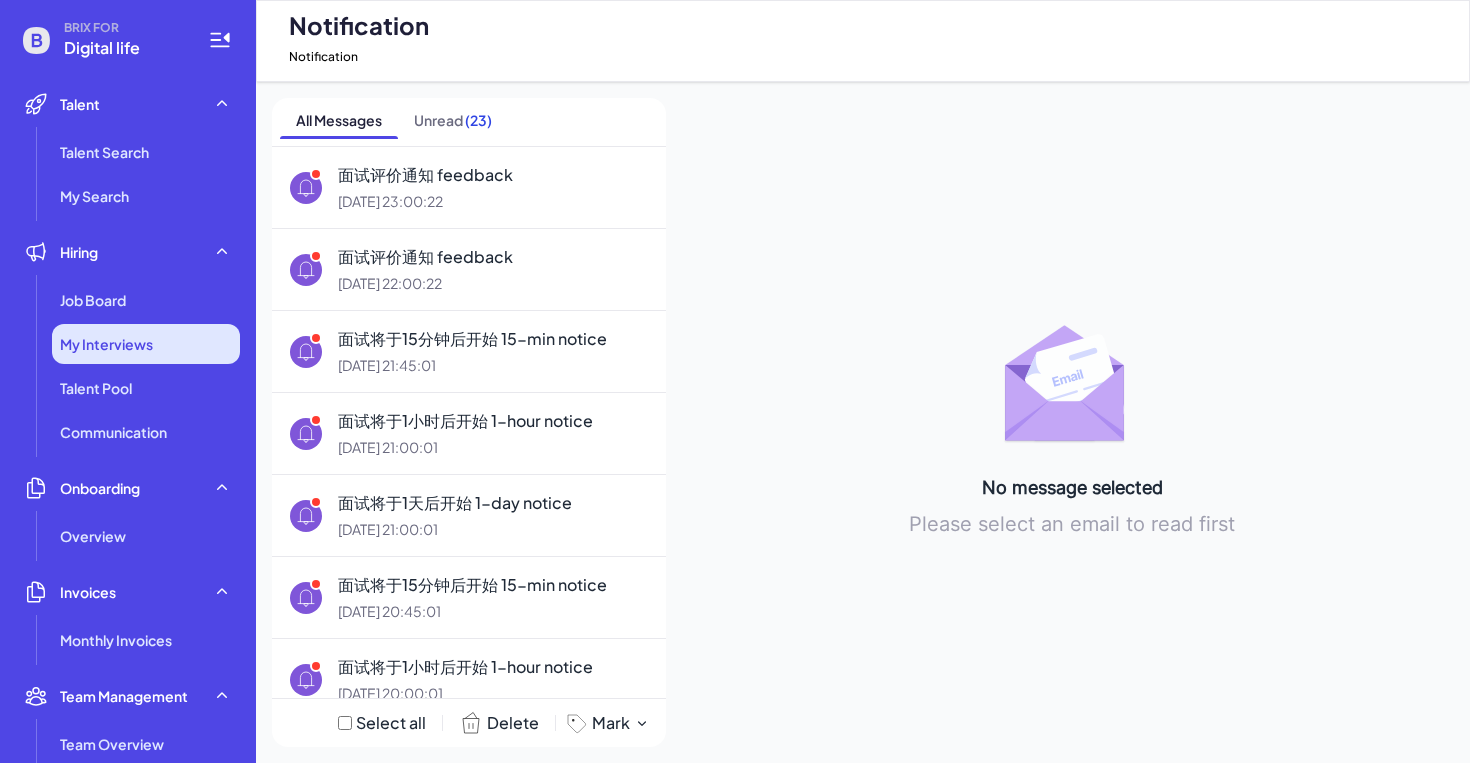 click on "My Interviews" at bounding box center (146, 344) 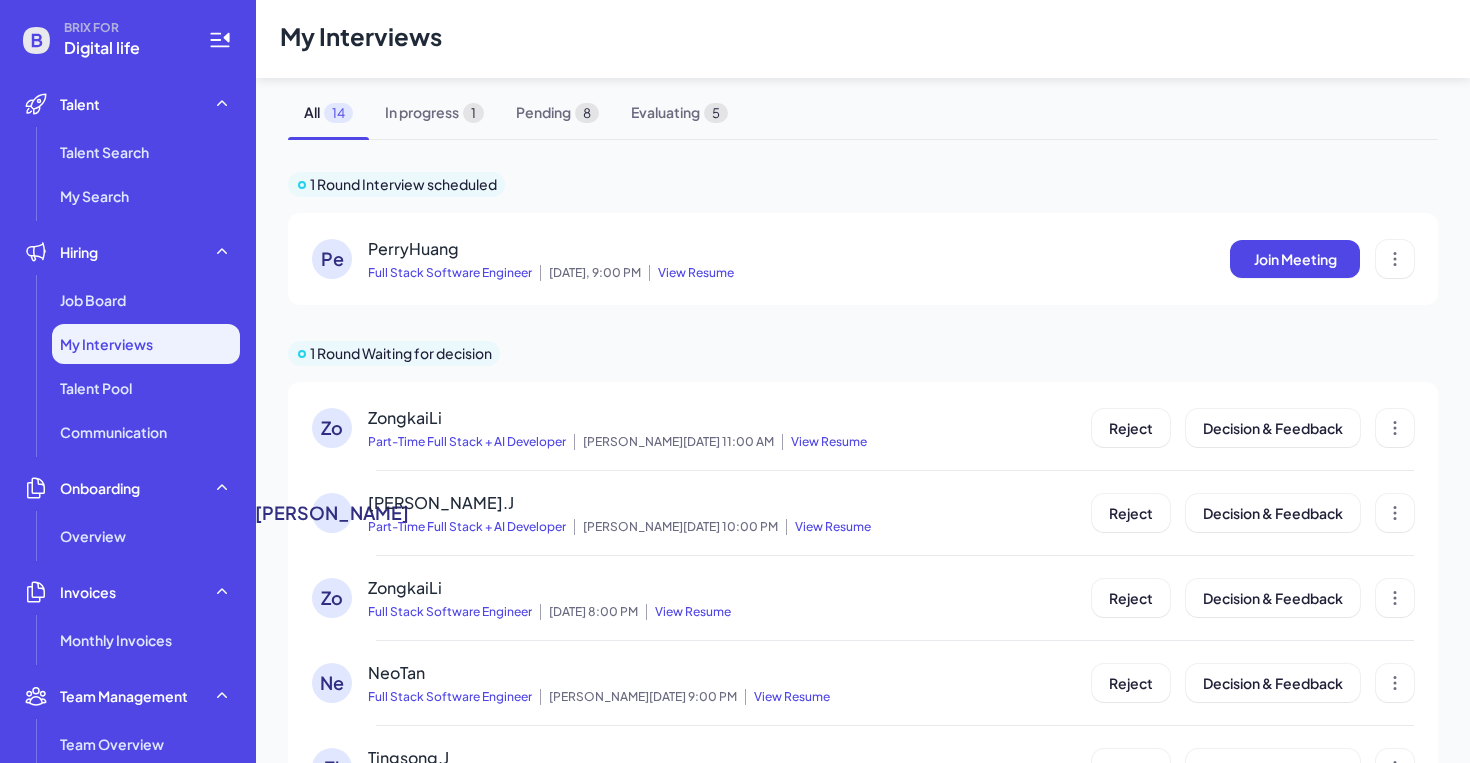 click on "[PERSON_NAME] Full Stack Software Engineer [DATE], 9:00 PM View Resume Join Meeting" at bounding box center [863, 259] 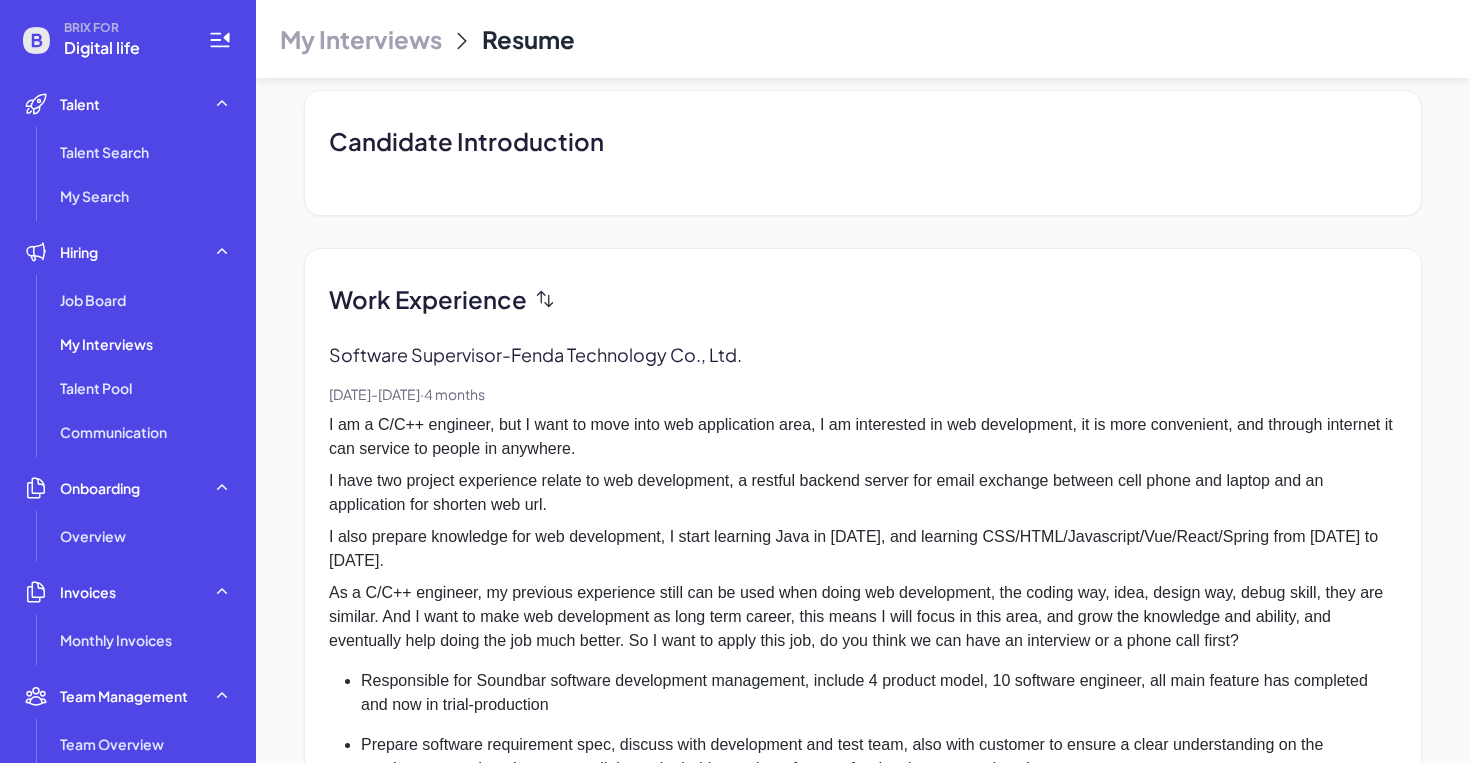 scroll, scrollTop: 949, scrollLeft: 0, axis: vertical 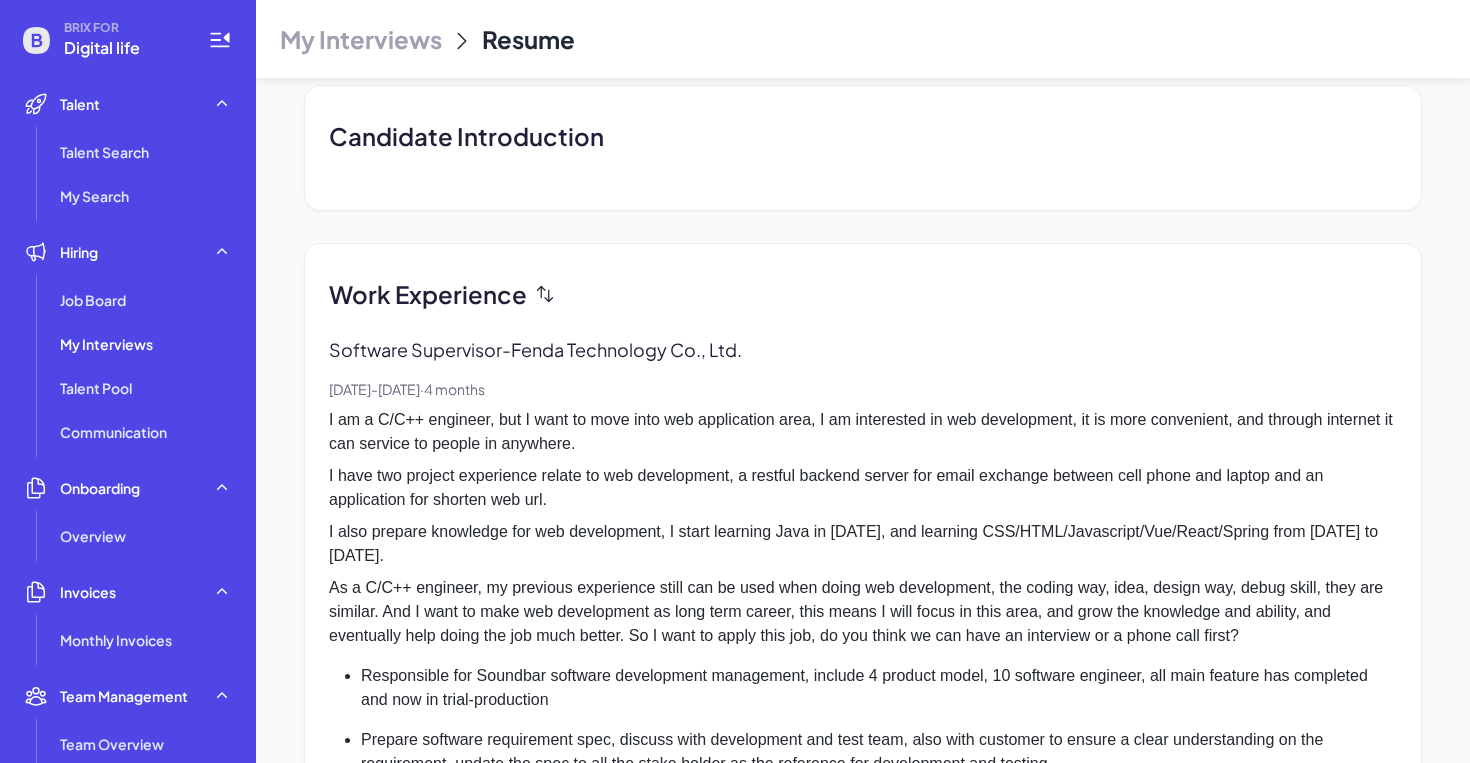 drag, startPoint x: 517, startPoint y: 348, endPoint x: 765, endPoint y: 334, distance: 248.39485 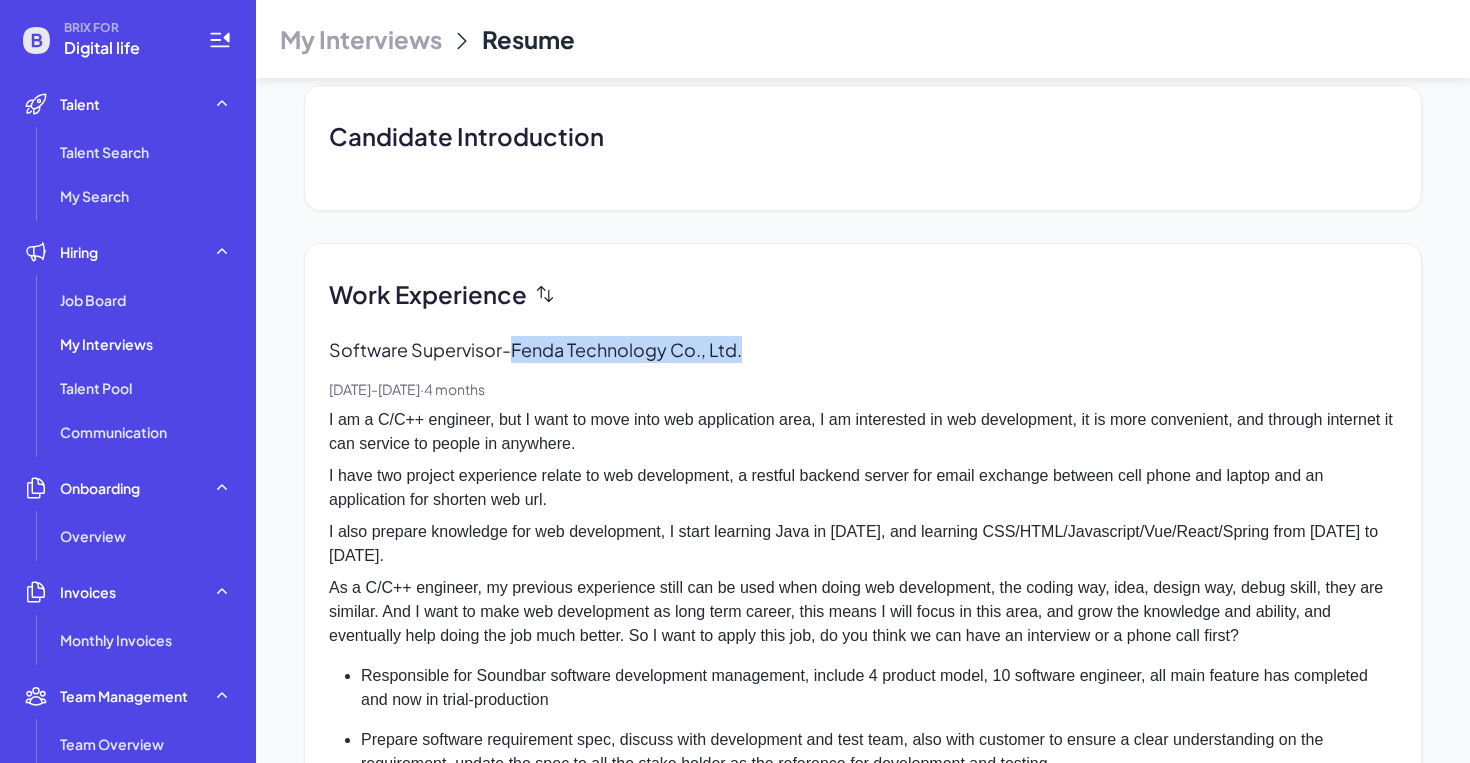 drag, startPoint x: 749, startPoint y: 355, endPoint x: 521, endPoint y: 359, distance: 228.03508 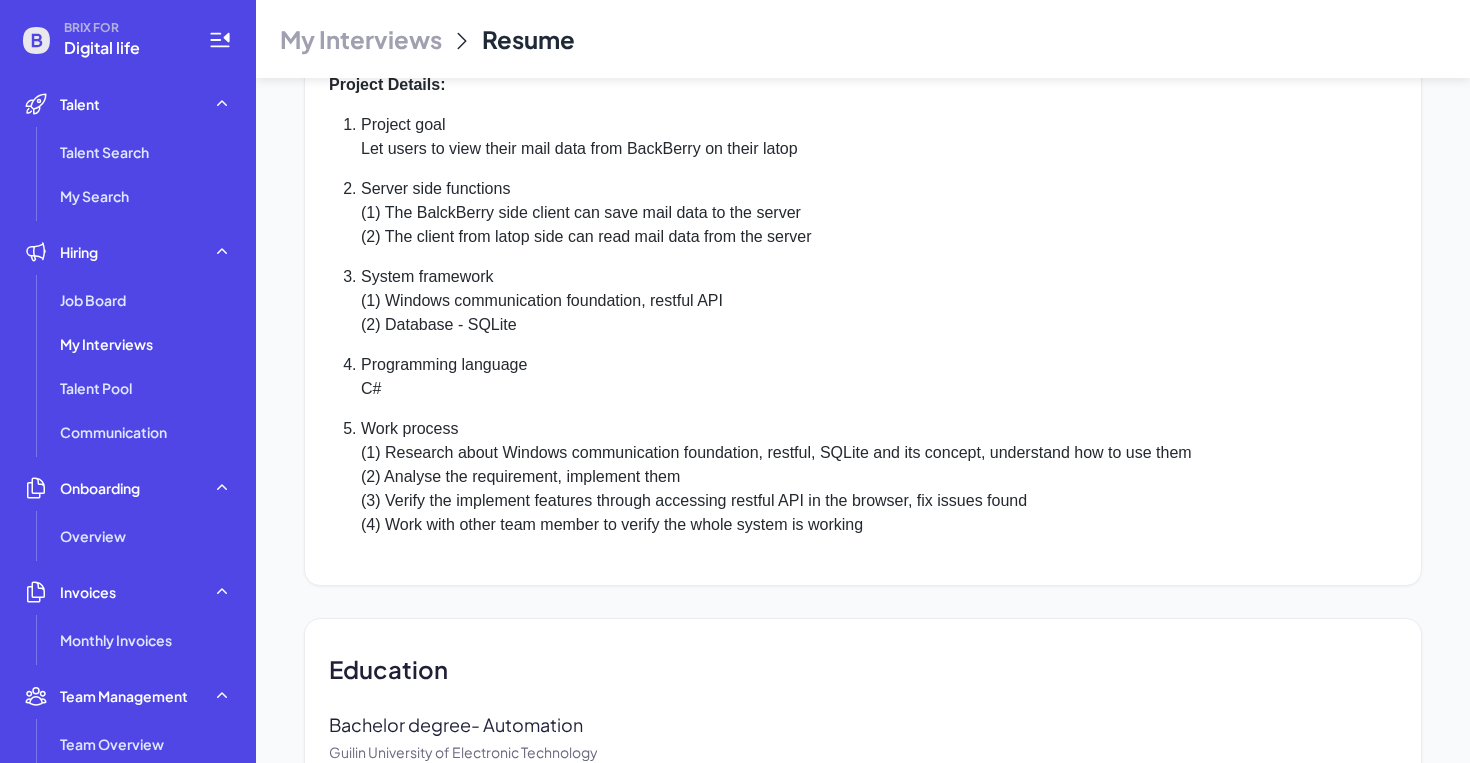 scroll, scrollTop: 6044, scrollLeft: 0, axis: vertical 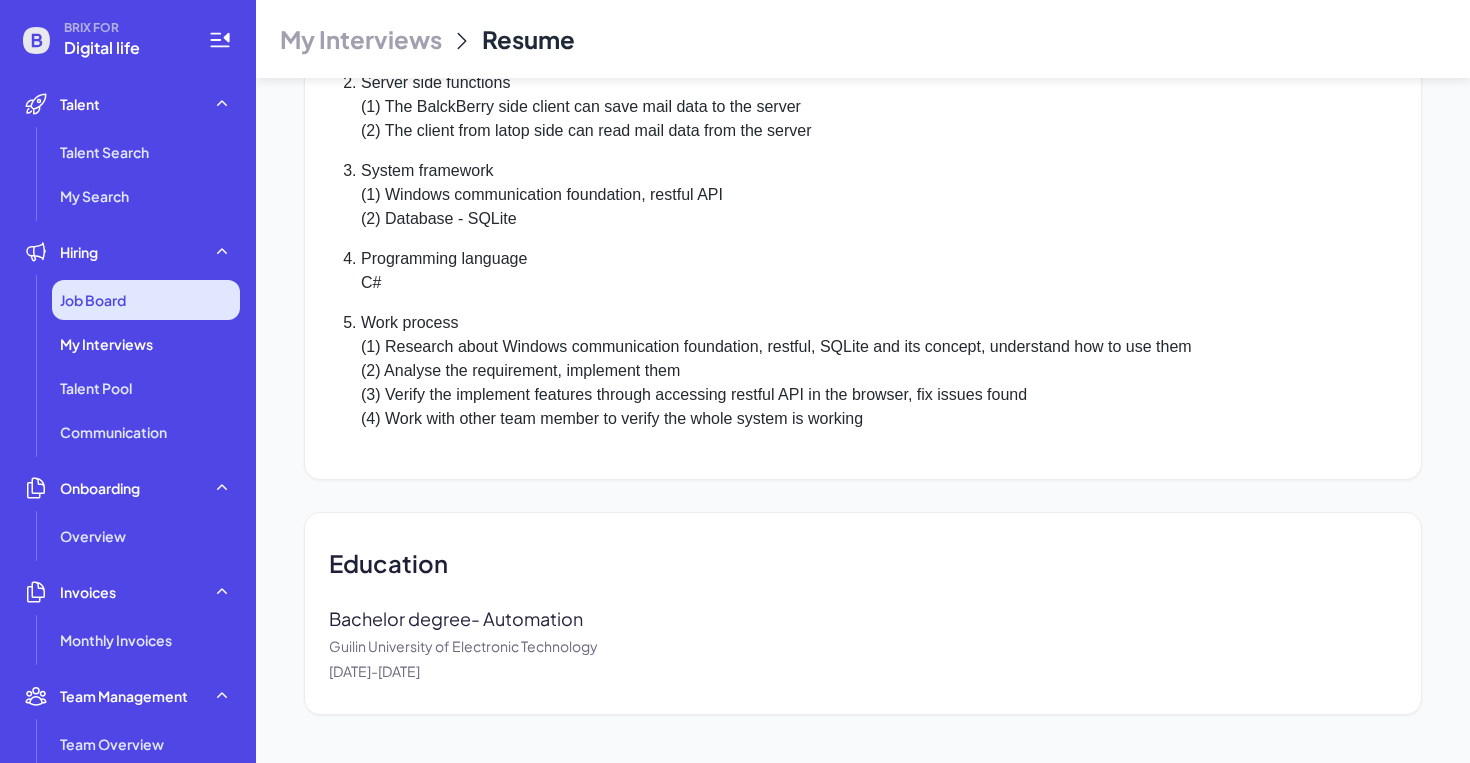 click on "Job Board" at bounding box center (146, 300) 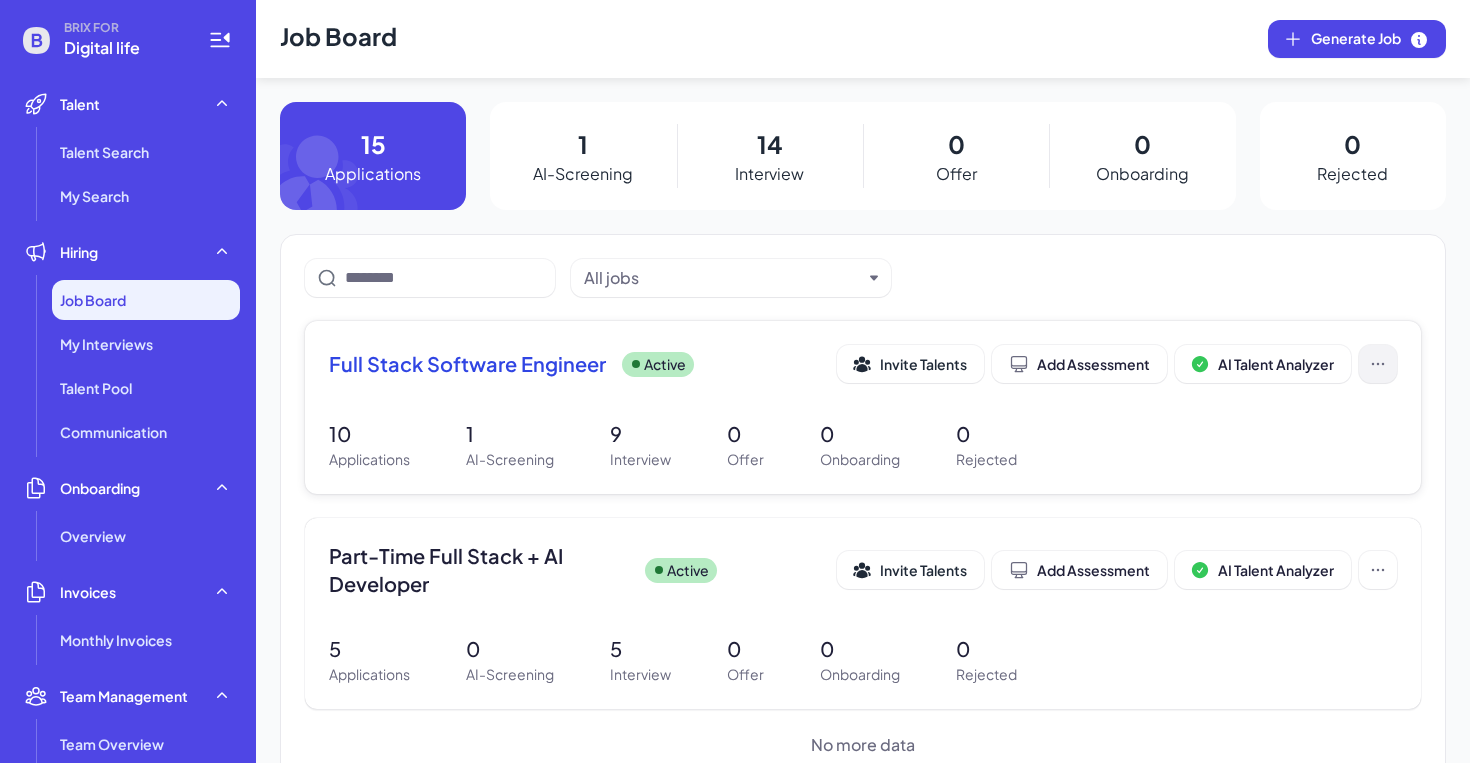 click 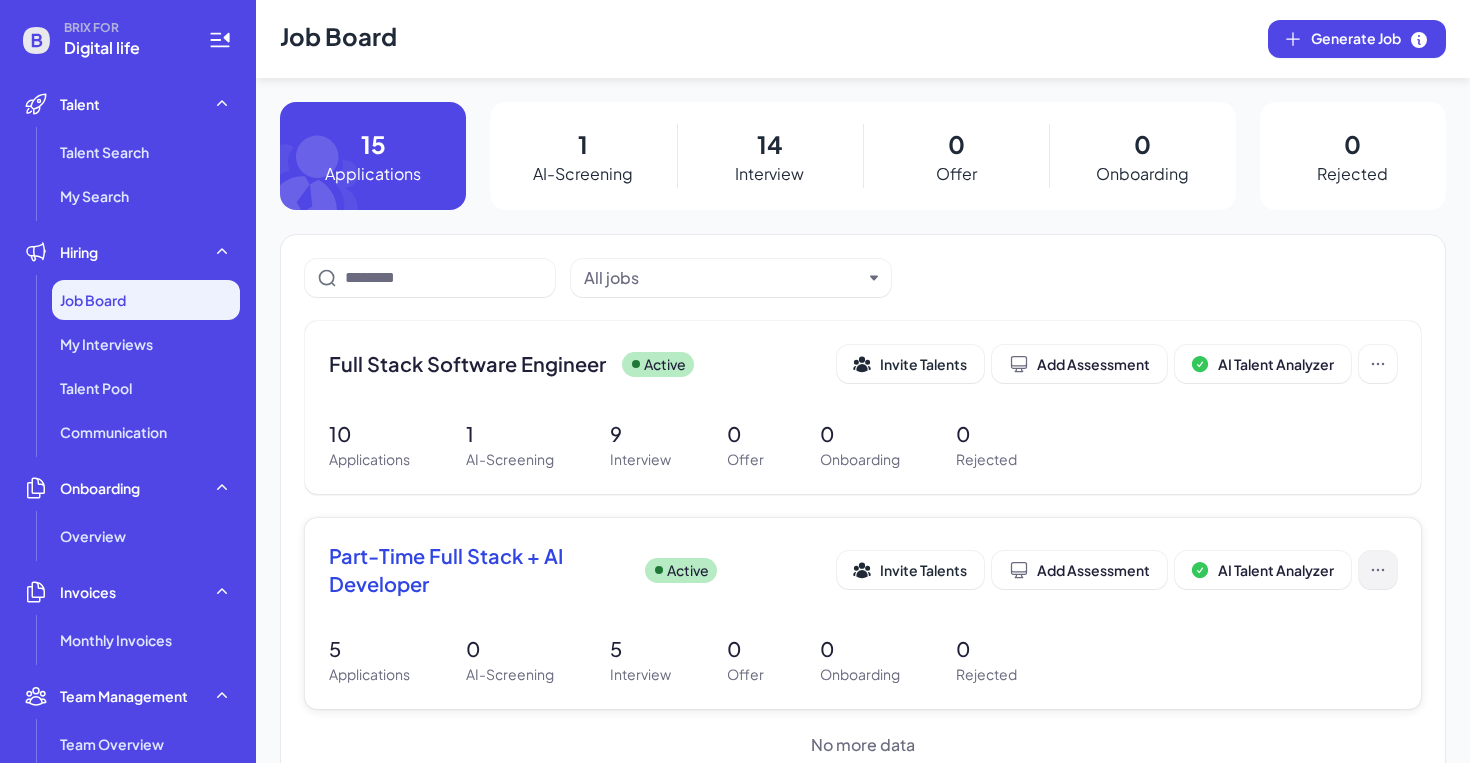 click 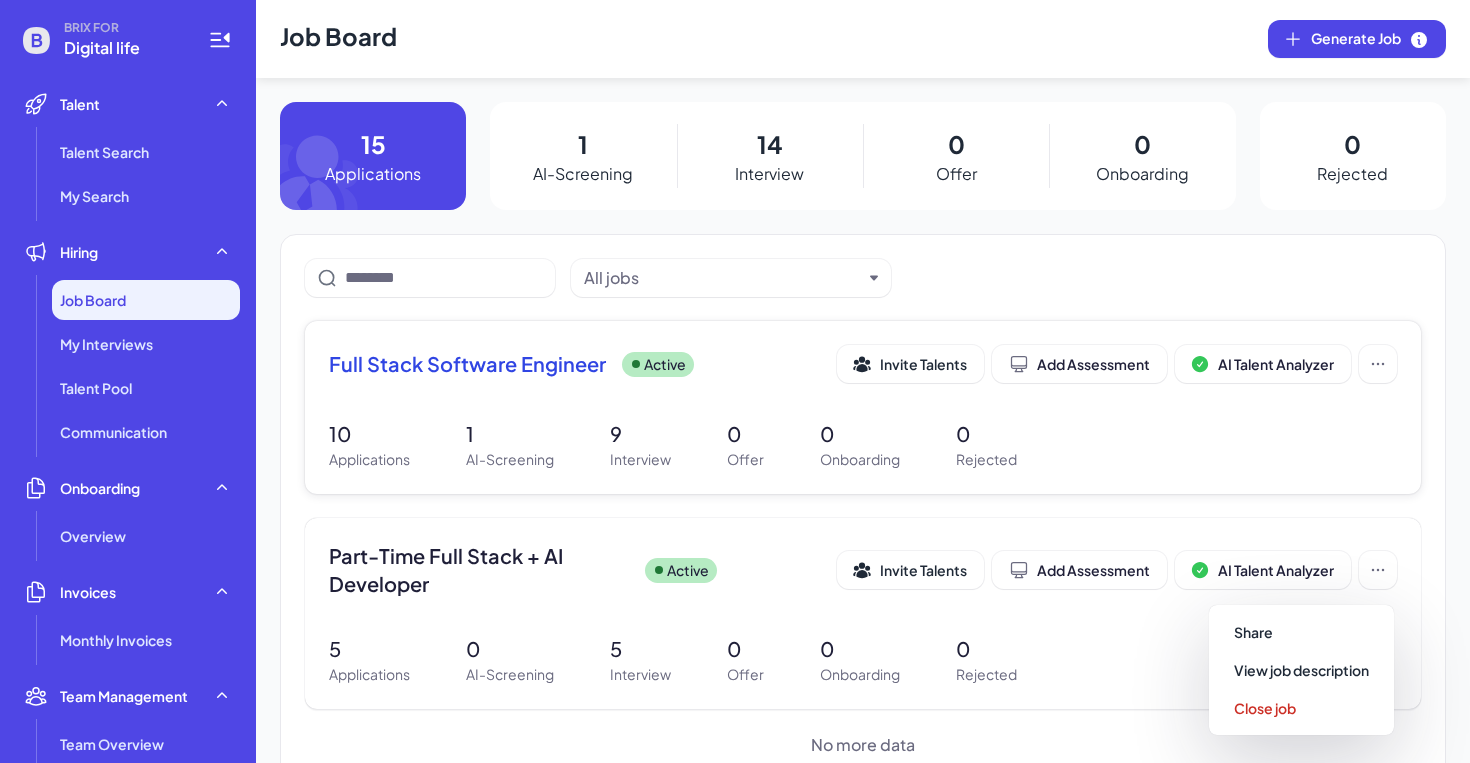 click on "10   Applications 1 AI-Screening 9 Interview 0 Offer 0 Onboarding 0 Rejected" at bounding box center [863, 444] 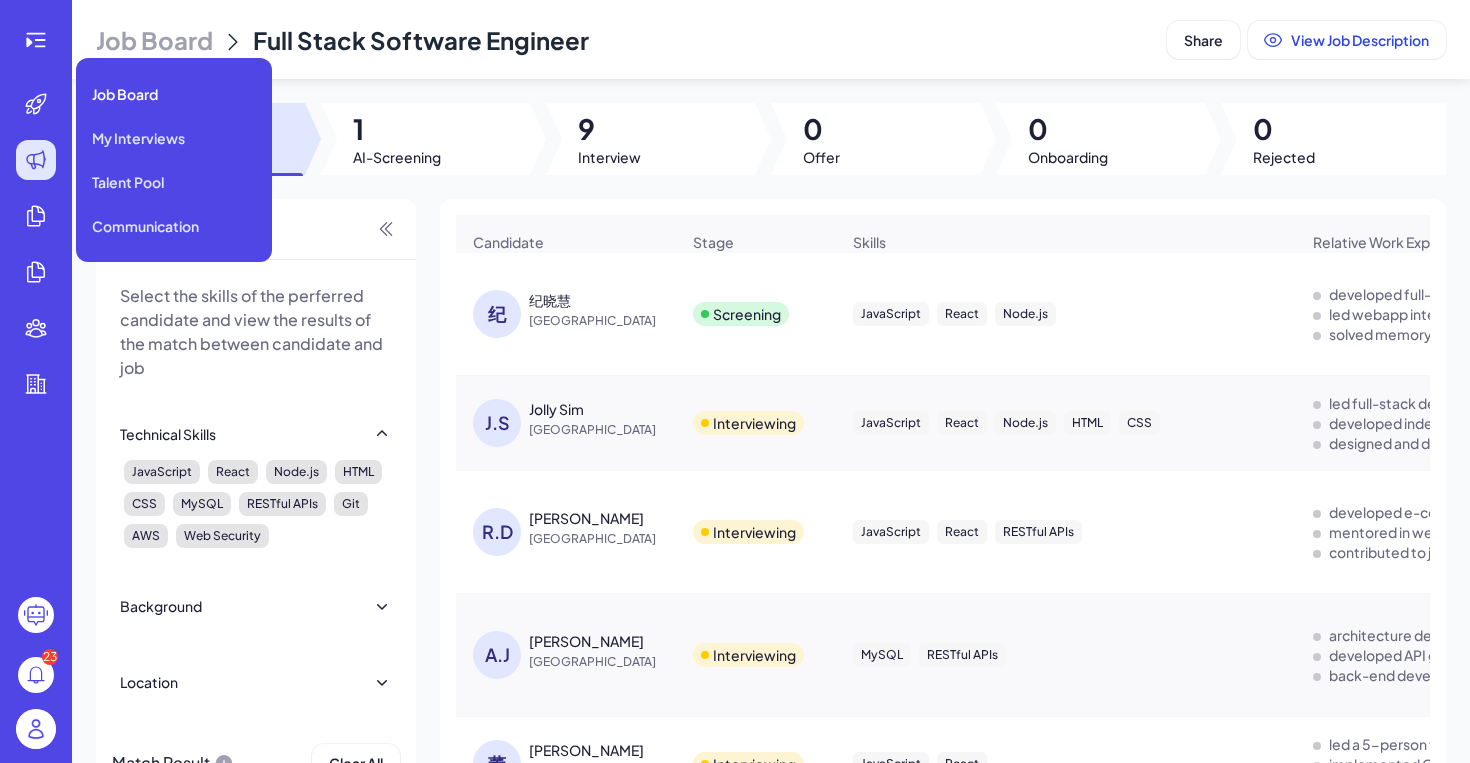 click 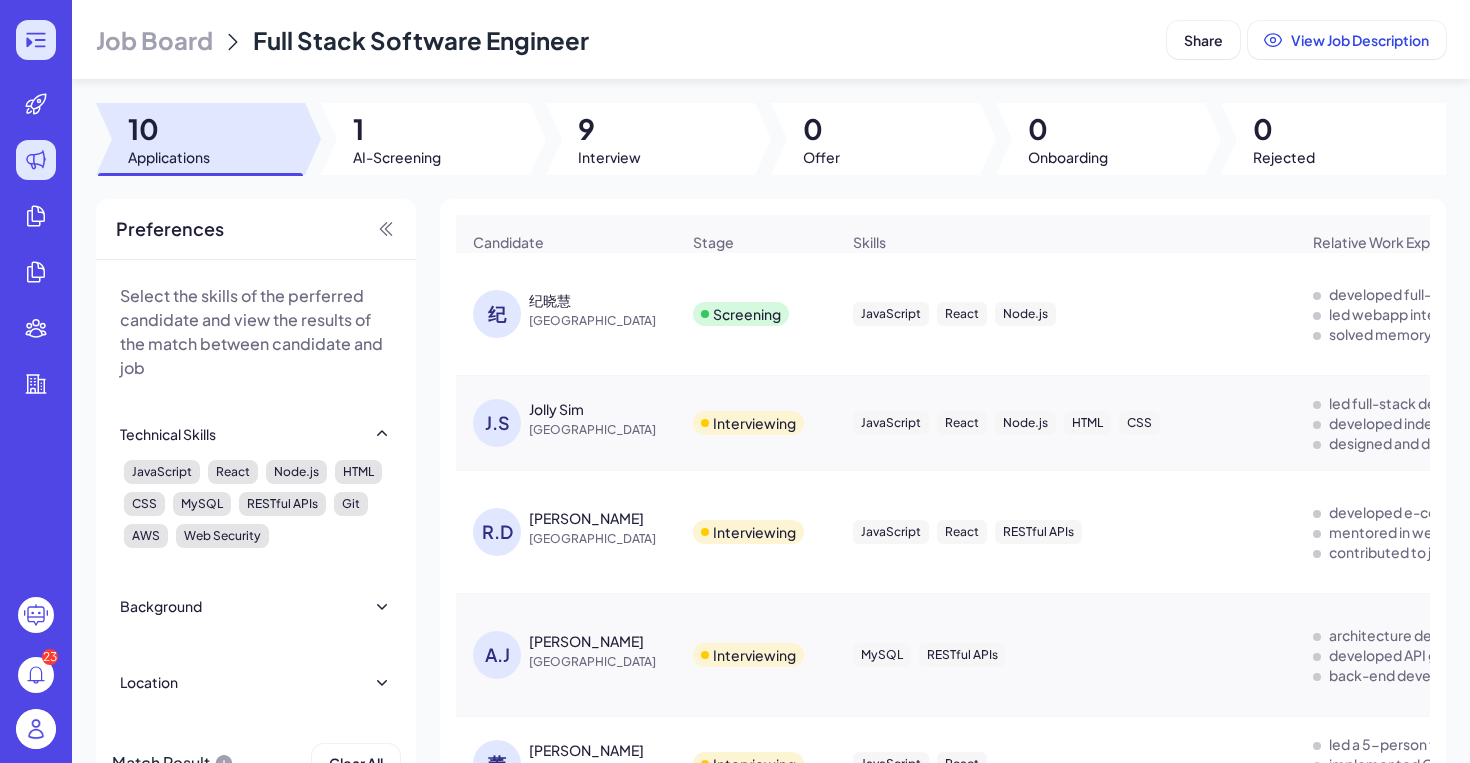 click at bounding box center (36, 40) 